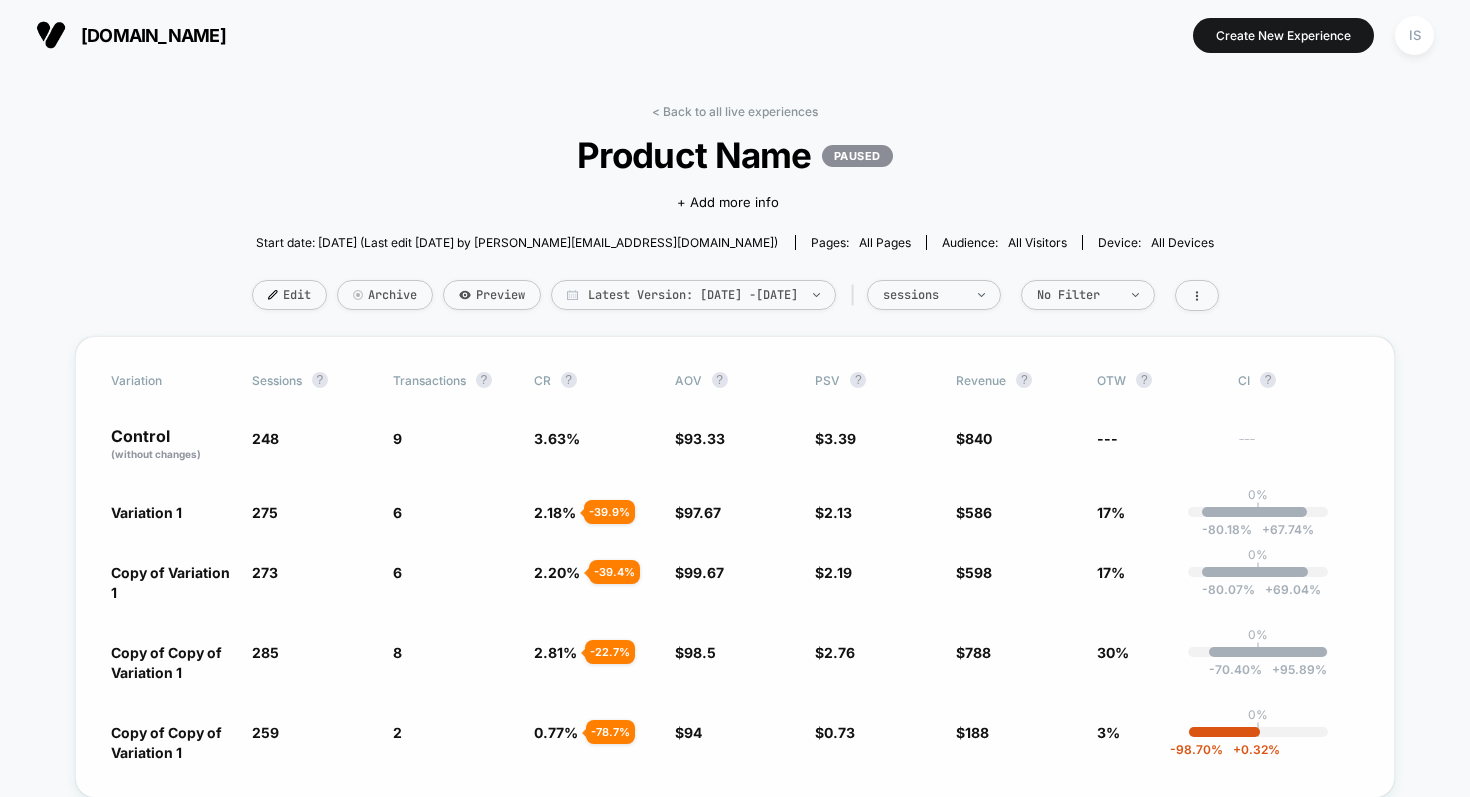 scroll, scrollTop: 0, scrollLeft: 0, axis: both 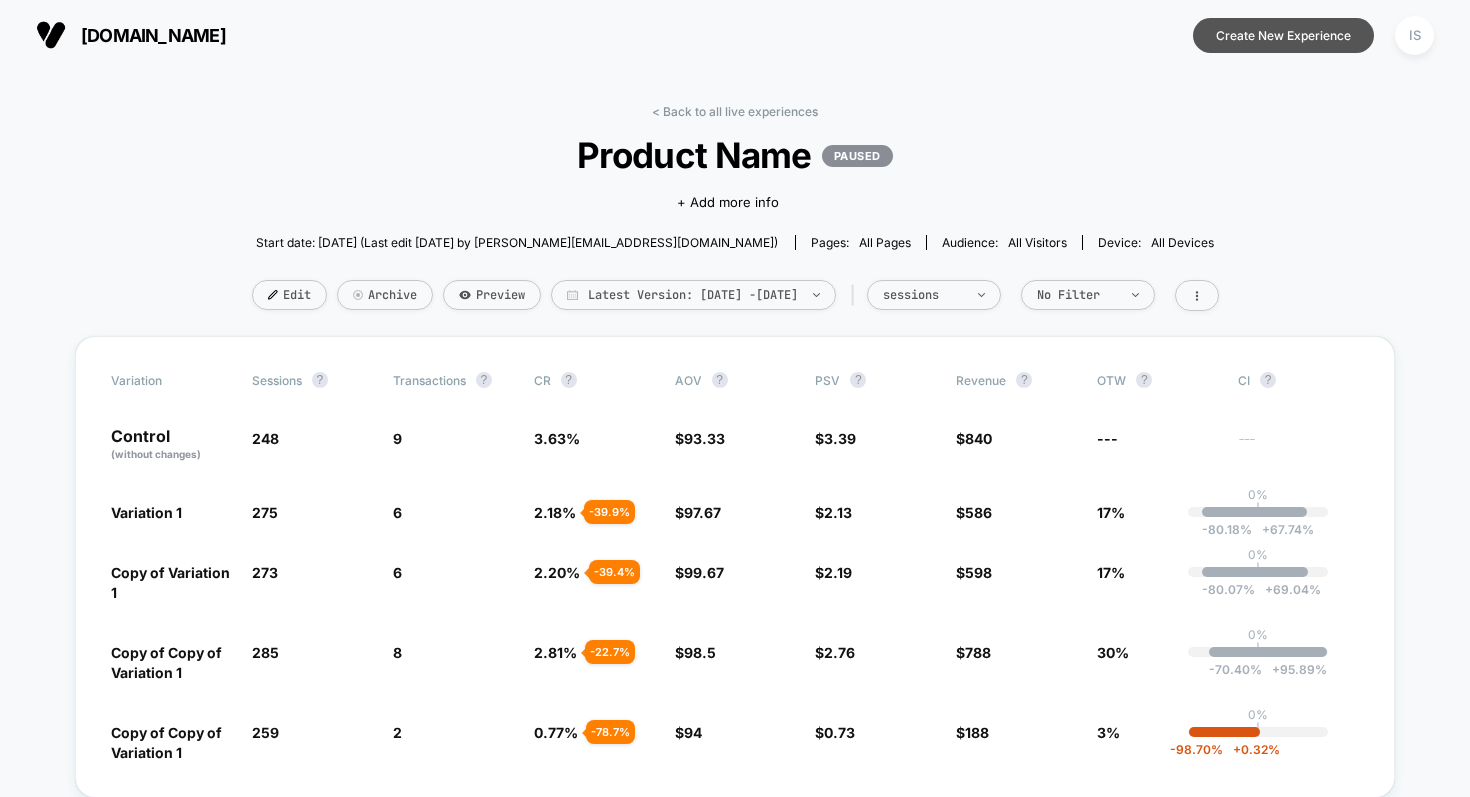 click on "Create New Experience" at bounding box center (1283, 35) 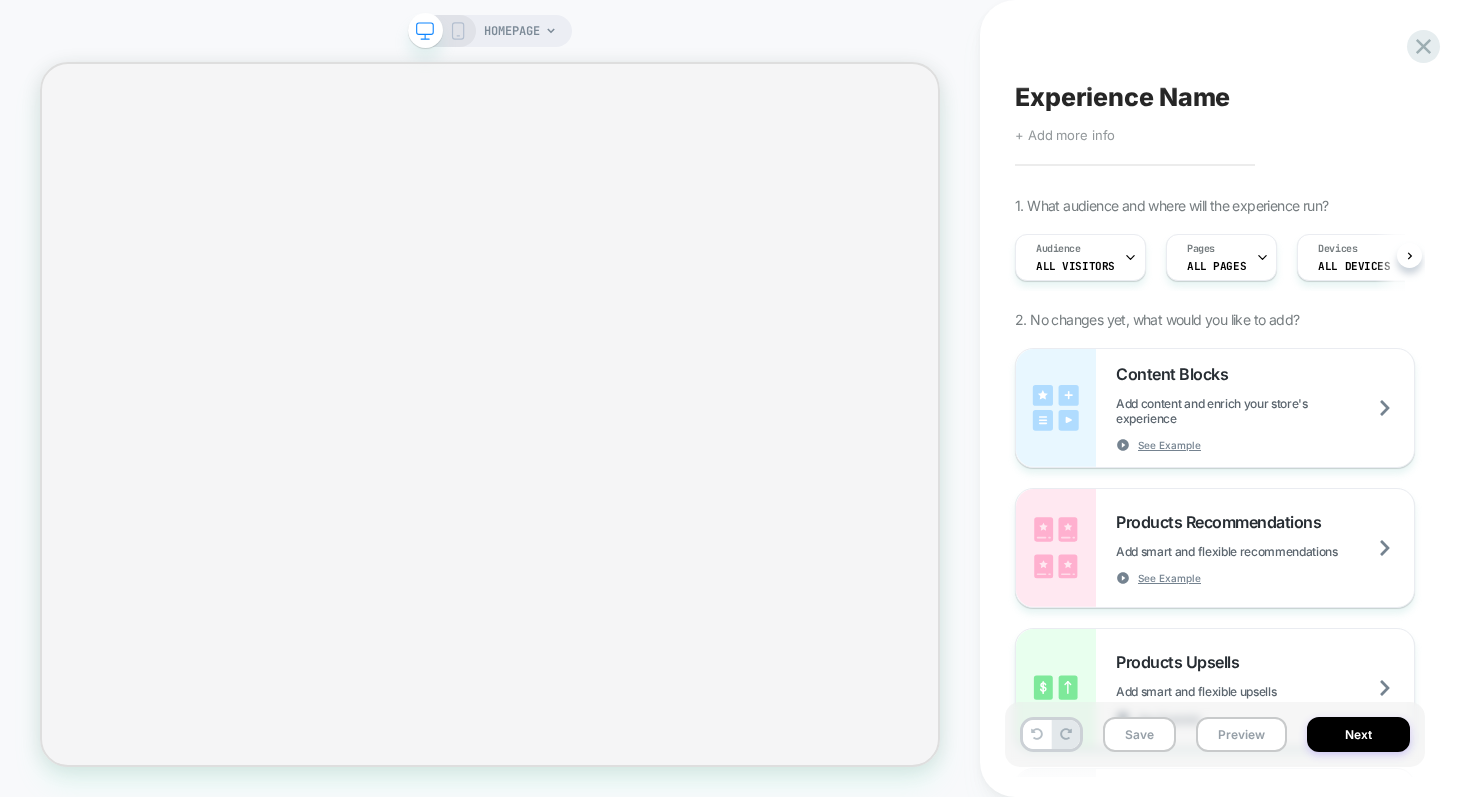 scroll, scrollTop: 0, scrollLeft: 1, axis: horizontal 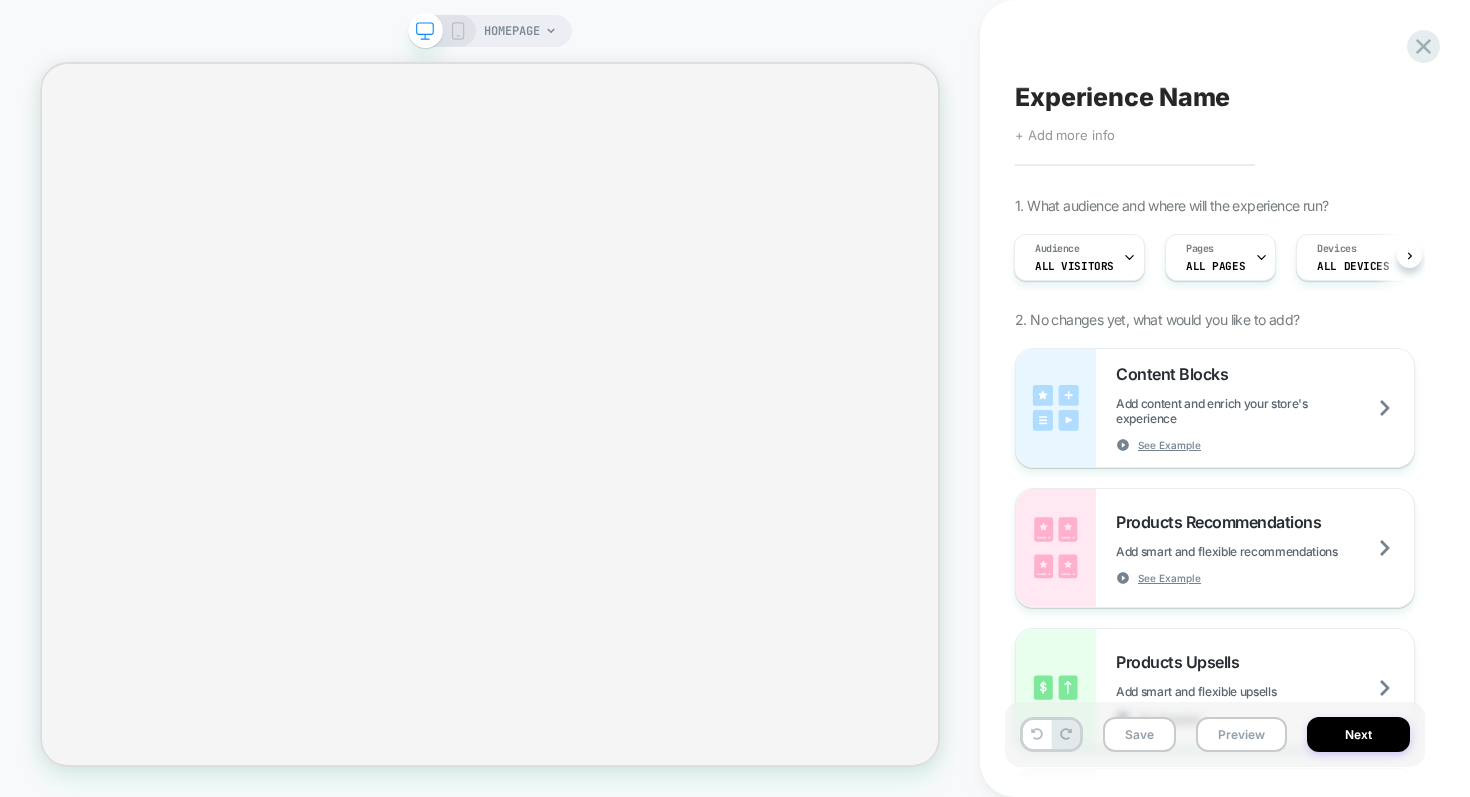 click on "HOMEPAGE" at bounding box center (512, 31) 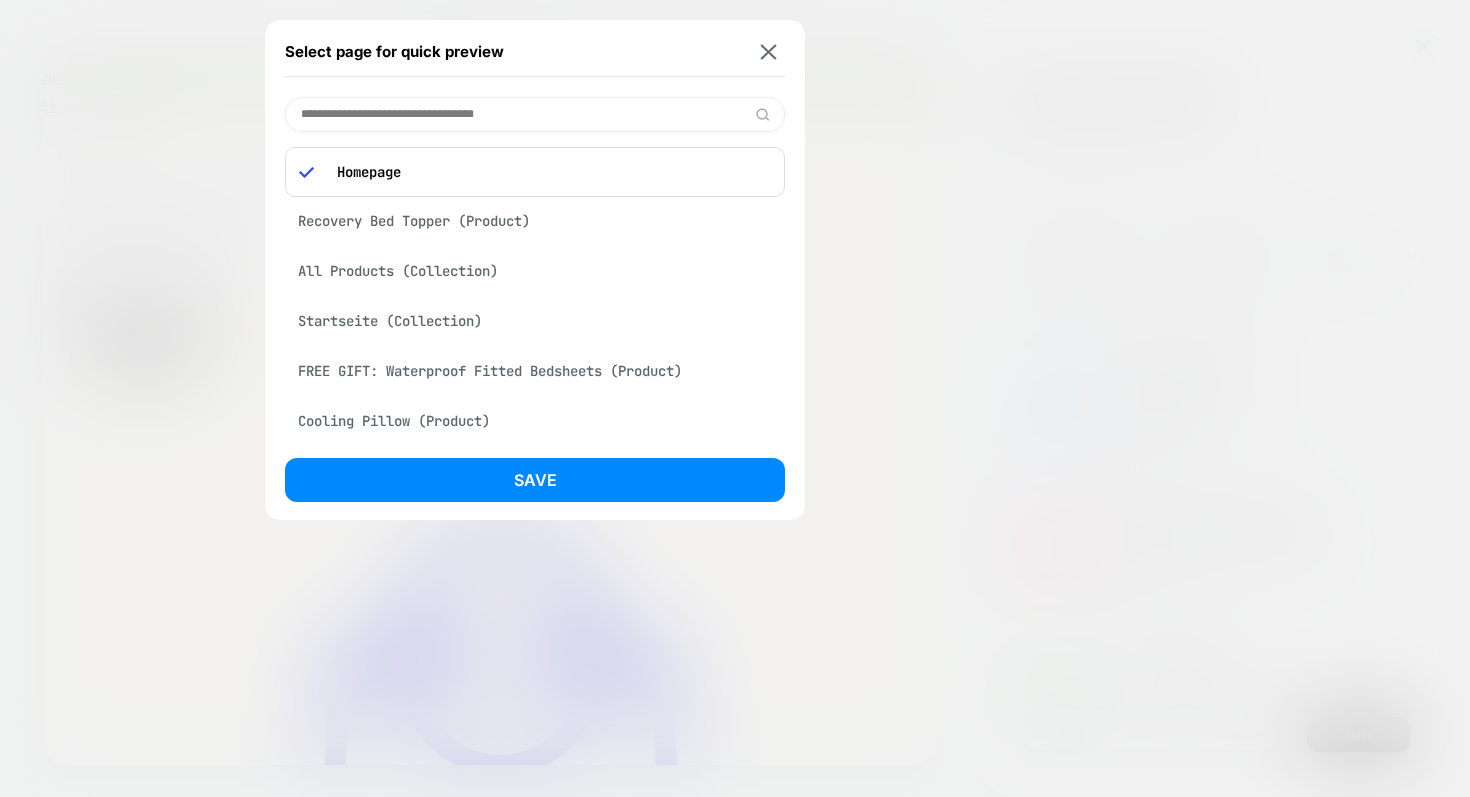 scroll, scrollTop: 0, scrollLeft: 0, axis: both 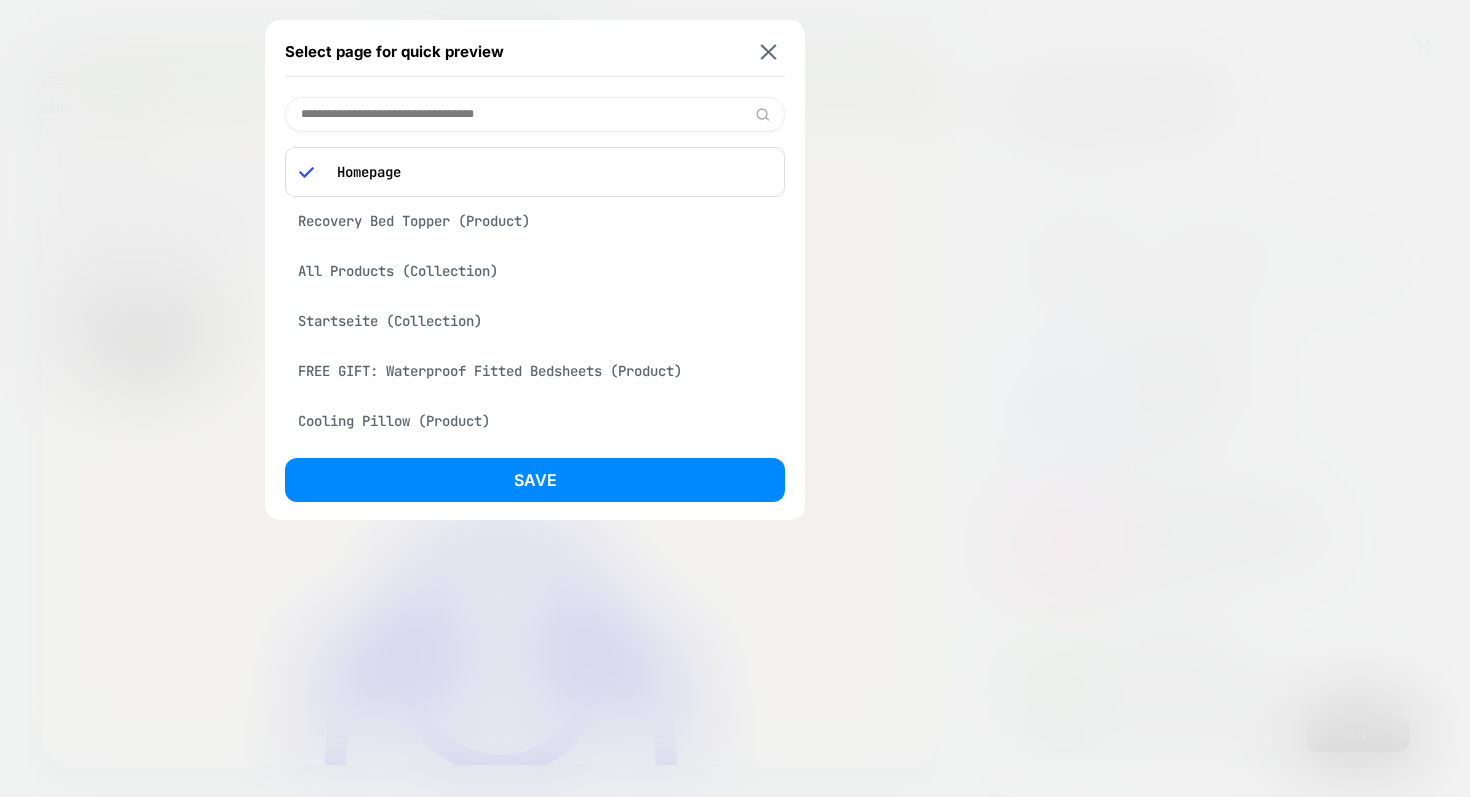 click on "Recovery Bed Topper (Product)" at bounding box center [535, 221] 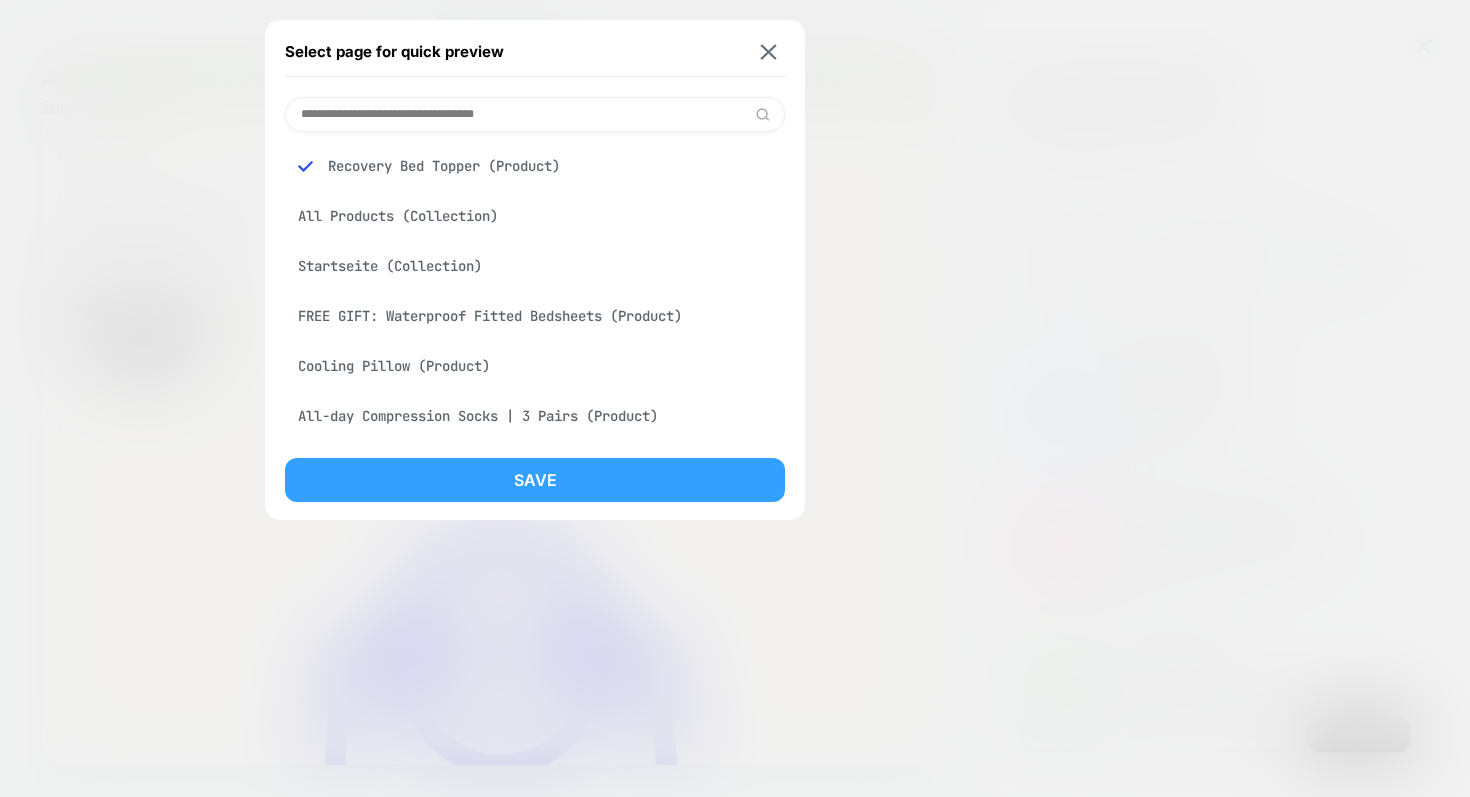 click on "Save" at bounding box center [535, 480] 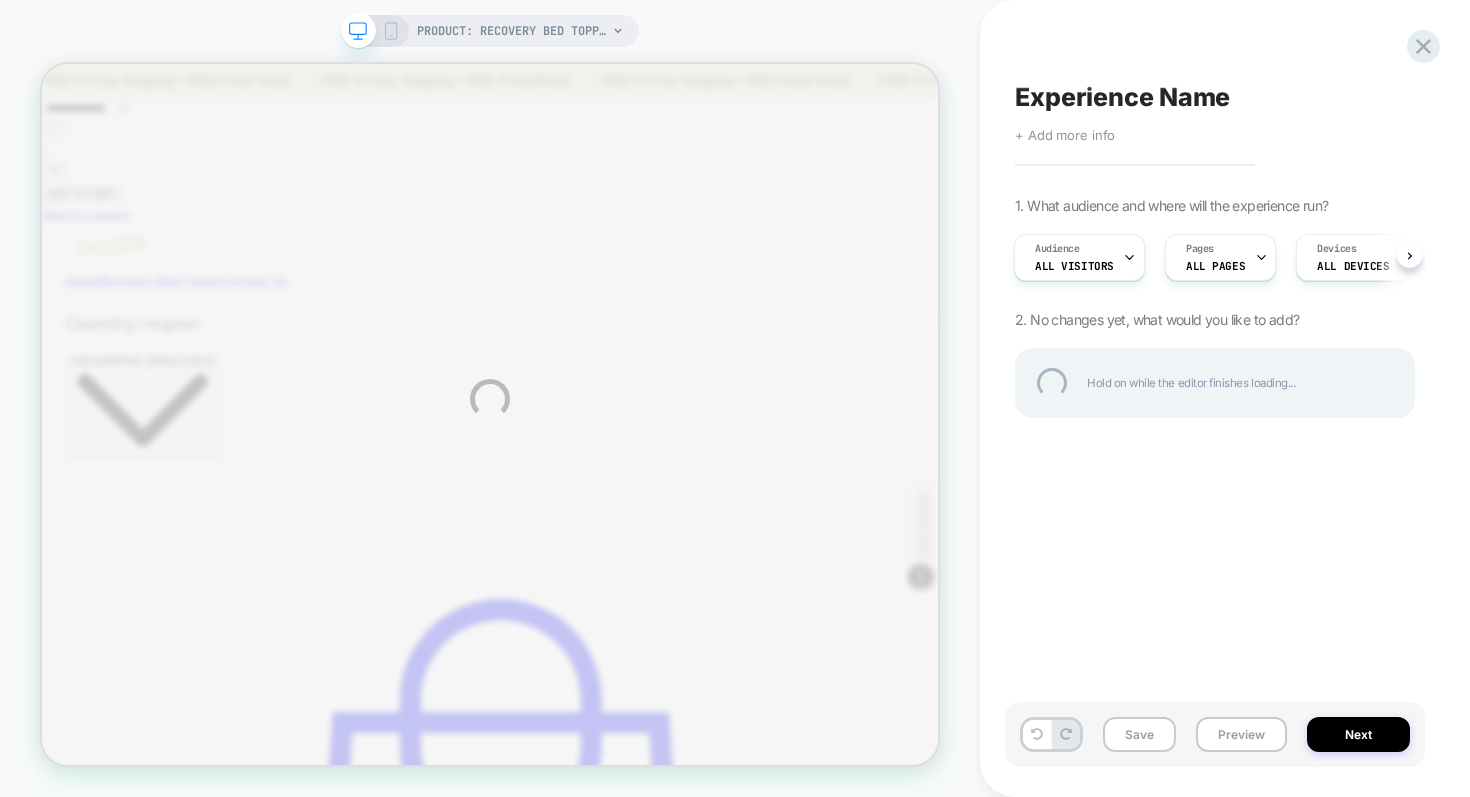scroll, scrollTop: 0, scrollLeft: 0, axis: both 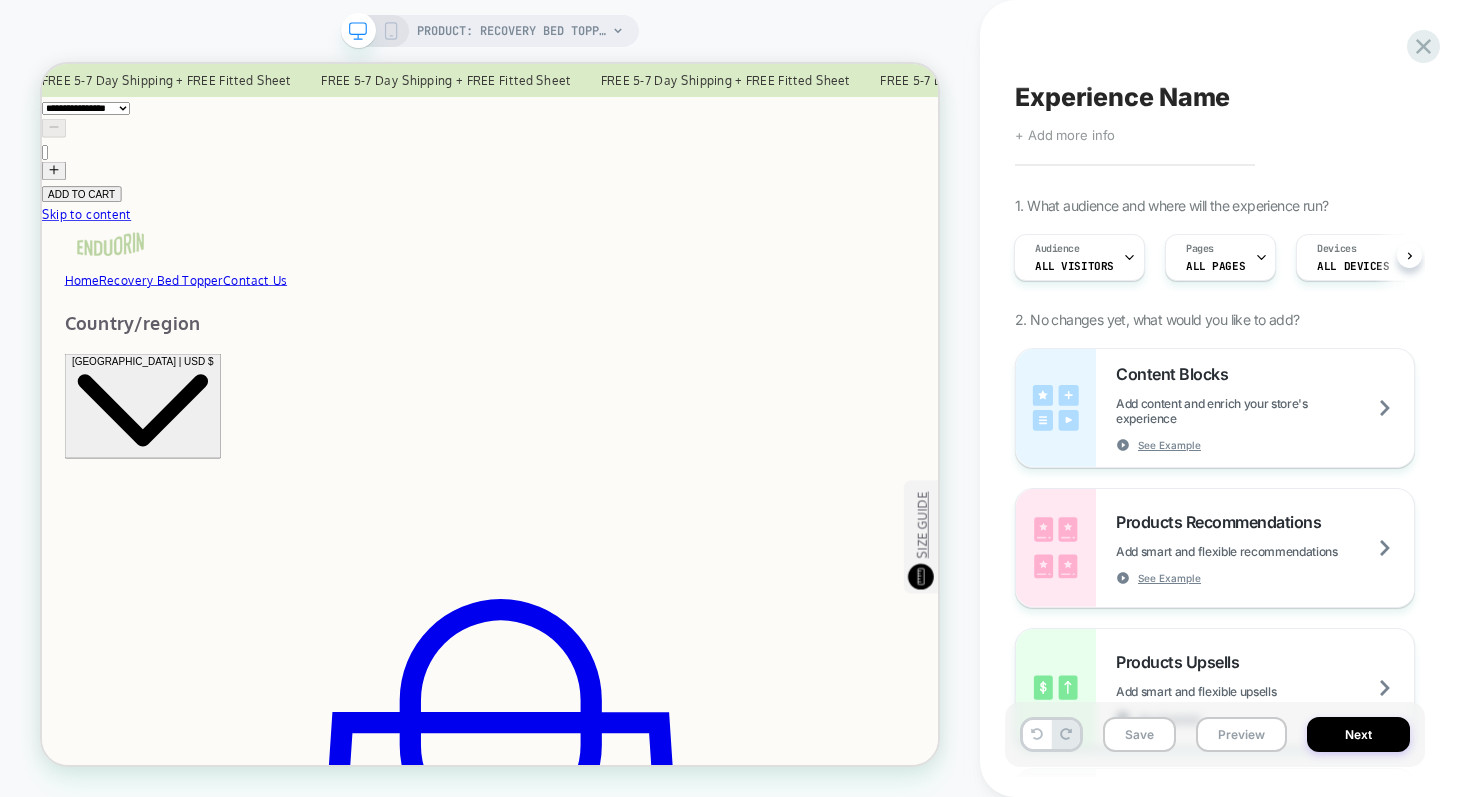 click 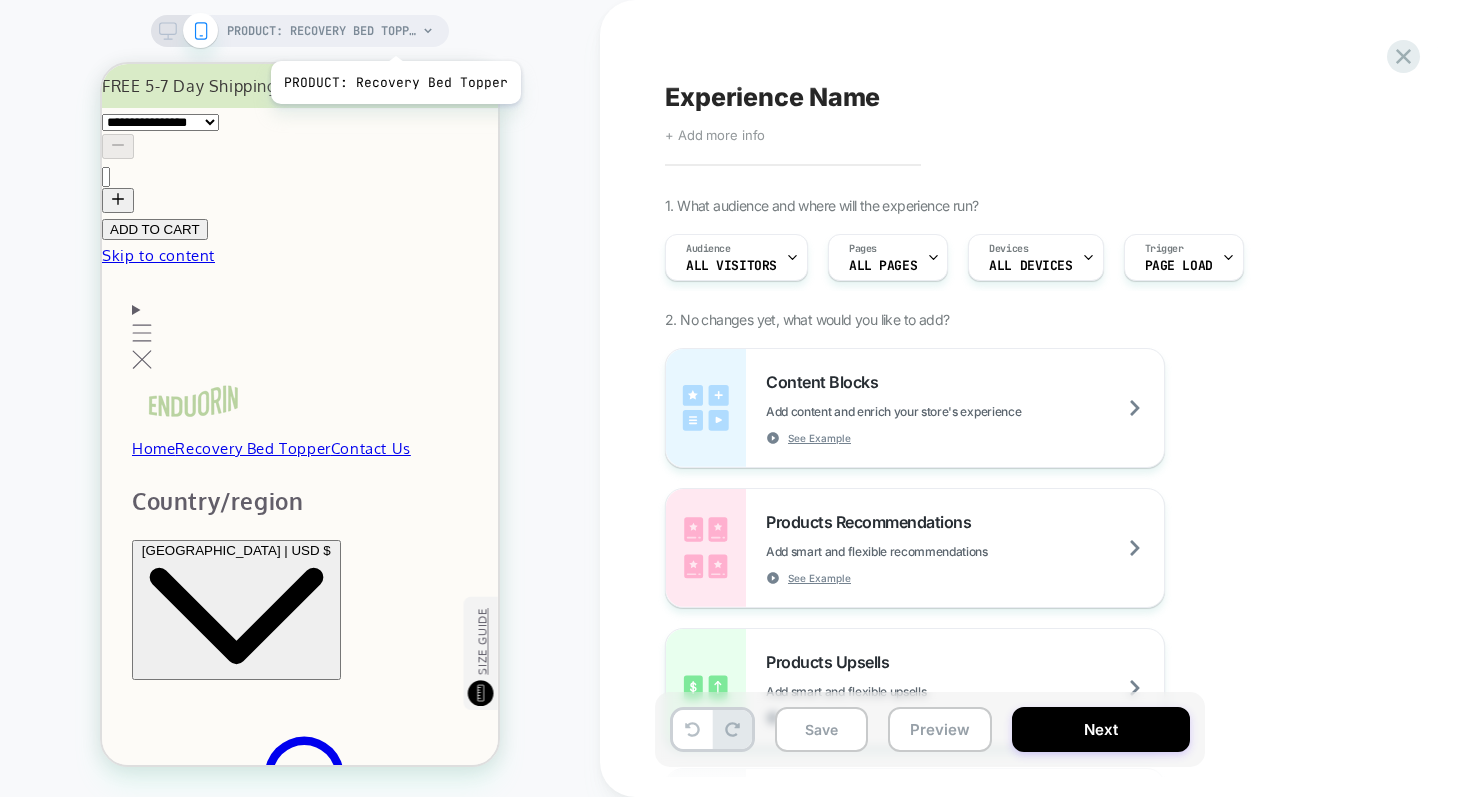 scroll, scrollTop: 0, scrollLeft: 0, axis: both 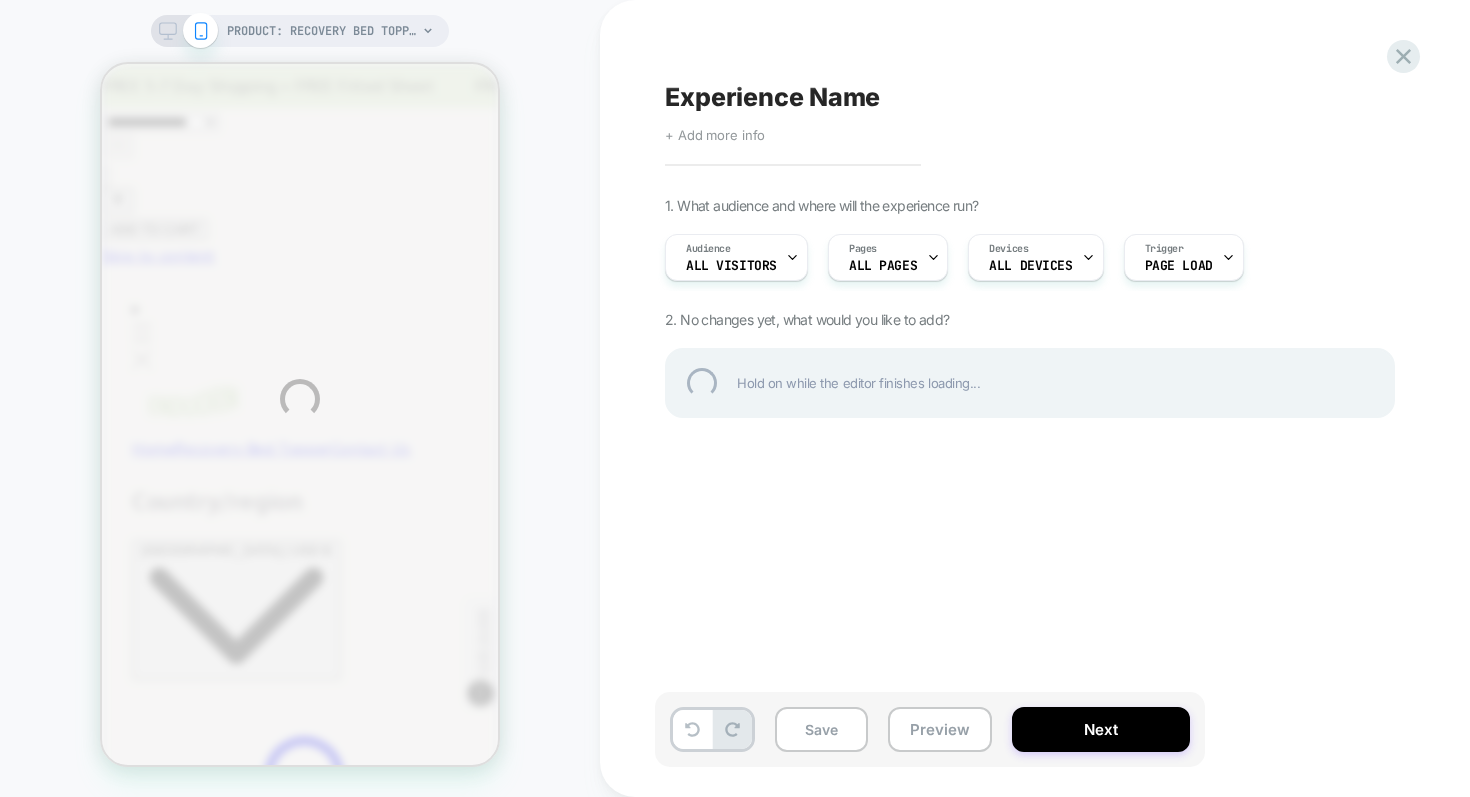 click on "Experience Name" at bounding box center (1030, 97) 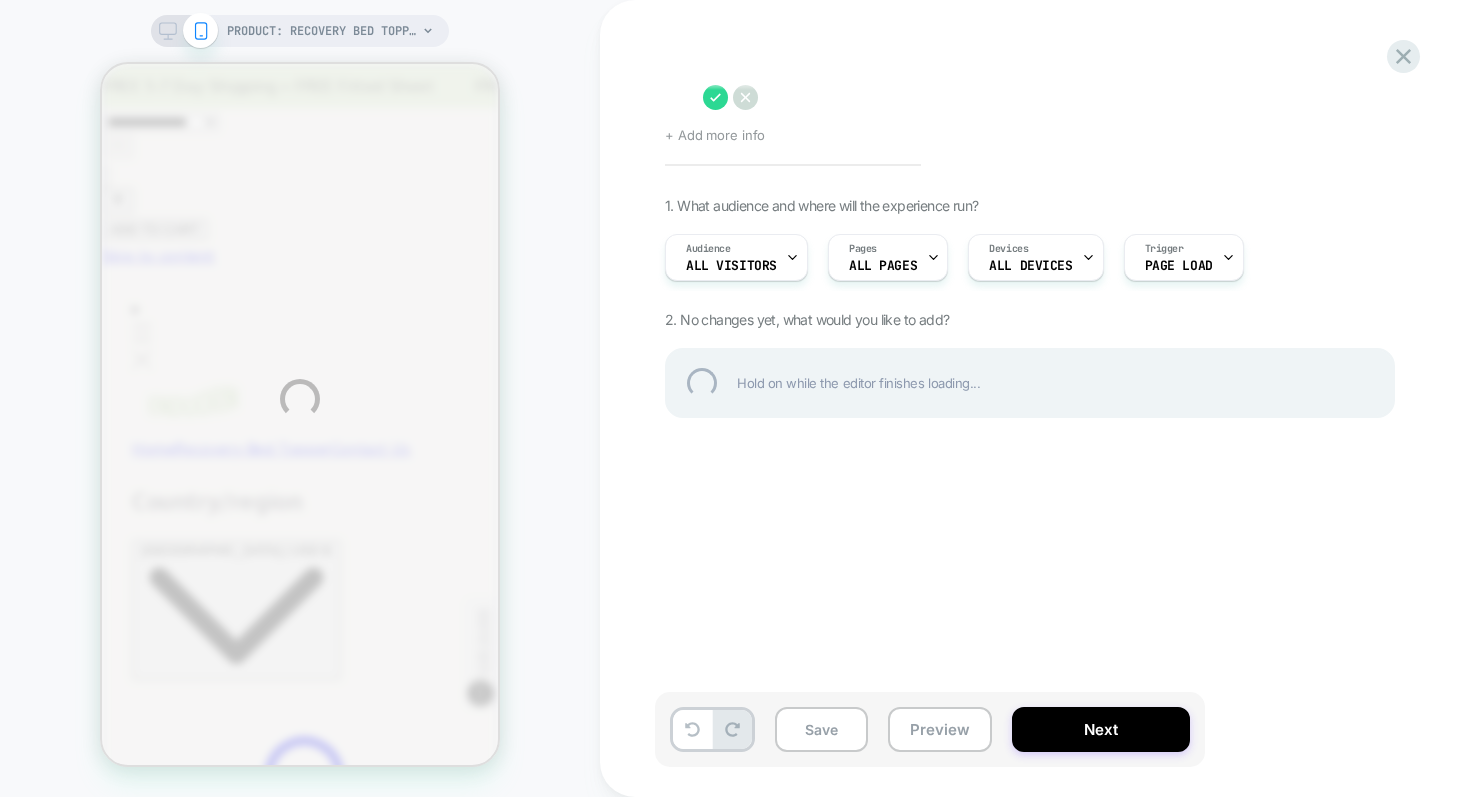 click at bounding box center (679, 97) 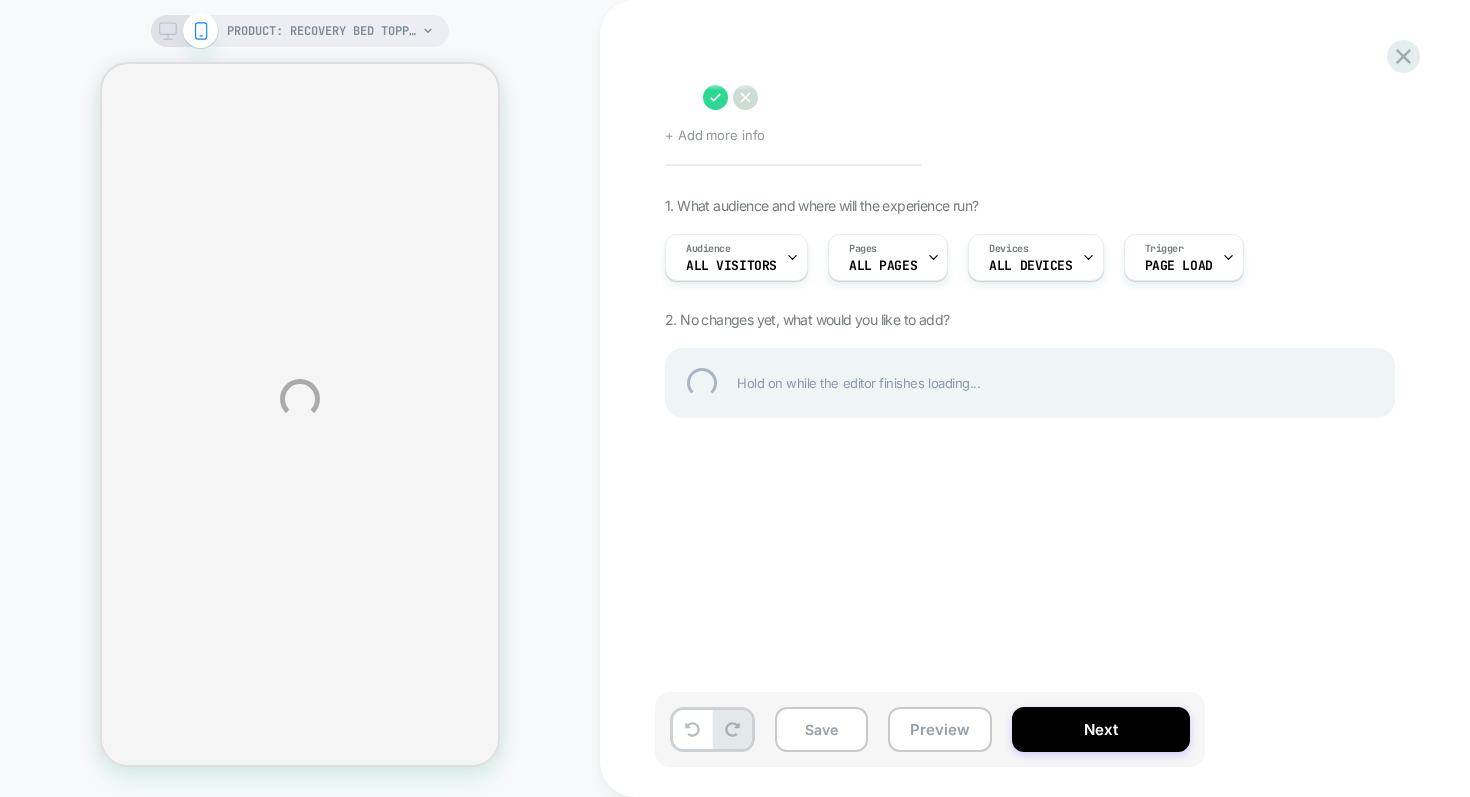 click at bounding box center [1030, 97] 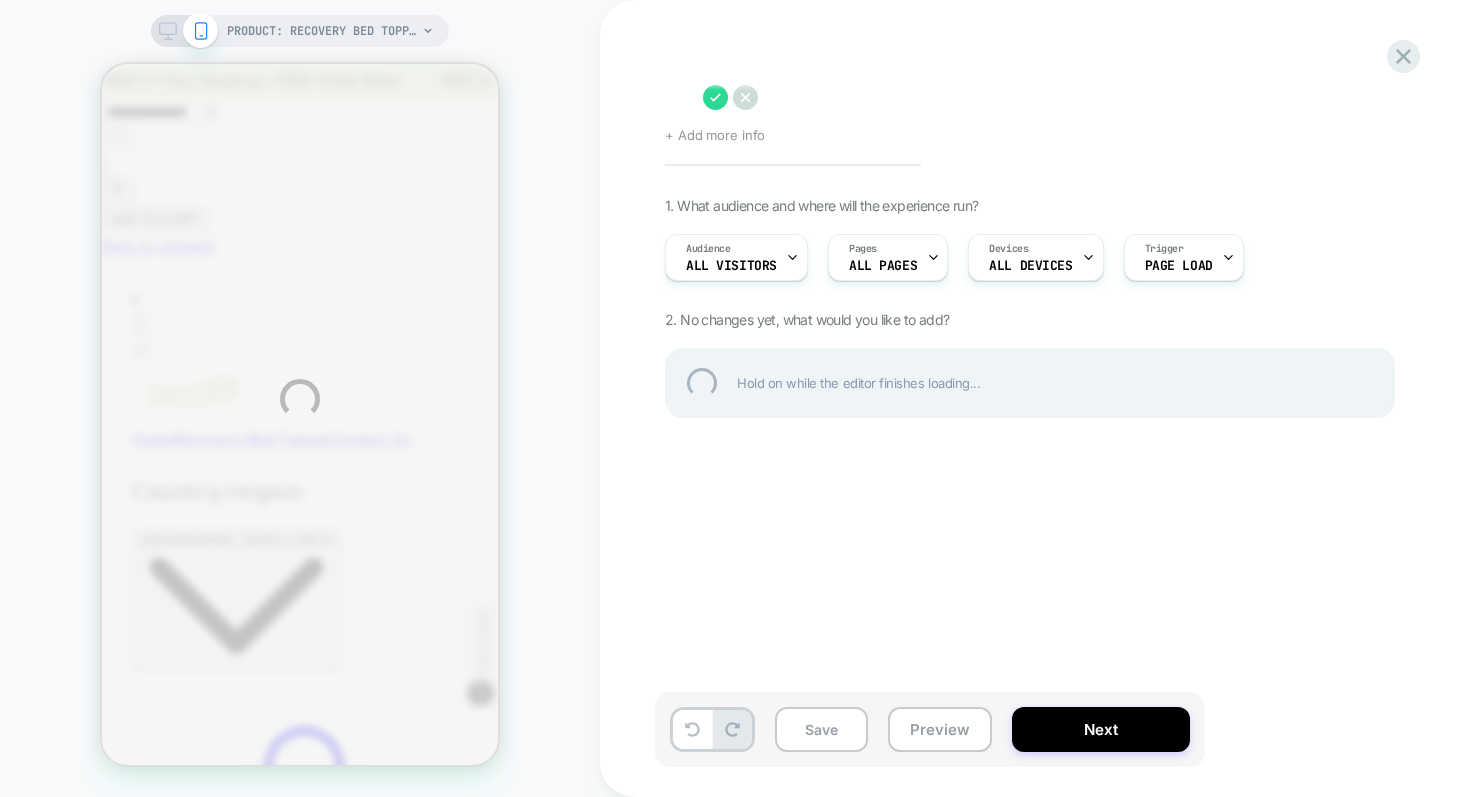 scroll, scrollTop: 0, scrollLeft: 0, axis: both 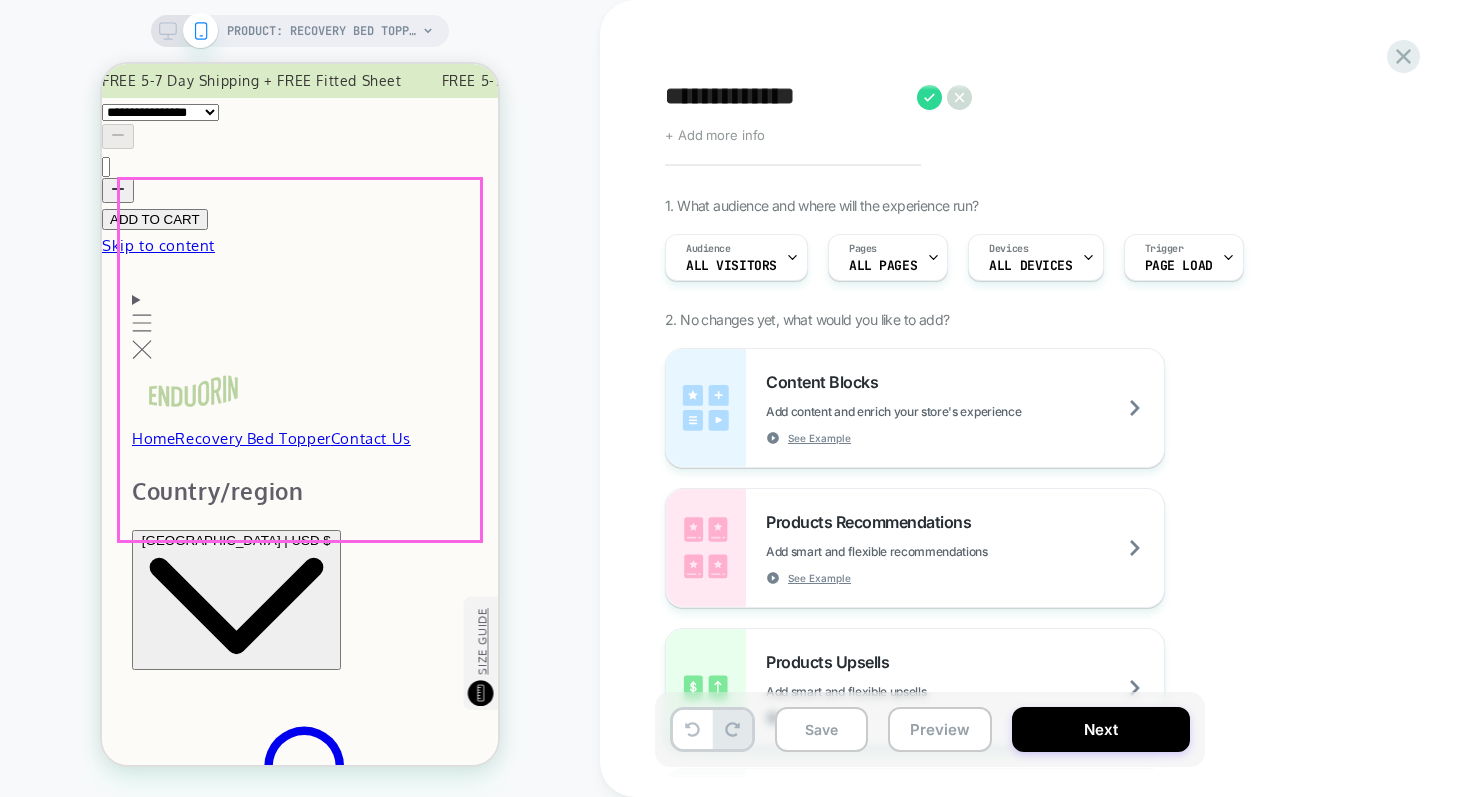 type on "**********" 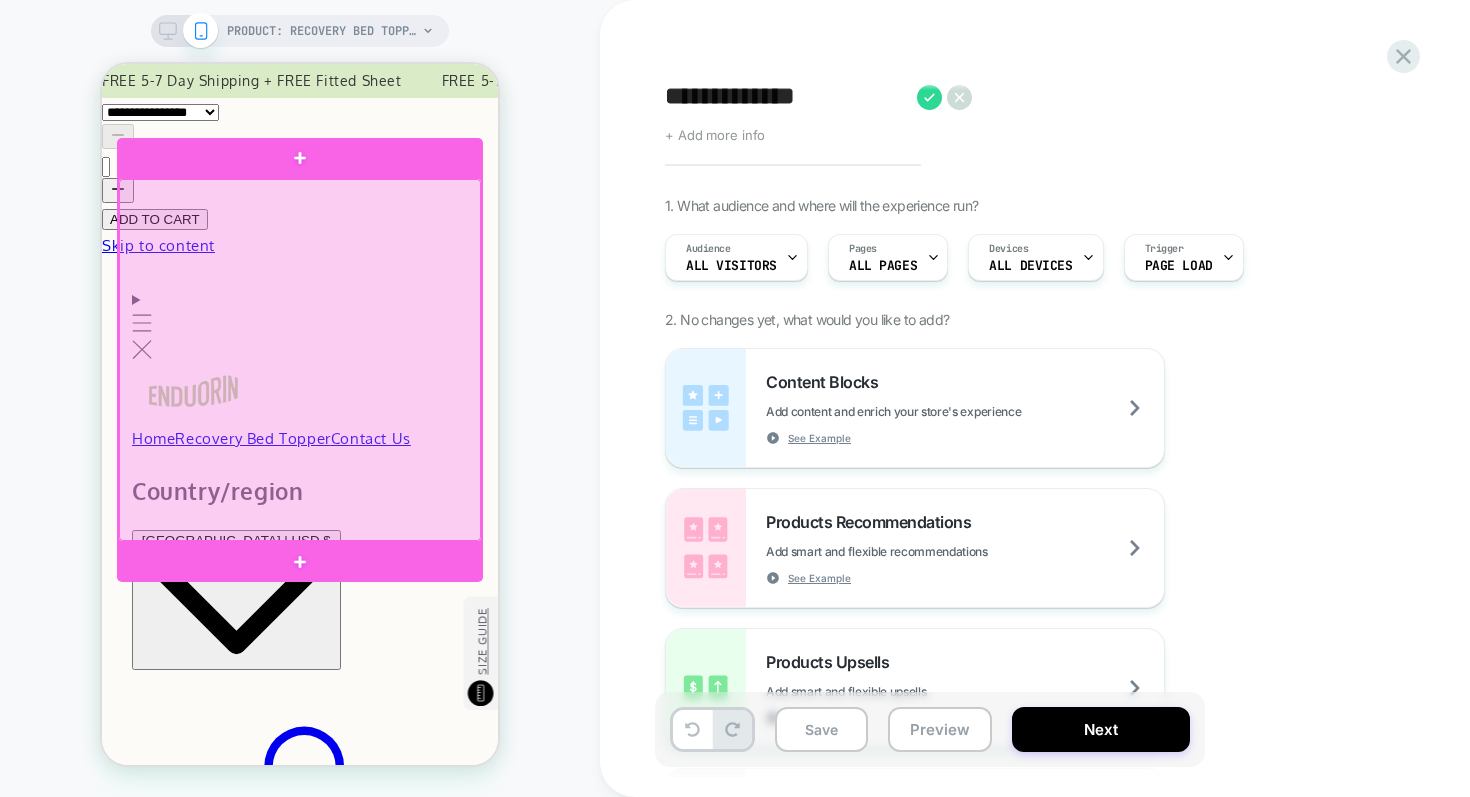scroll, scrollTop: 0, scrollLeft: 0, axis: both 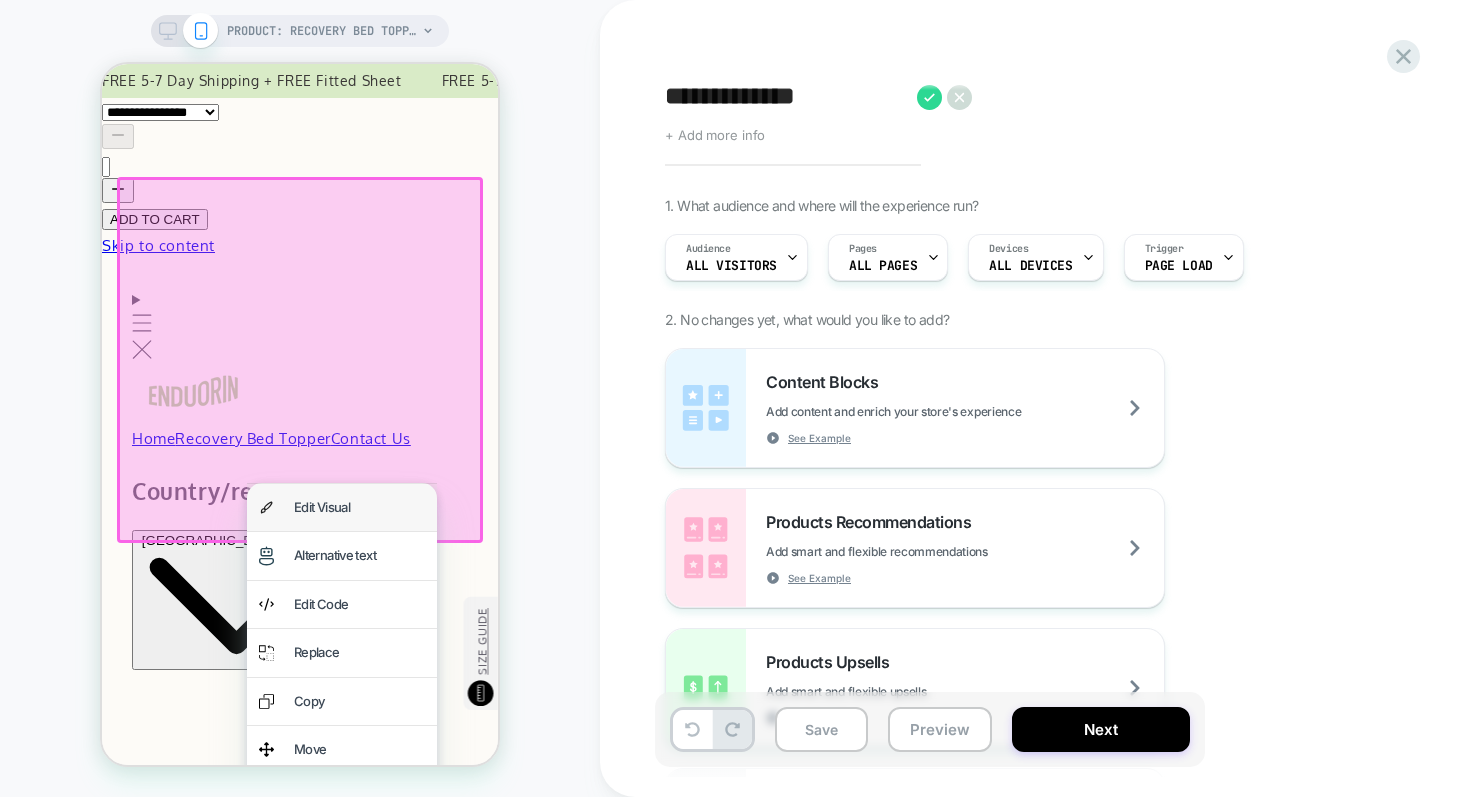 click on "Edit Visual" at bounding box center [342, 507] 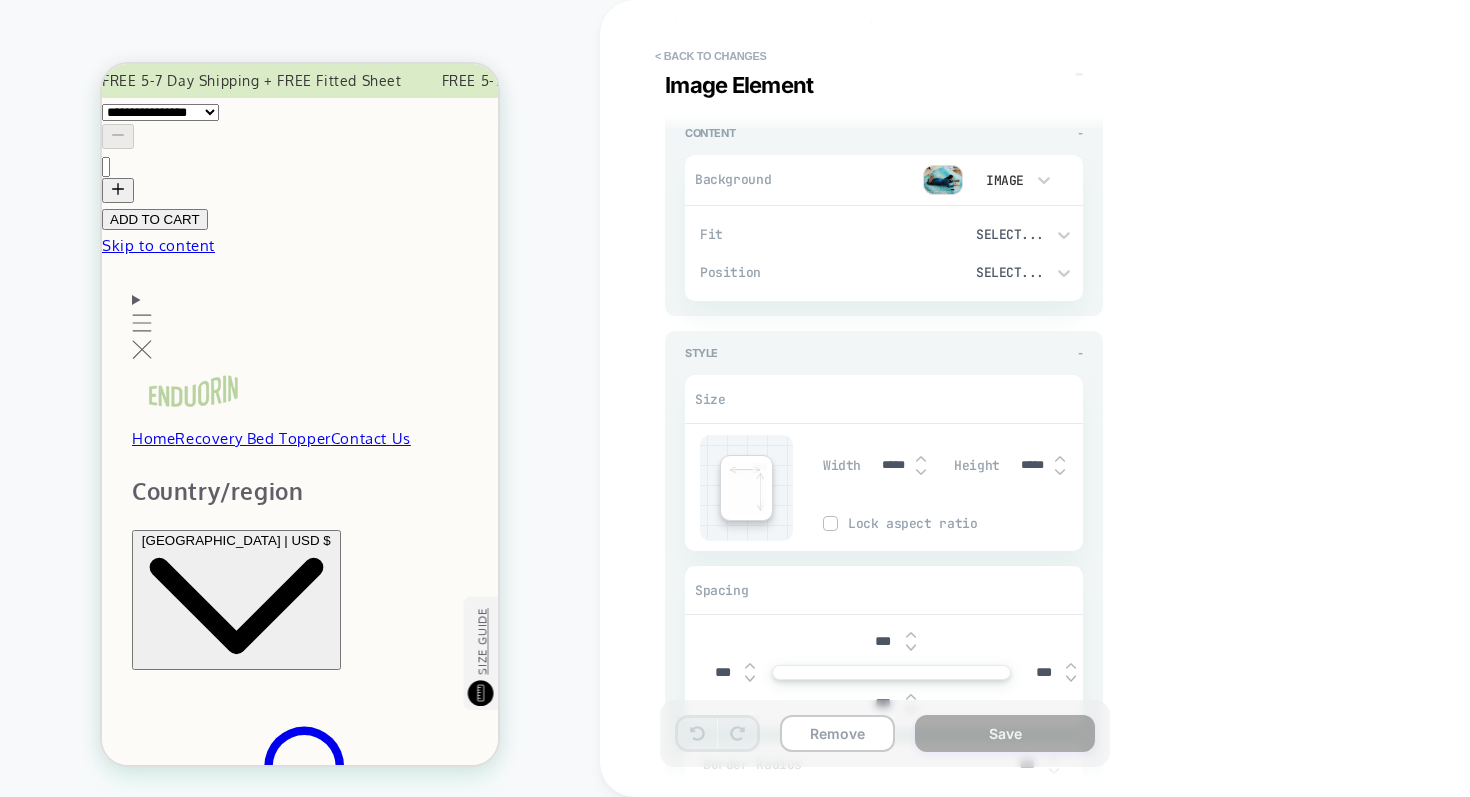 scroll, scrollTop: 479, scrollLeft: 0, axis: vertical 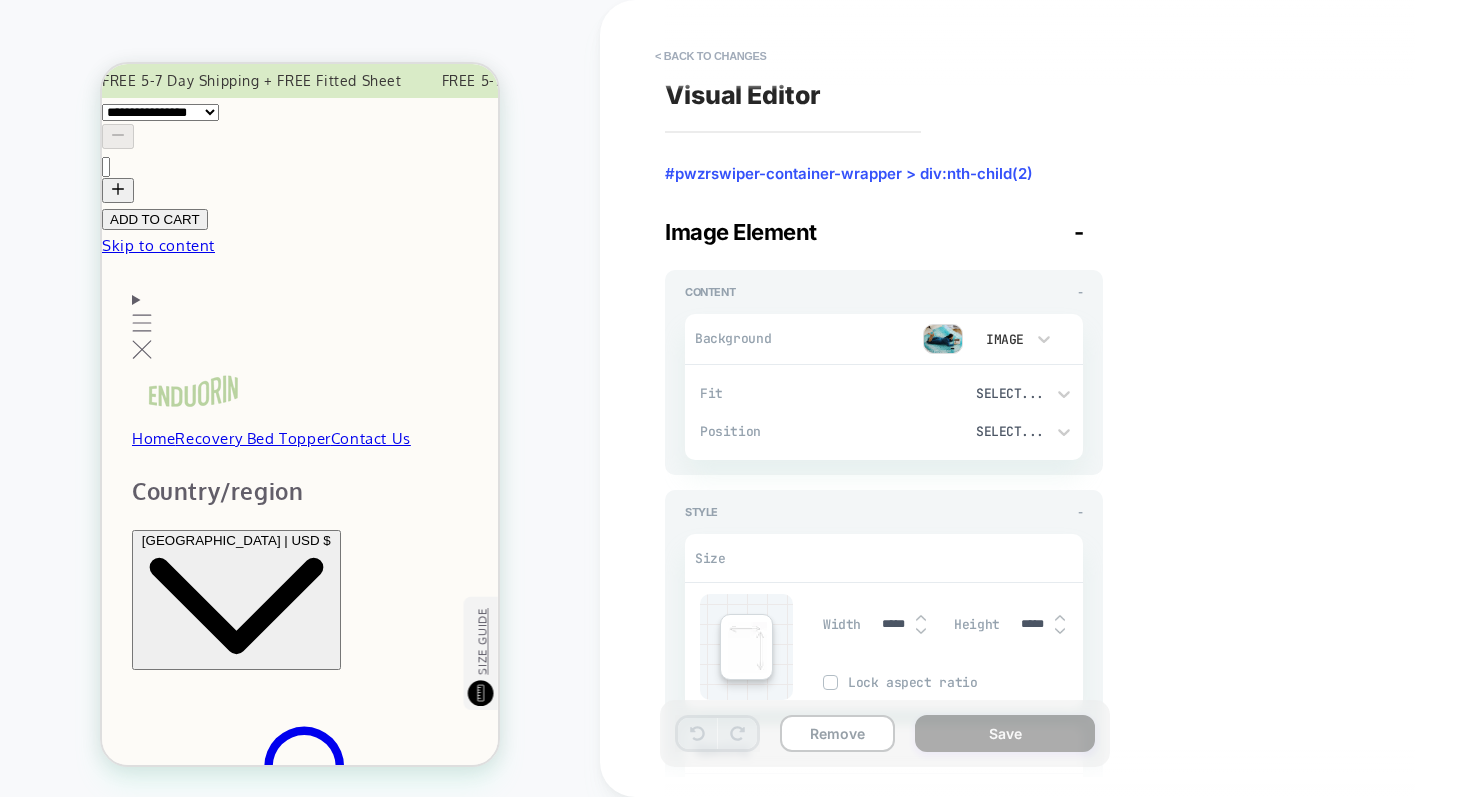 click on "Image" at bounding box center (1003, 339) 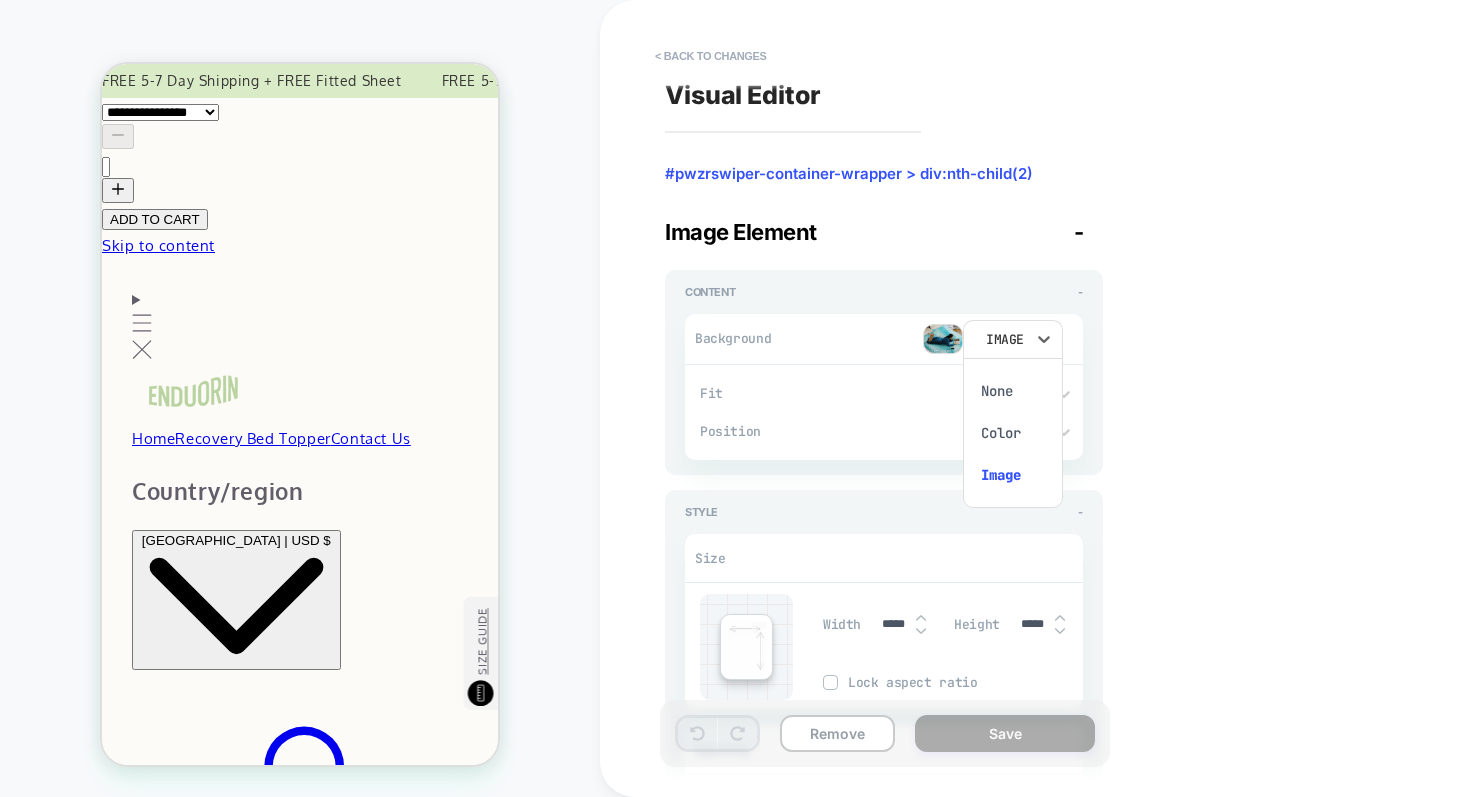 click at bounding box center (735, 398) 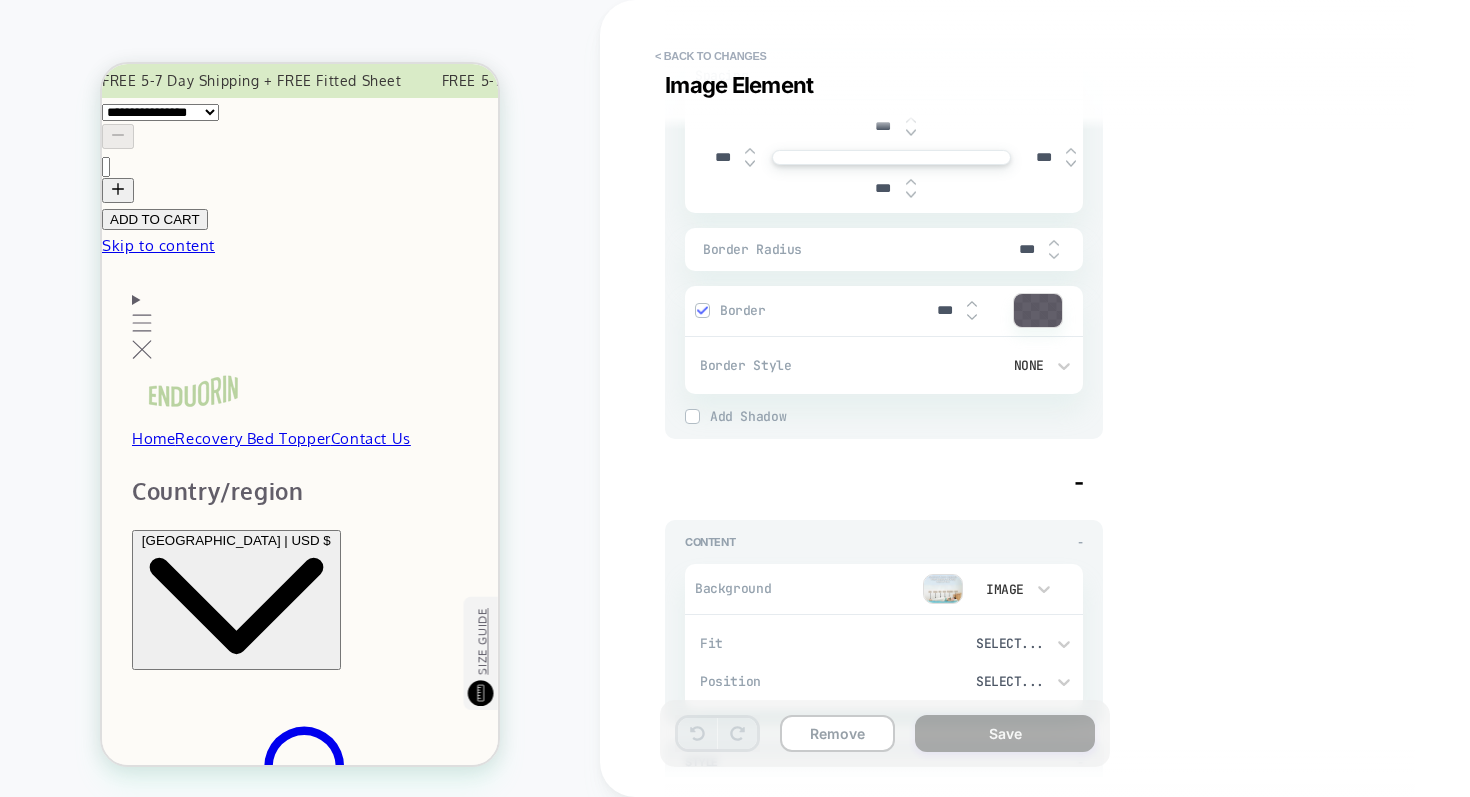 scroll, scrollTop: 799, scrollLeft: 0, axis: vertical 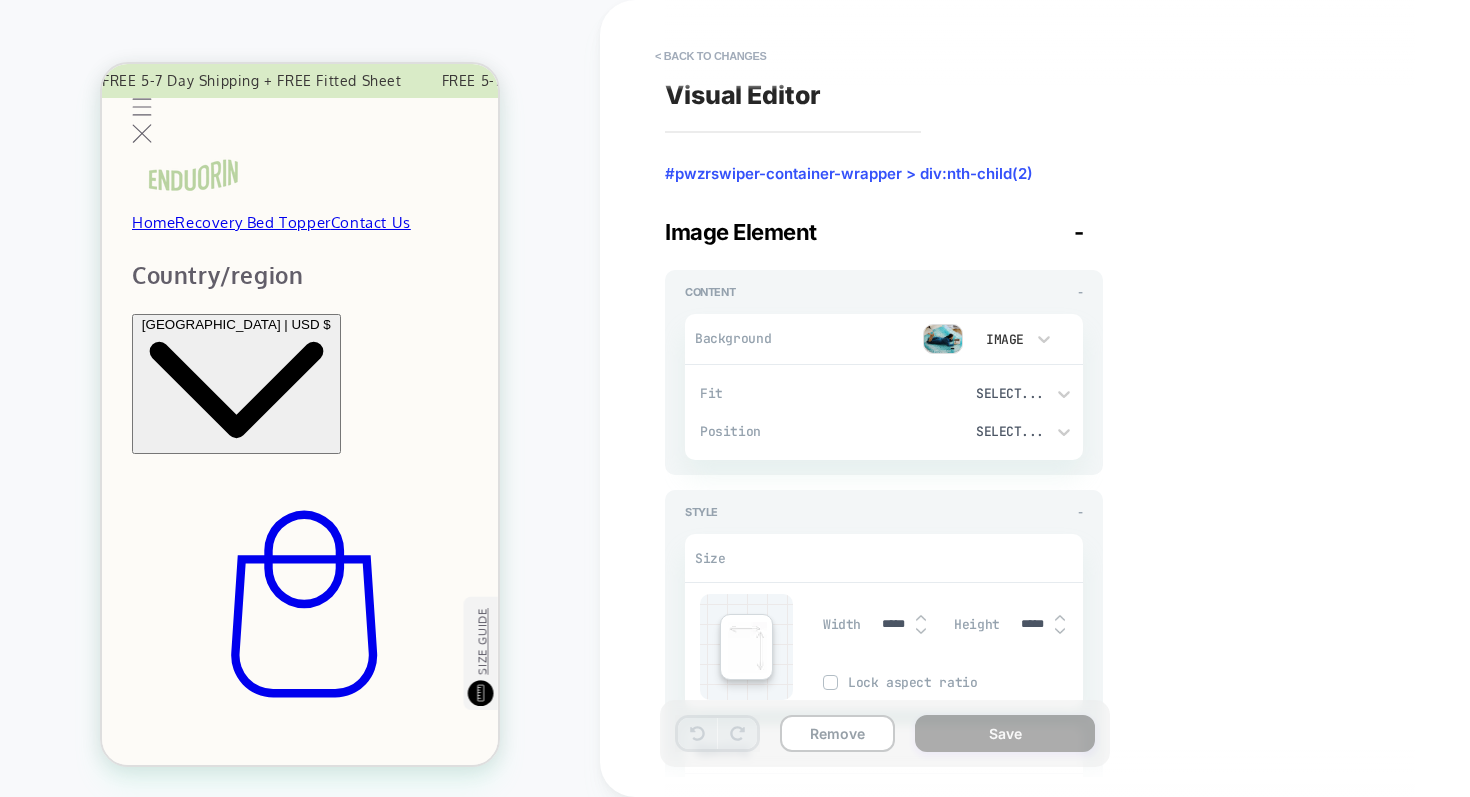 click on "Recovery Bed Topper" at bounding box center [300, 1330] 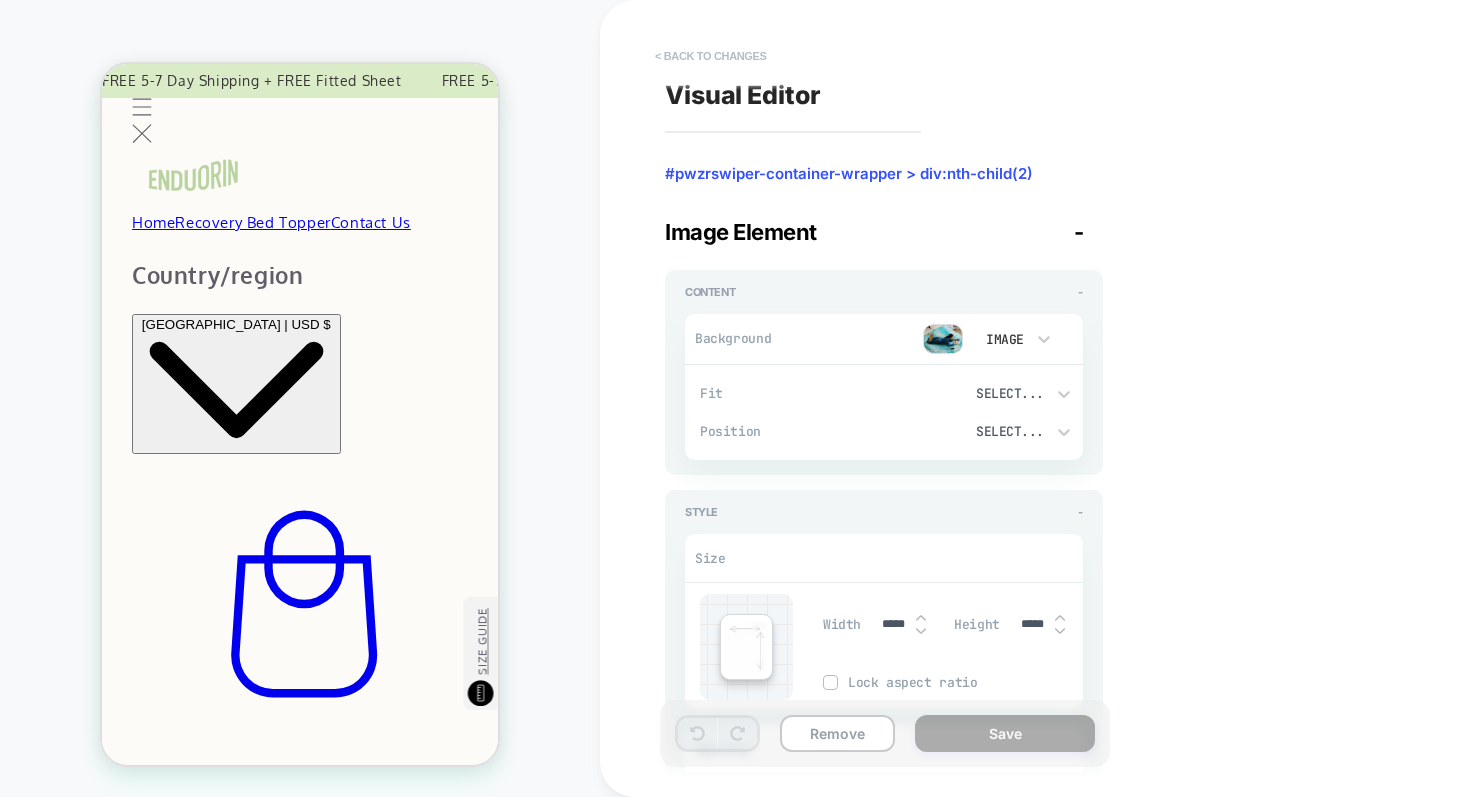 click on "< Back to changes" at bounding box center [711, 56] 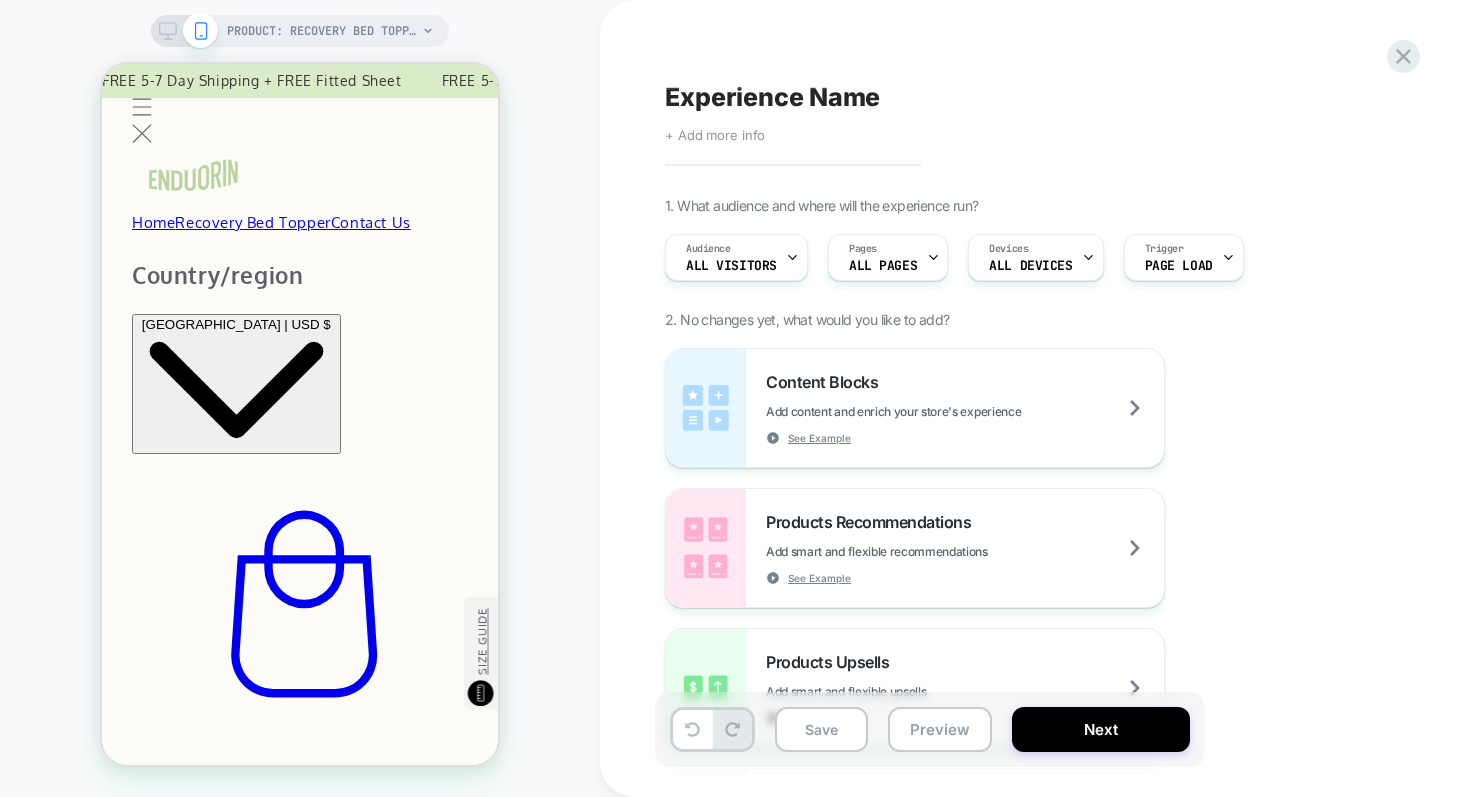 click on "**********" at bounding box center (300, 1918) 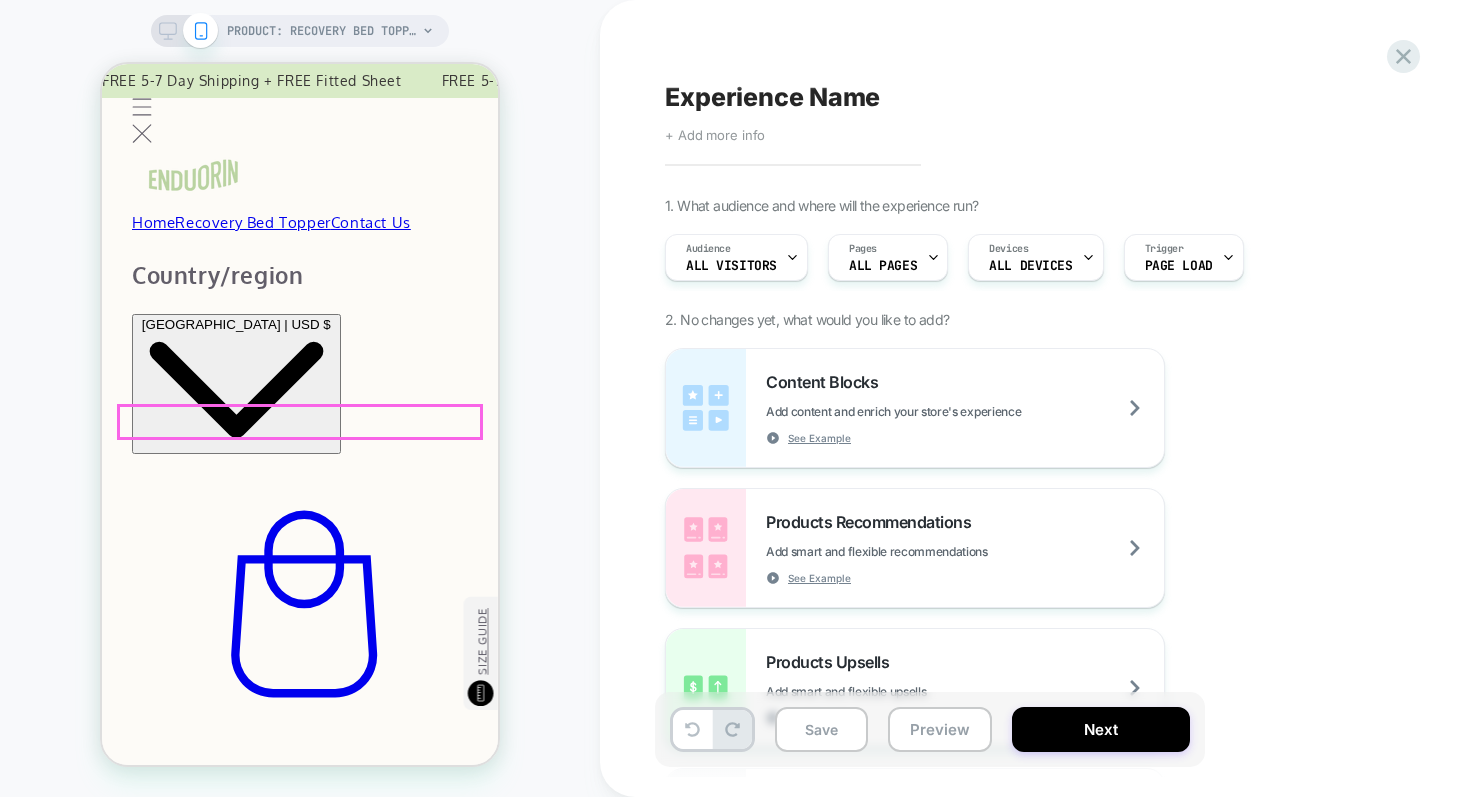click on "Recovery Bed Topper" at bounding box center (300, 1330) 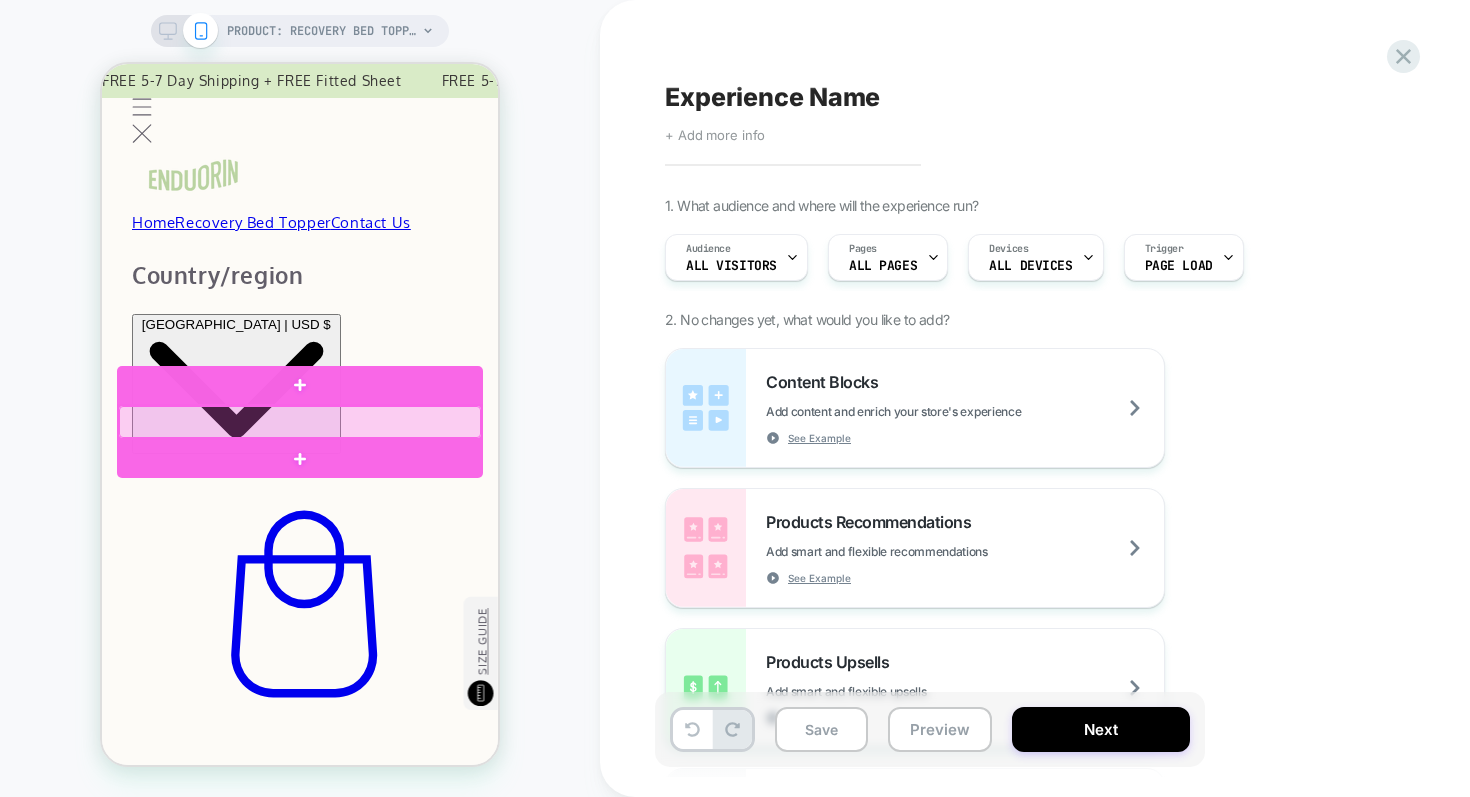 scroll, scrollTop: 0, scrollLeft: 396, axis: horizontal 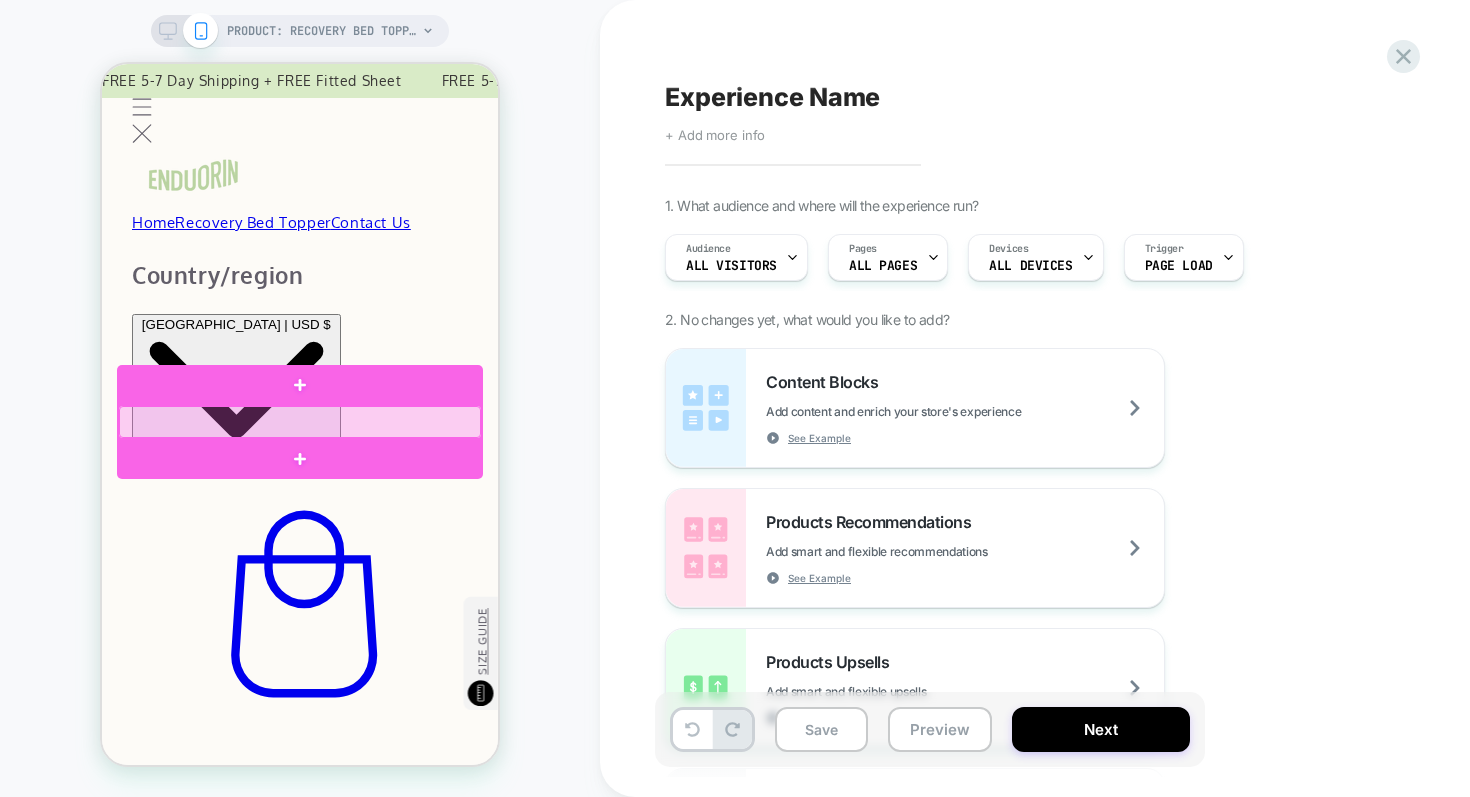 click at bounding box center (300, 422) 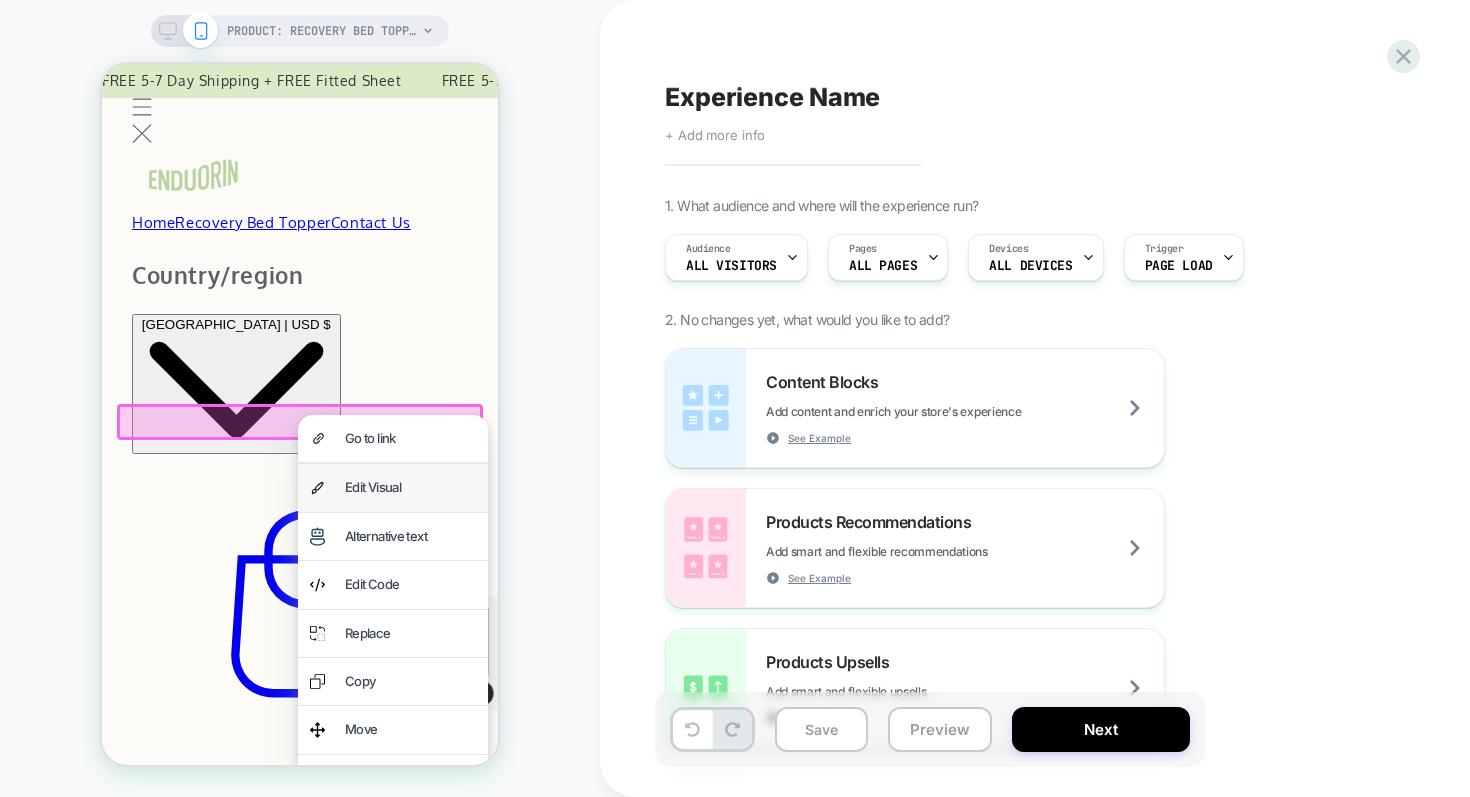 click on "Edit Visual" at bounding box center (410, 487) 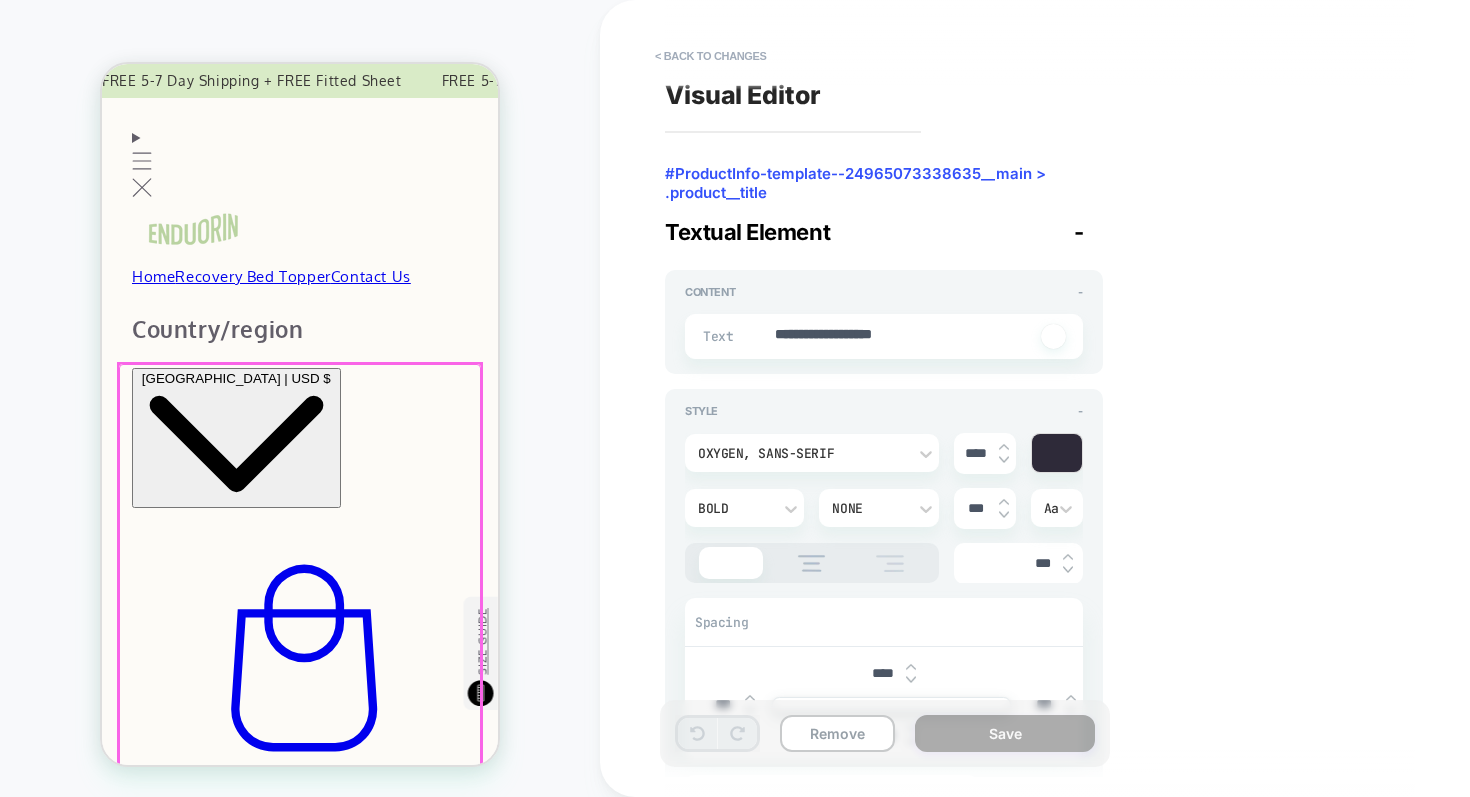 scroll, scrollTop: 169, scrollLeft: 0, axis: vertical 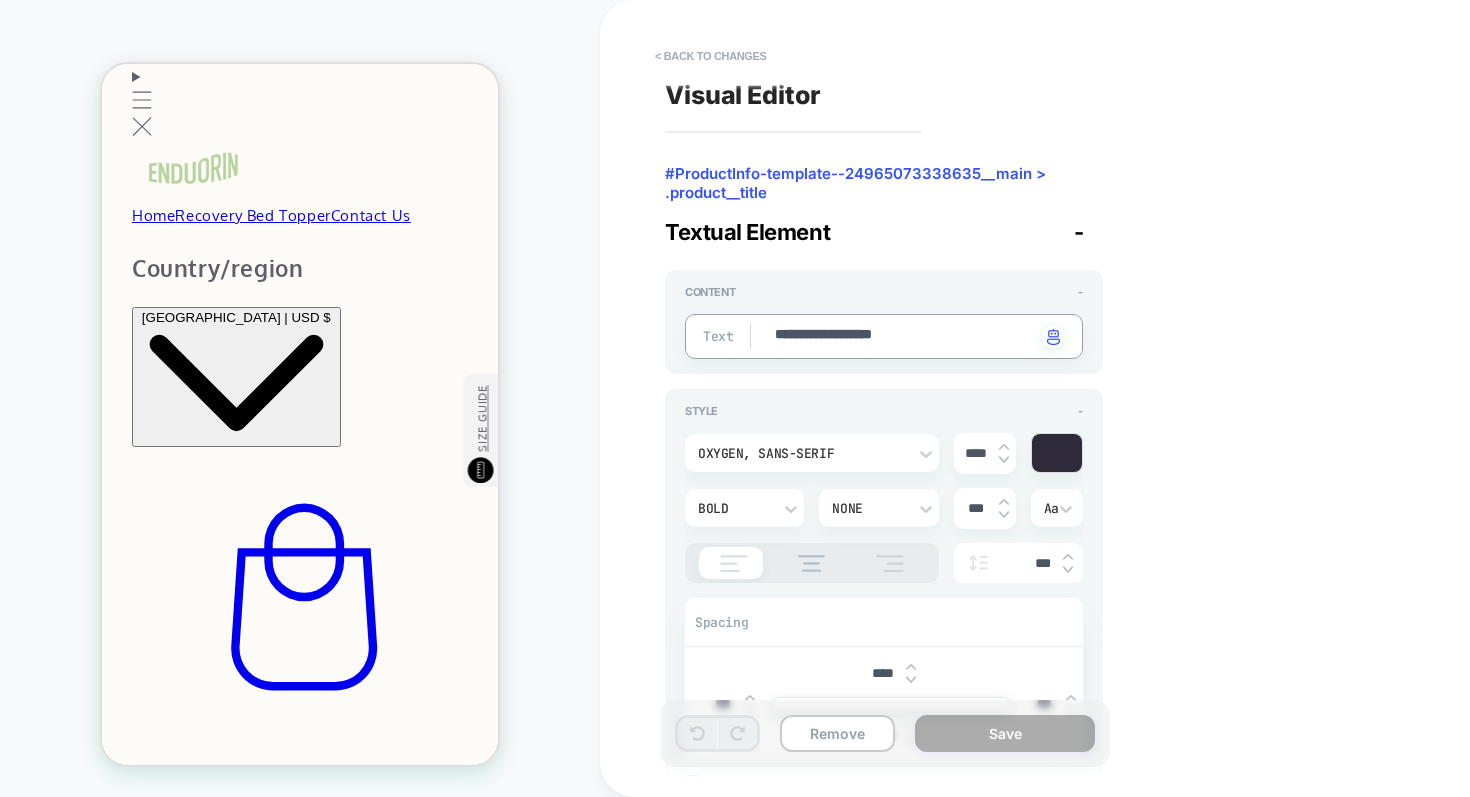 drag, startPoint x: 787, startPoint y: 336, endPoint x: 914, endPoint y: 335, distance: 127.00394 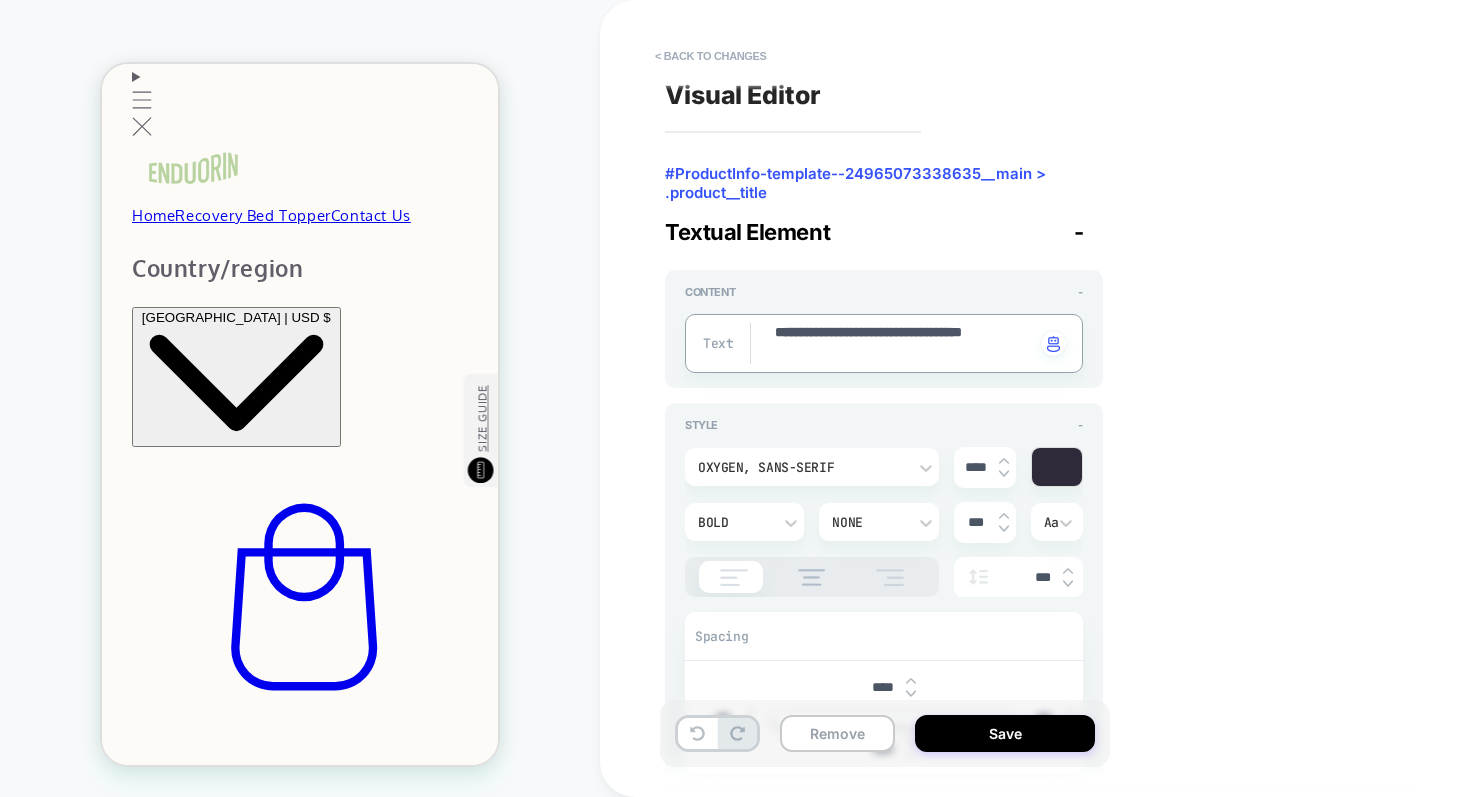 scroll, scrollTop: 0, scrollLeft: 0, axis: both 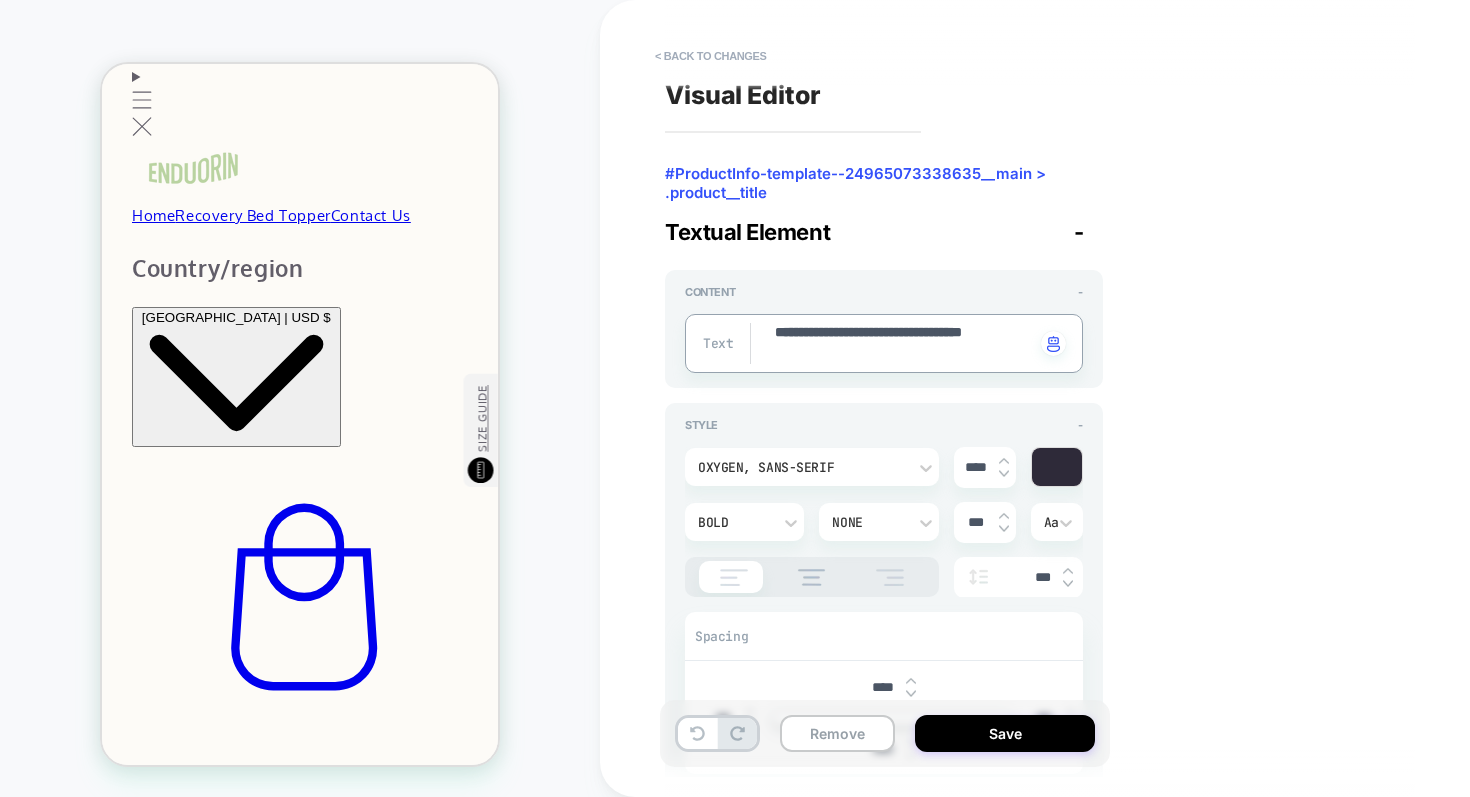 click on "**********" at bounding box center (904, 343) 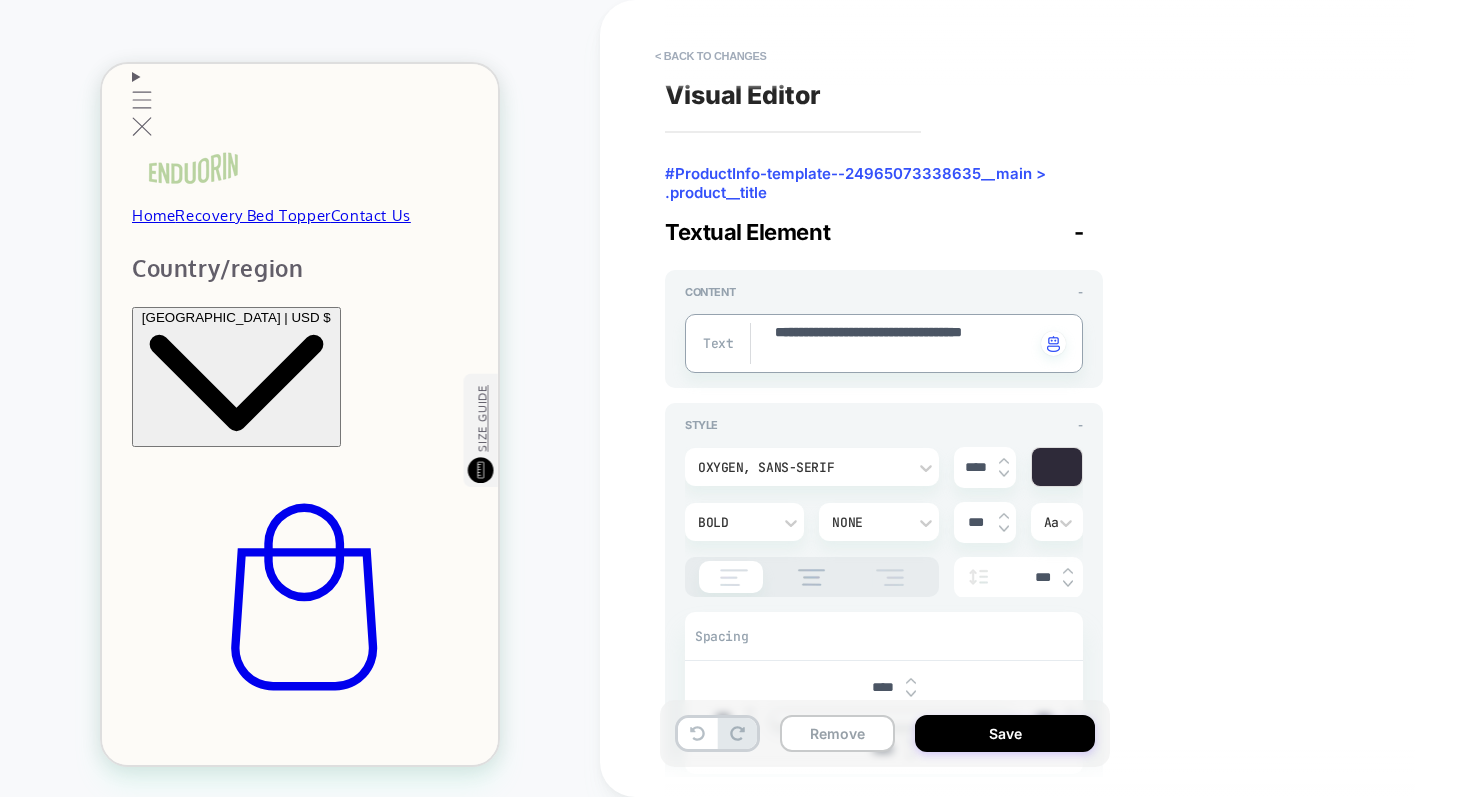 drag, startPoint x: 945, startPoint y: 339, endPoint x: 981, endPoint y: 339, distance: 36 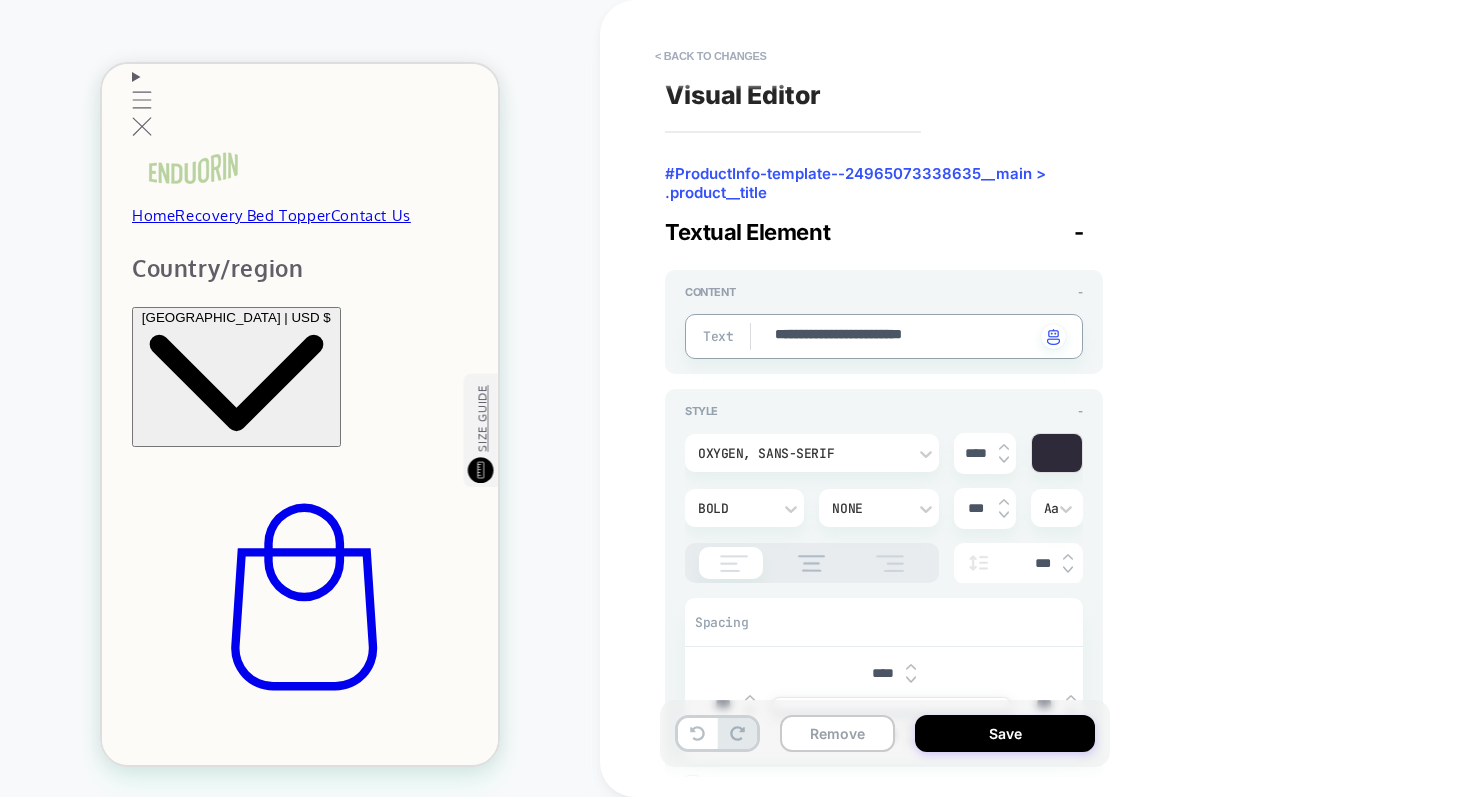 scroll, scrollTop: 0, scrollLeft: 396, axis: horizontal 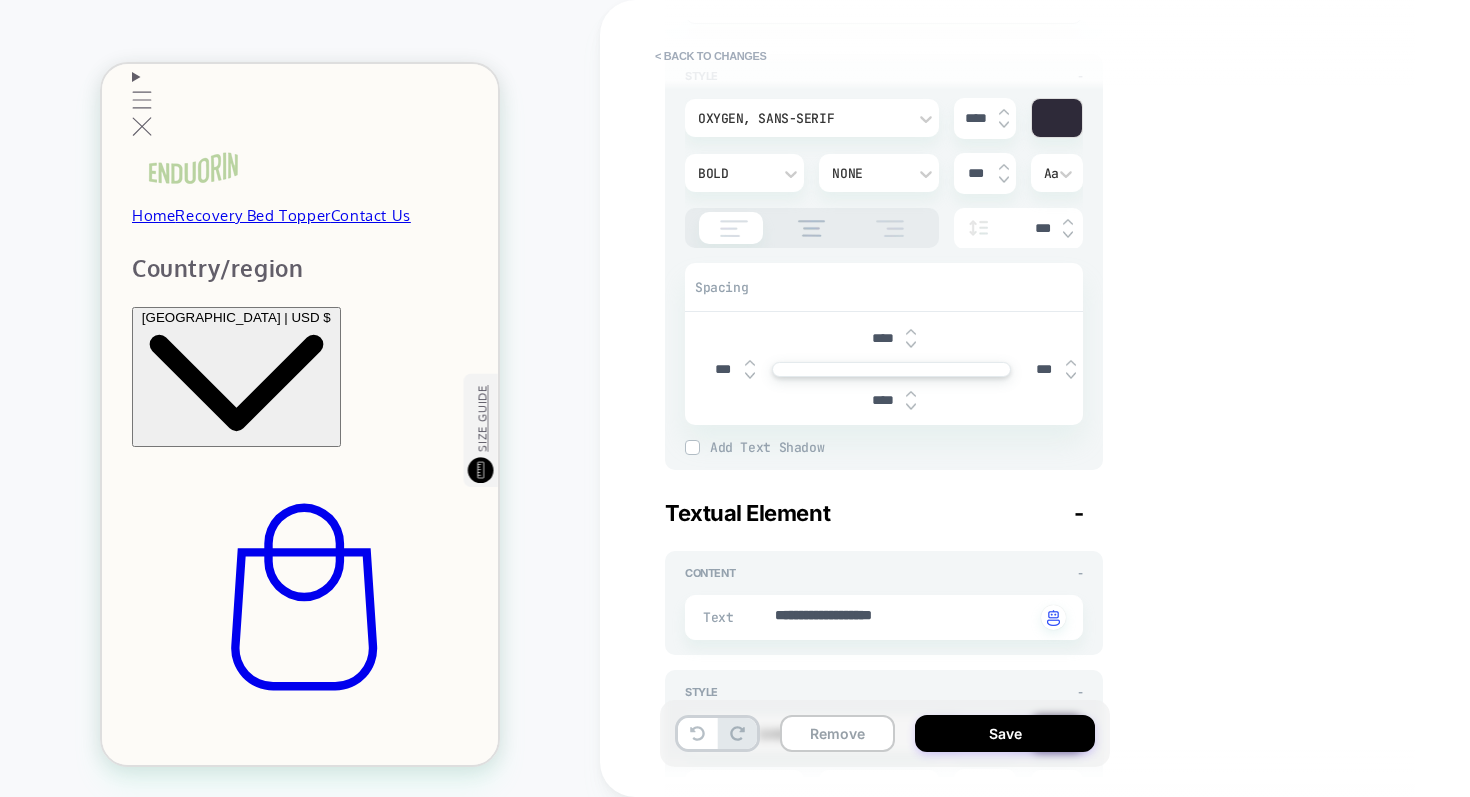 type on "*" 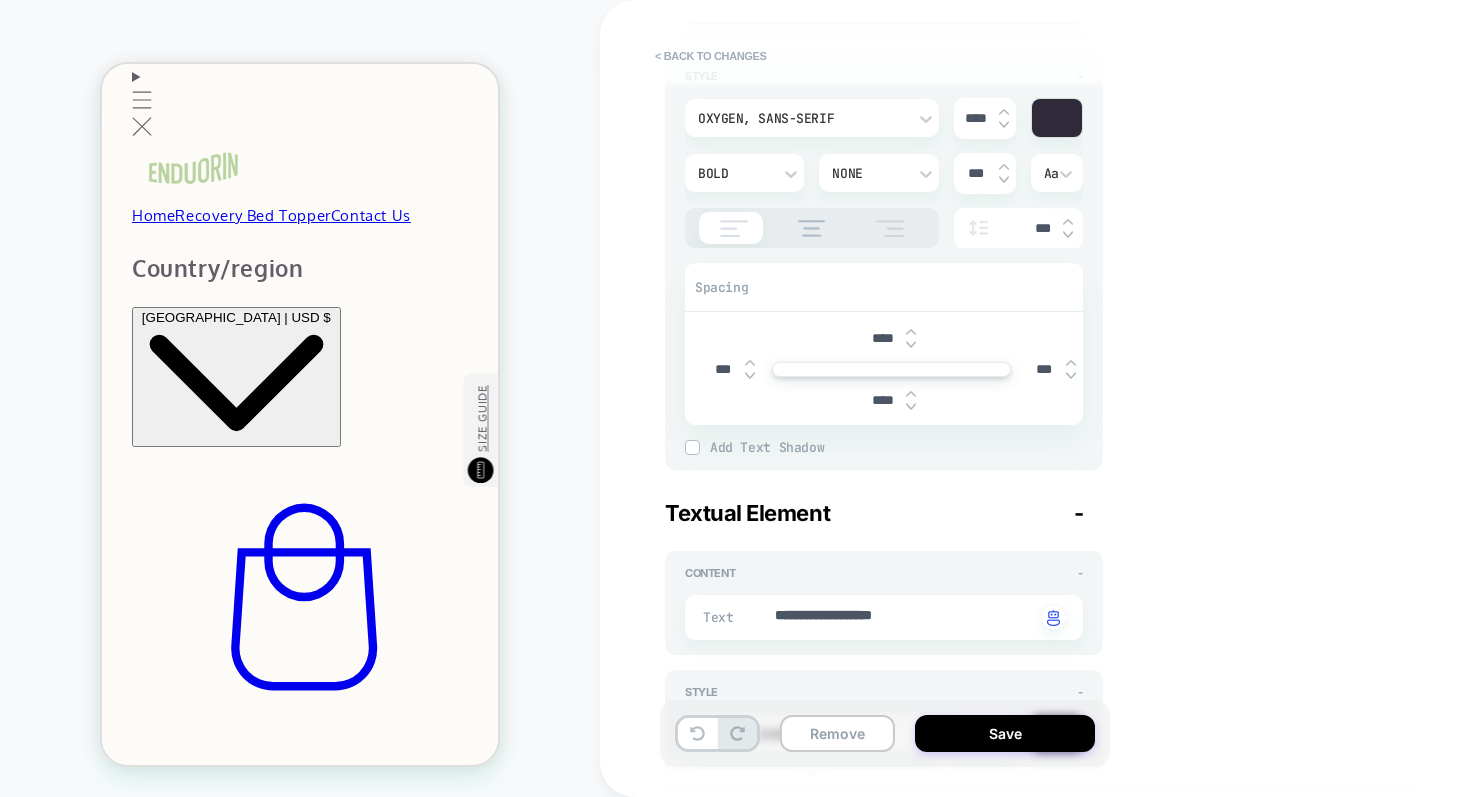 scroll, scrollTop: 752, scrollLeft: 0, axis: vertical 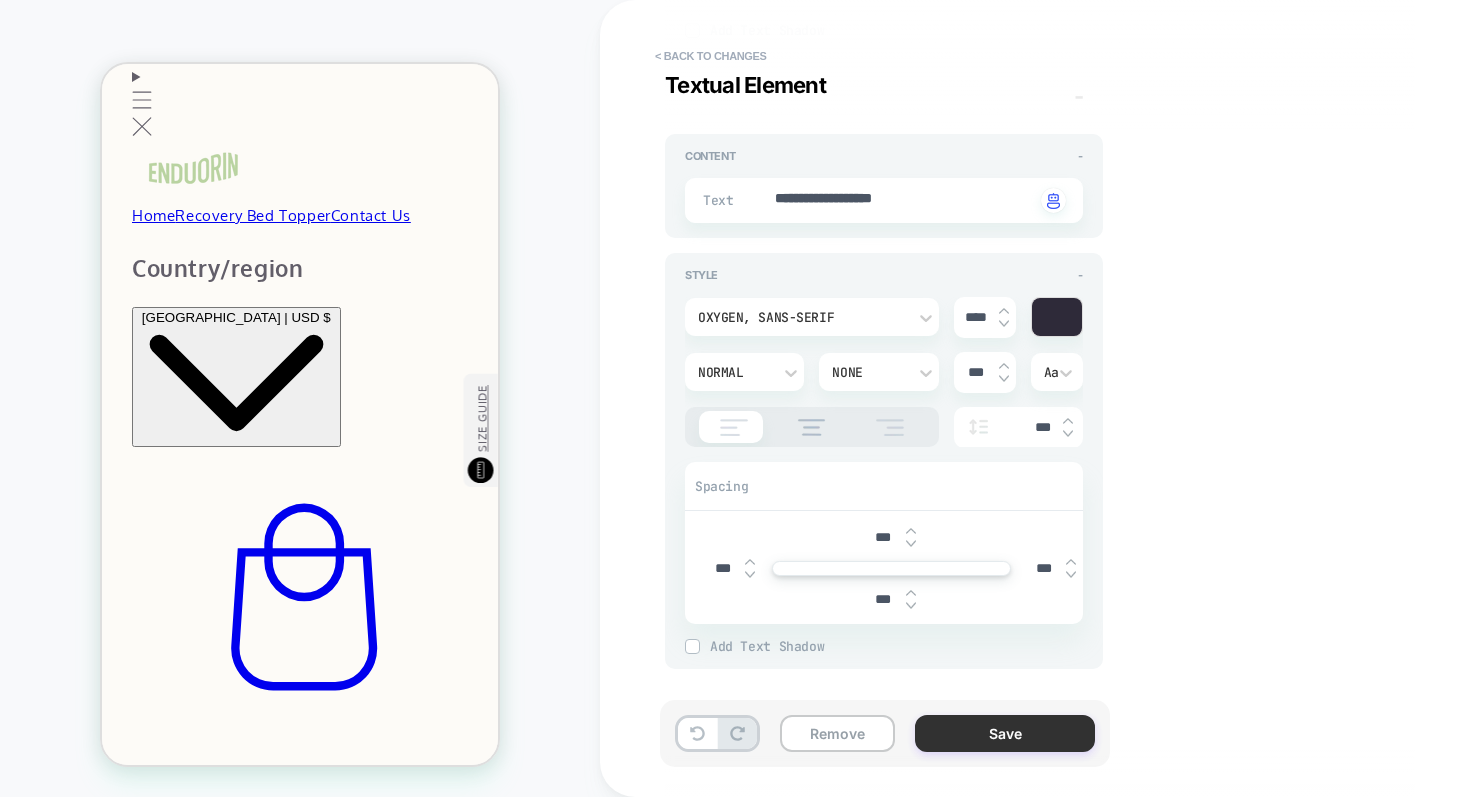 type on "**********" 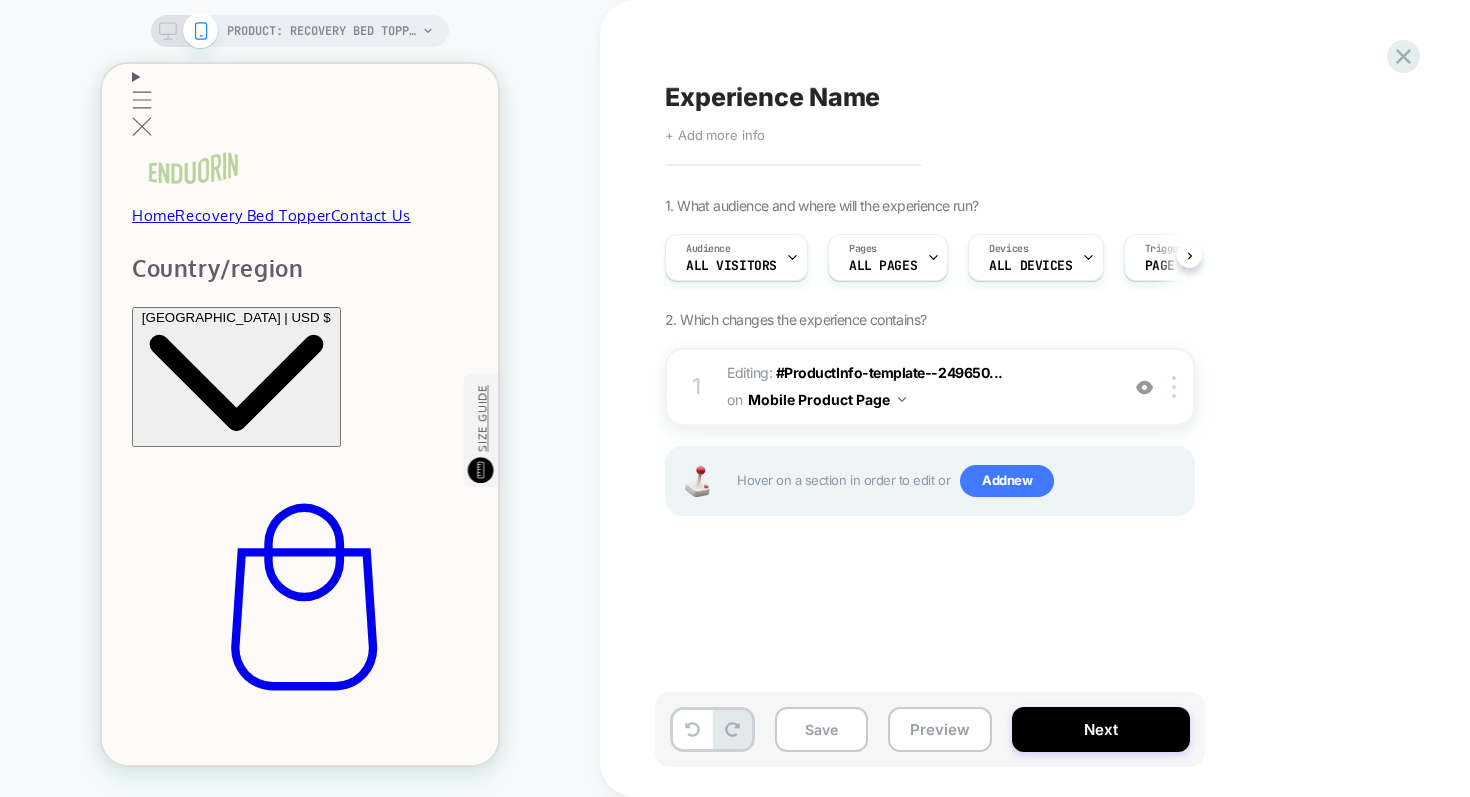 scroll, scrollTop: 0, scrollLeft: 1, axis: horizontal 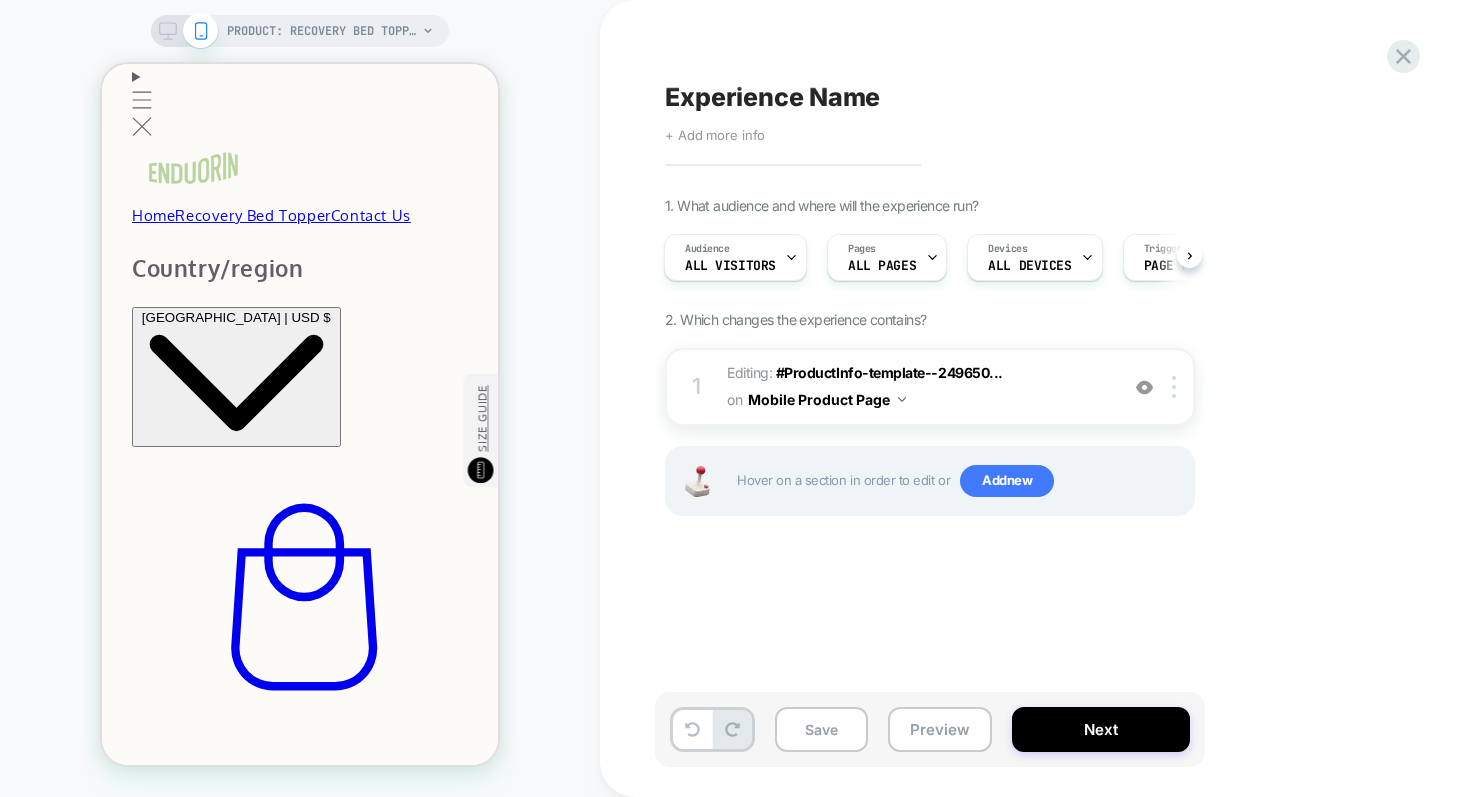 click on "Mobile Product Page" at bounding box center [827, 399] 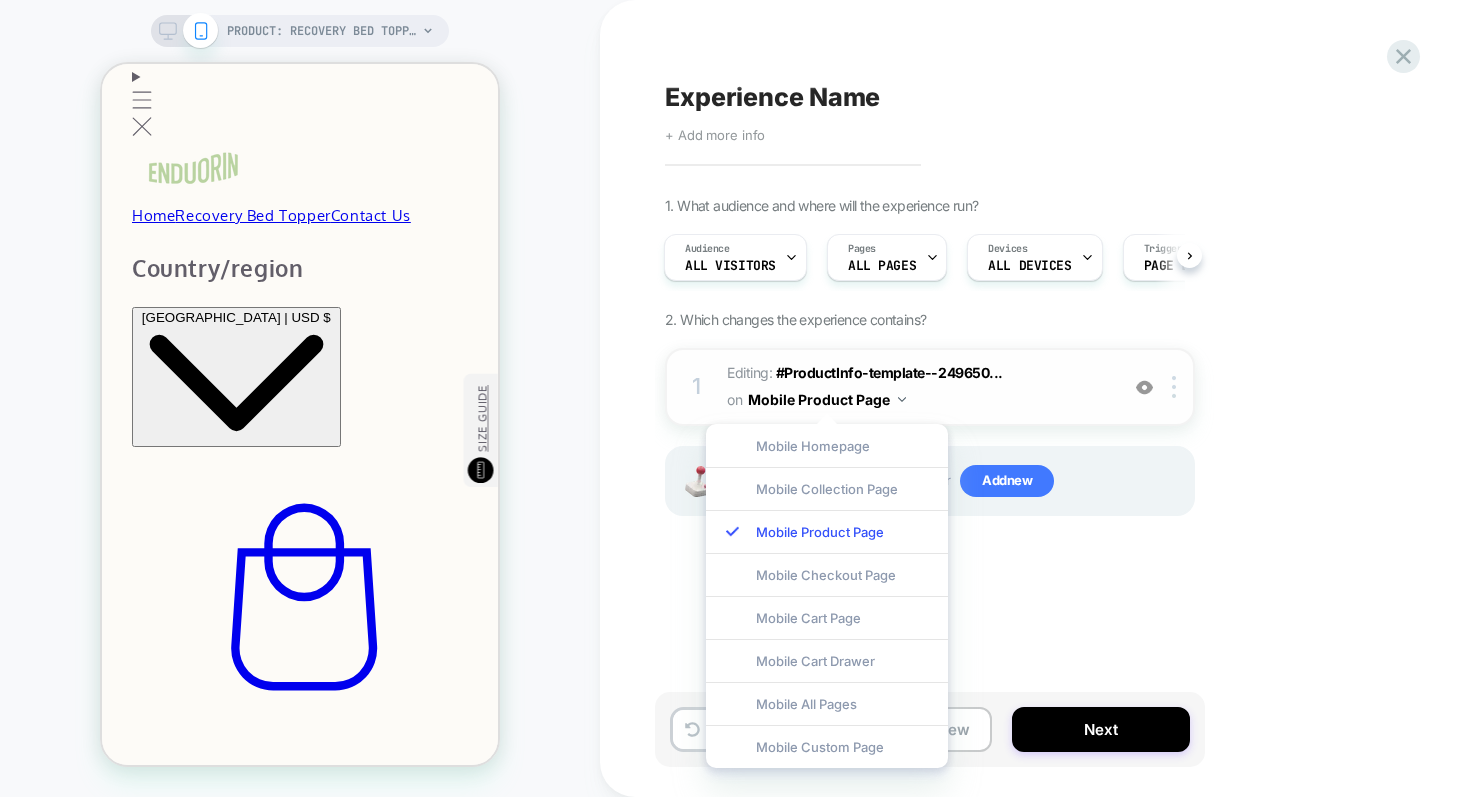 click on "Mobile Product Page" at bounding box center (827, 399) 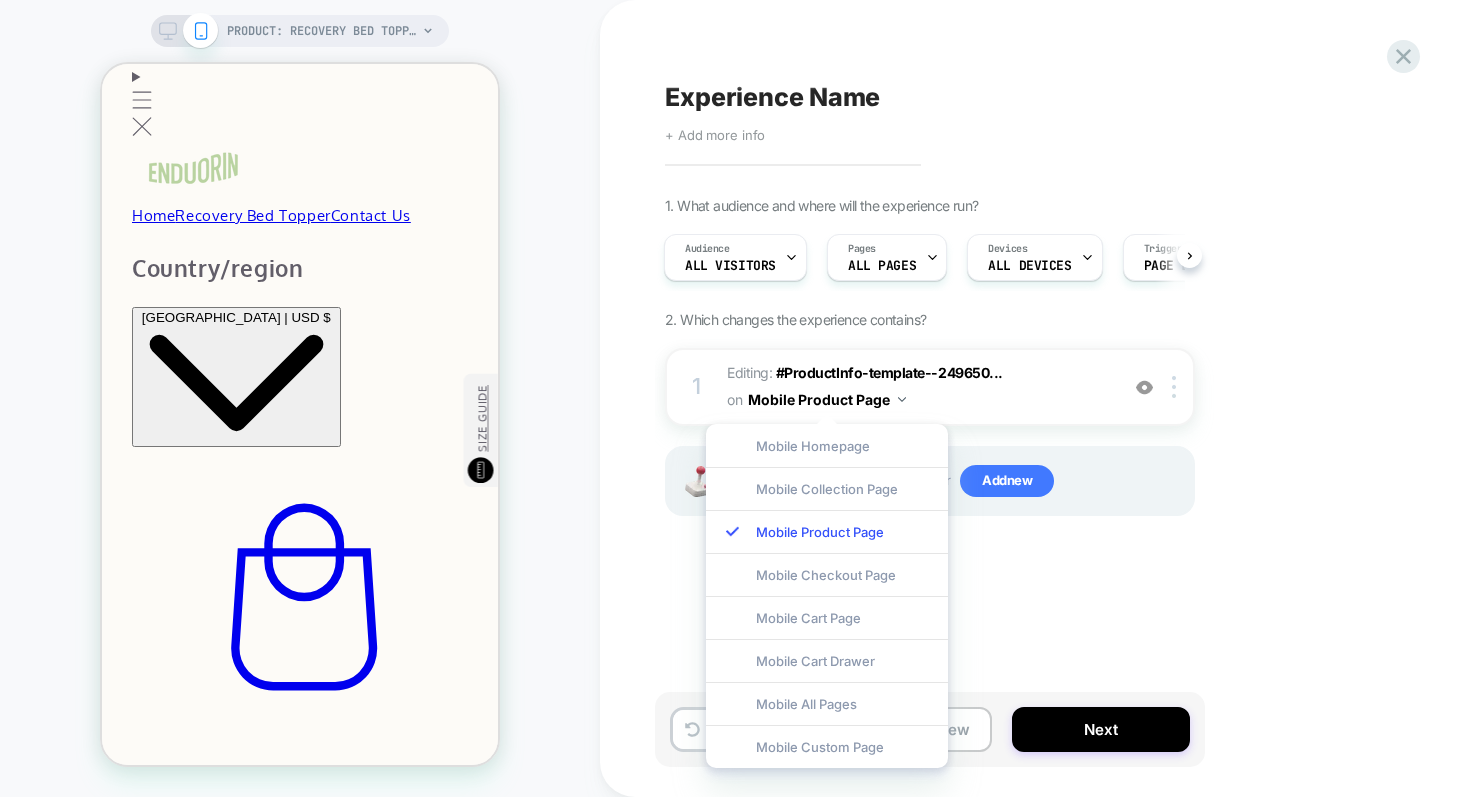 click on "1 Editing :   #ProductInfo-template--249650... #ProductInfo-template--24965073338635__main > .product__title   on Mobile Product Page Add Before Add After Delete Hover on a section in order to edit or  Add  new" at bounding box center [930, 457] 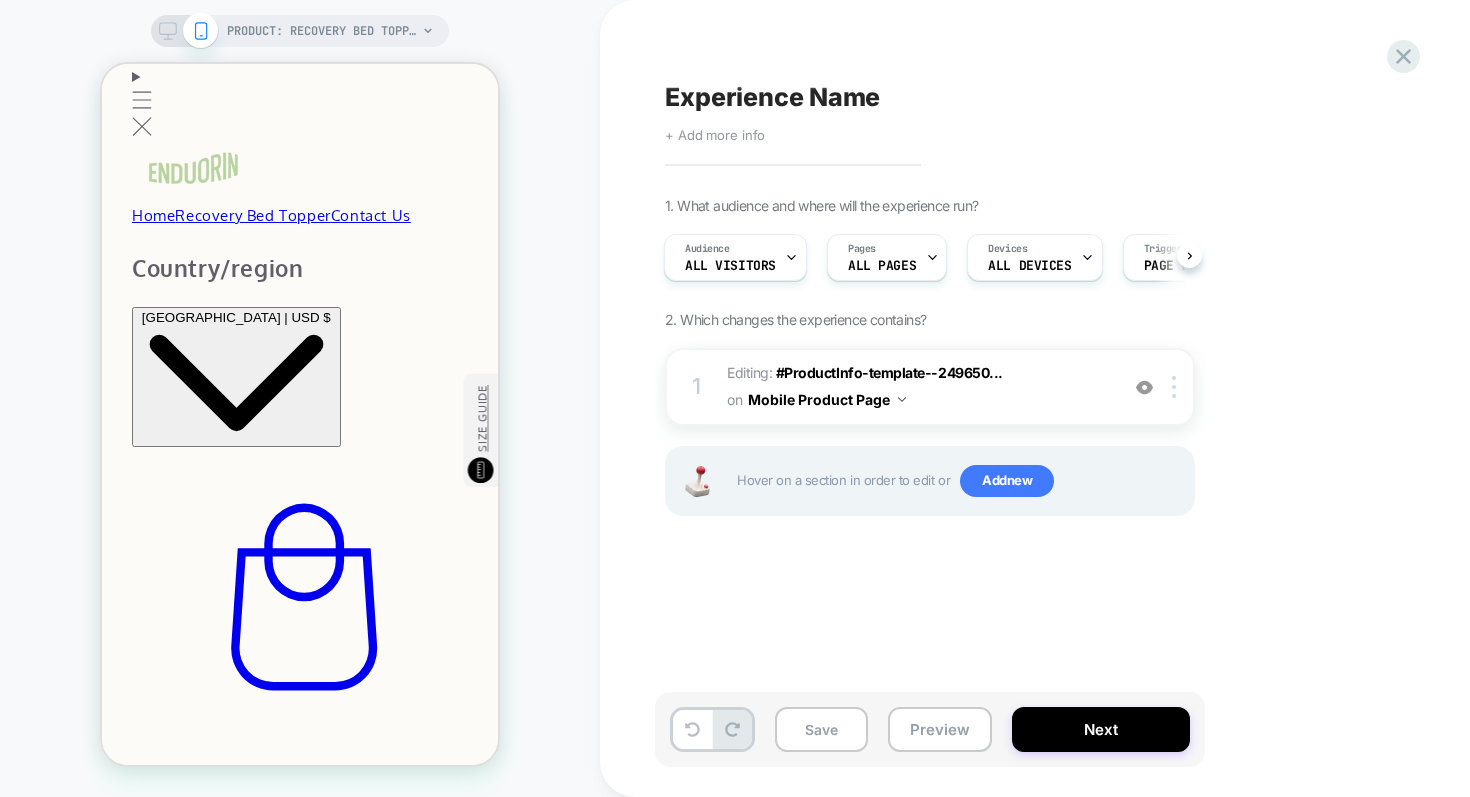 scroll, scrollTop: 0, scrollLeft: 396, axis: horizontal 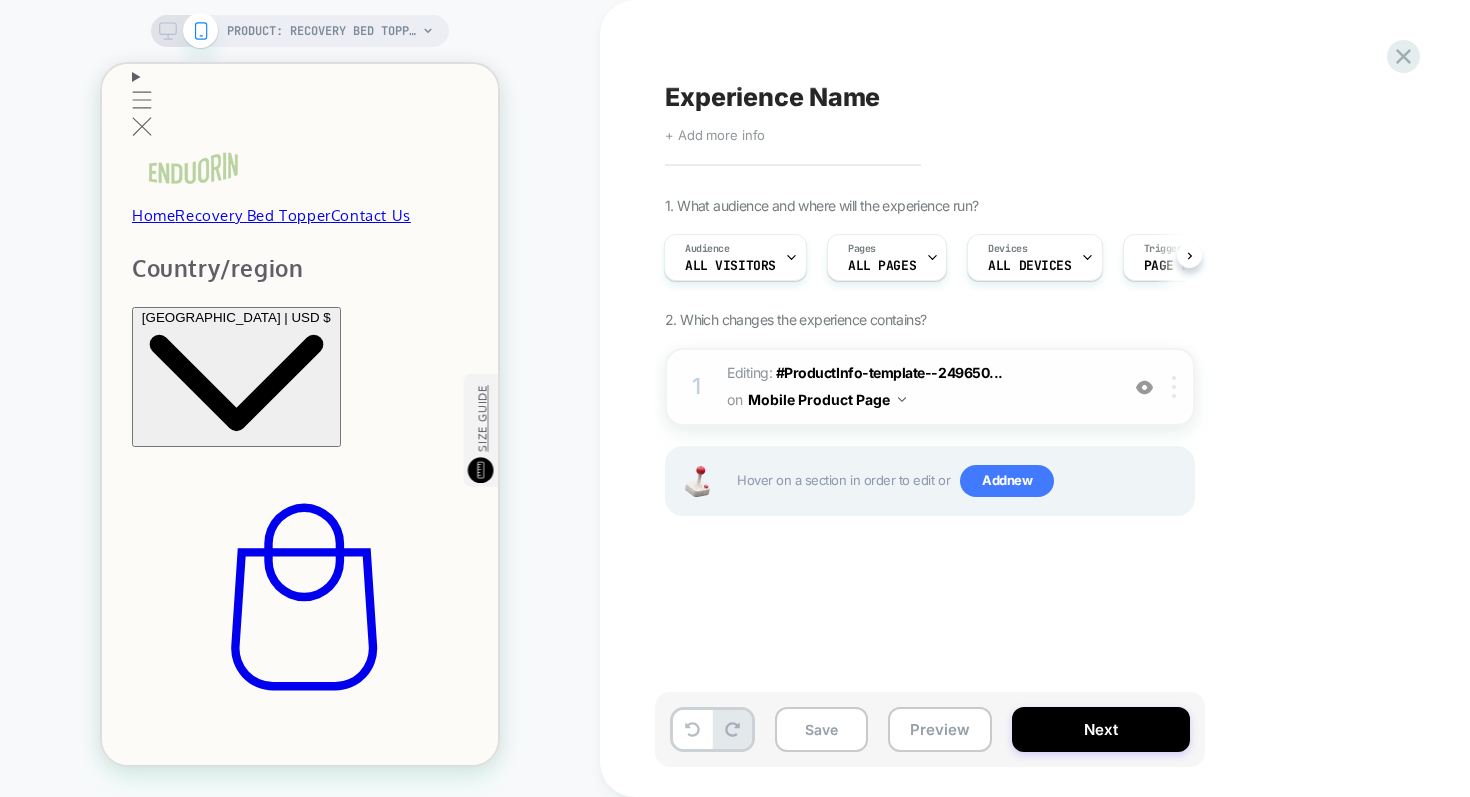 click at bounding box center [1177, 387] 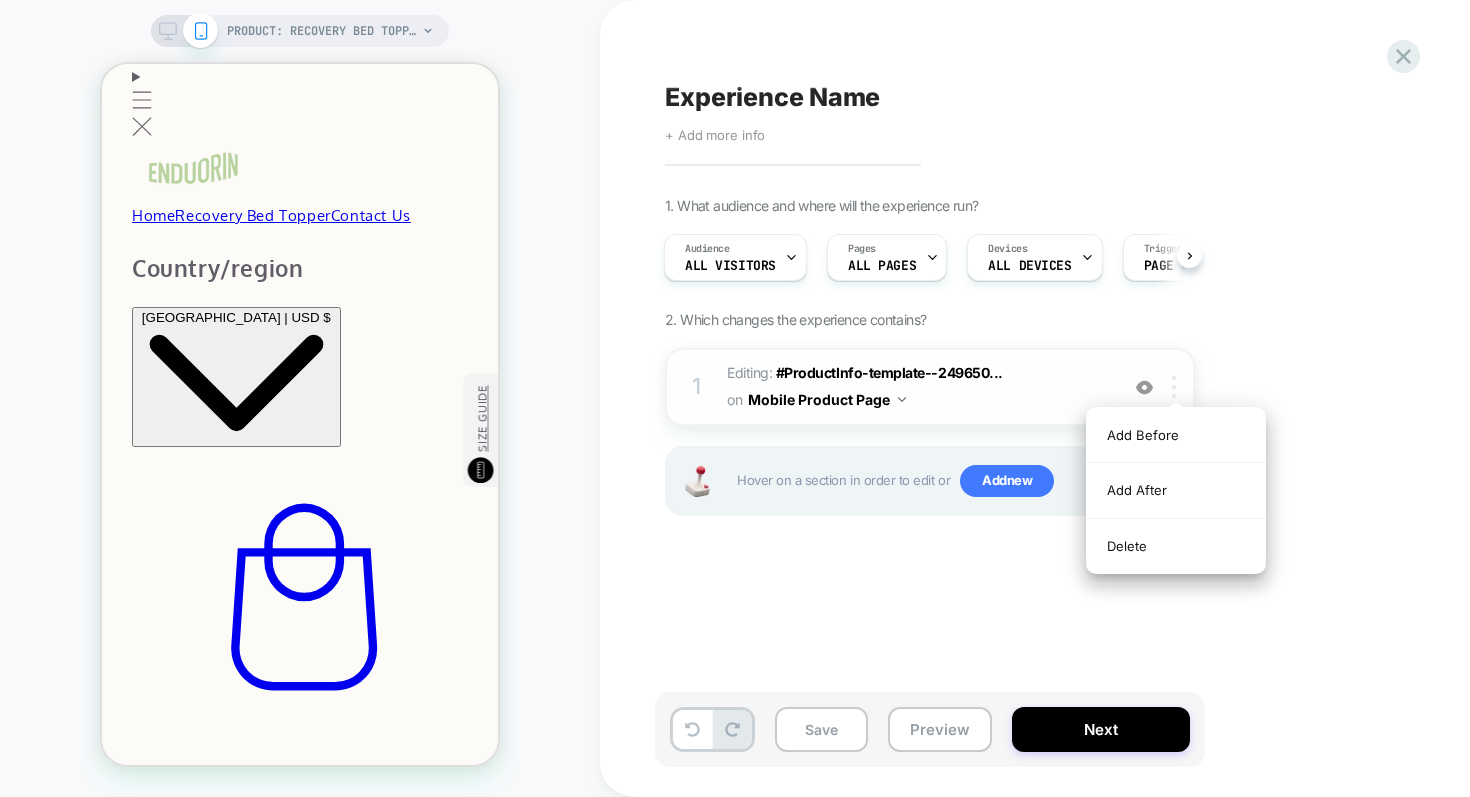 click at bounding box center (1177, 387) 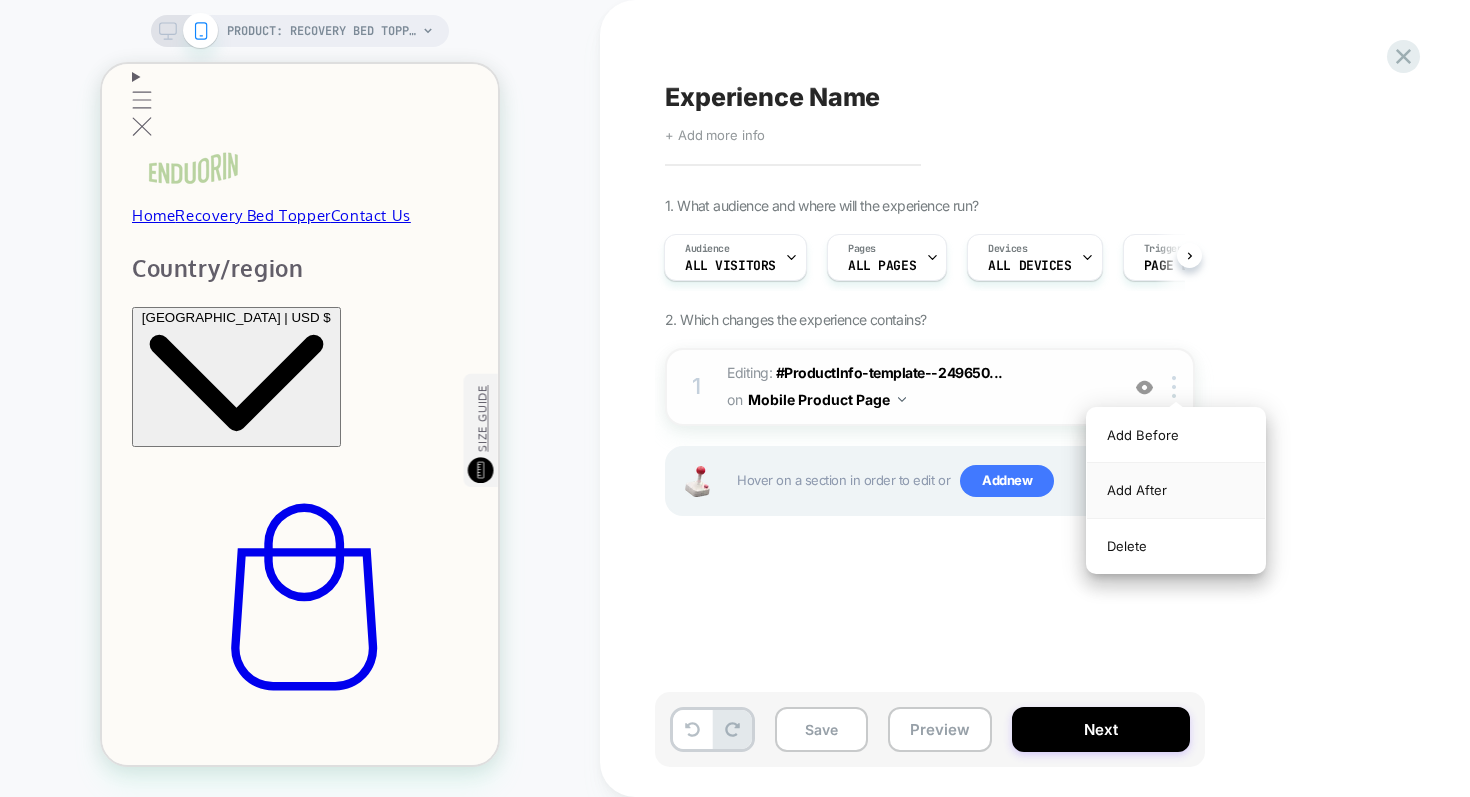 scroll, scrollTop: 0, scrollLeft: 0, axis: both 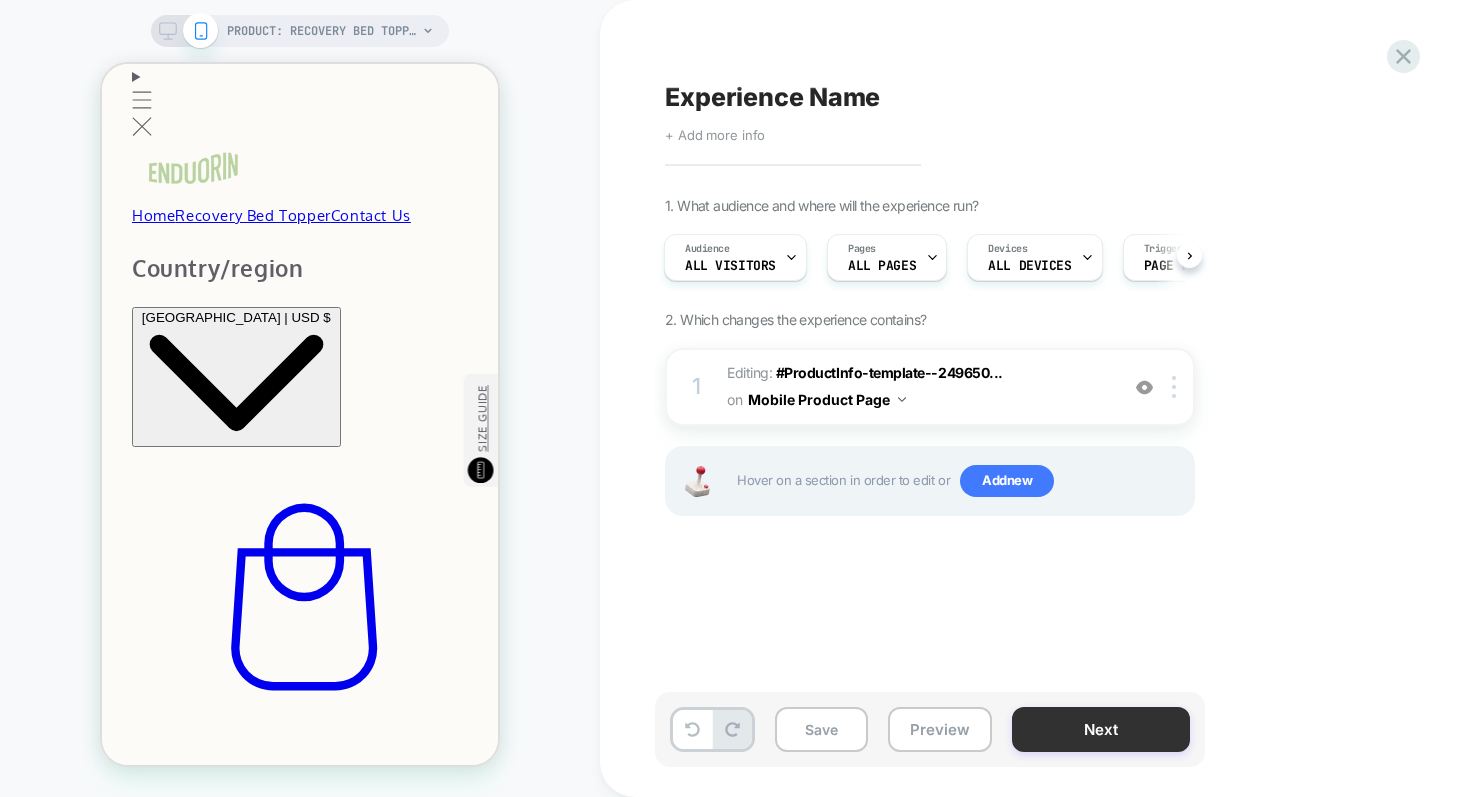 click on "Next" at bounding box center [1101, 729] 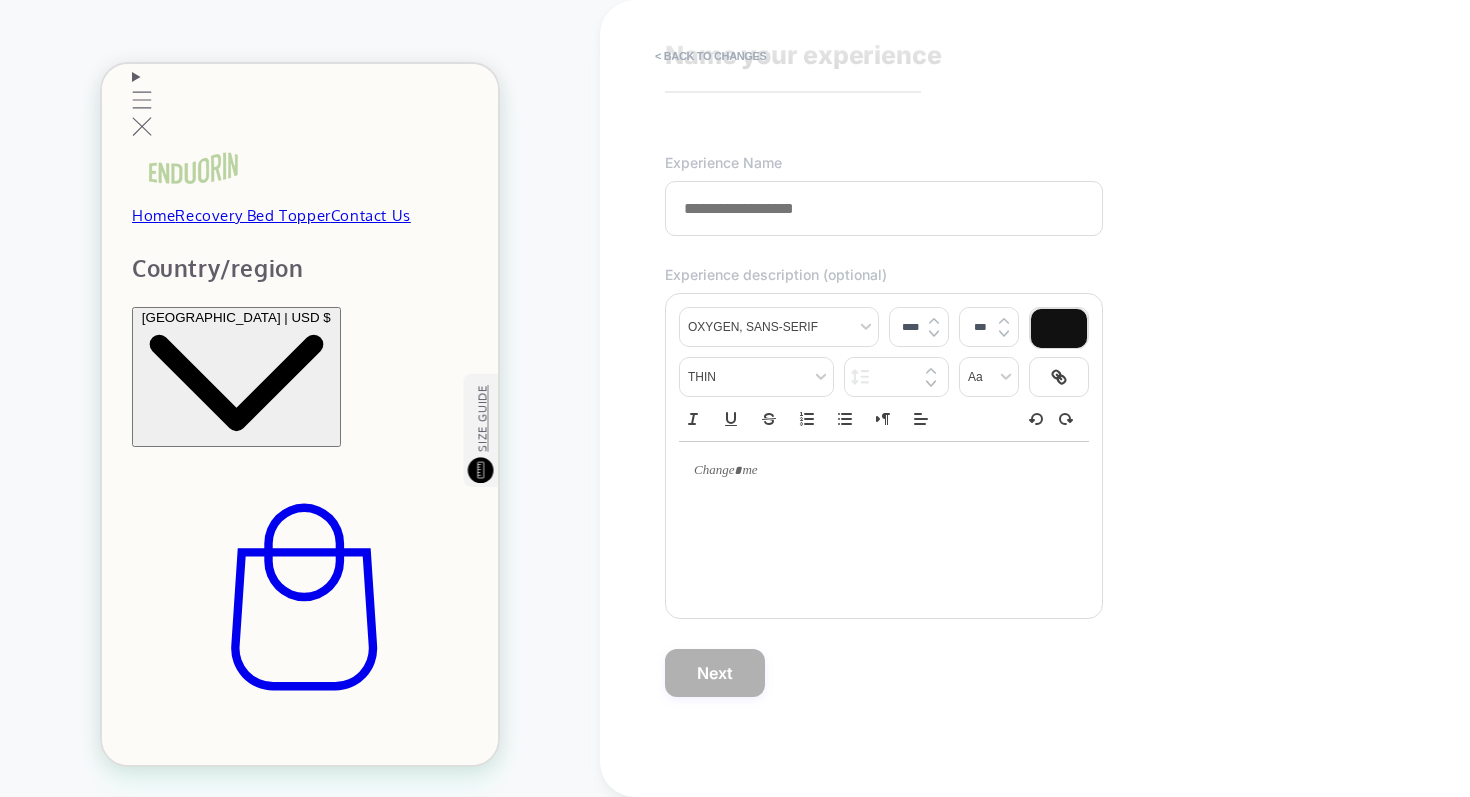 scroll, scrollTop: 0, scrollLeft: 0, axis: both 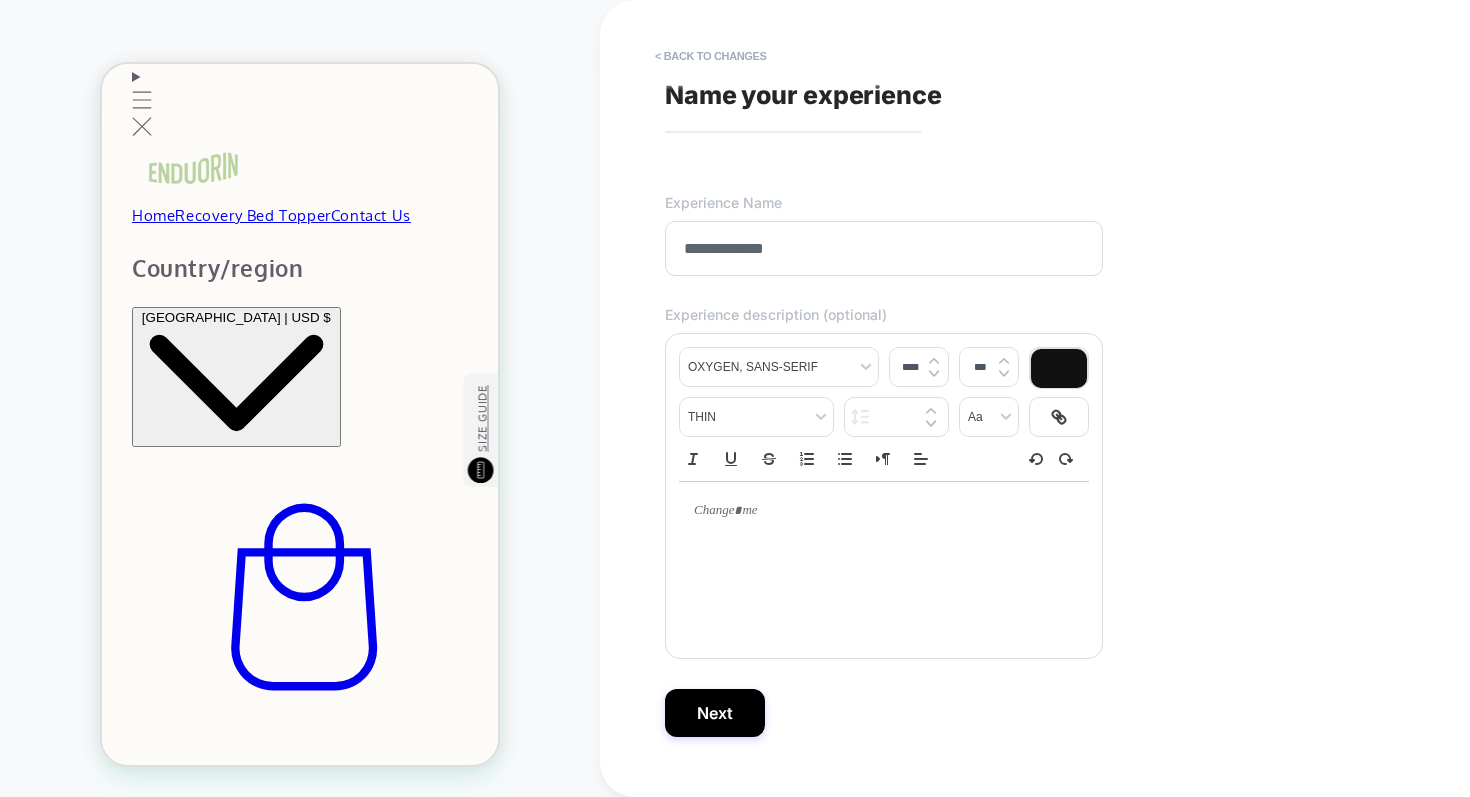 click on "**********" at bounding box center (884, 248) 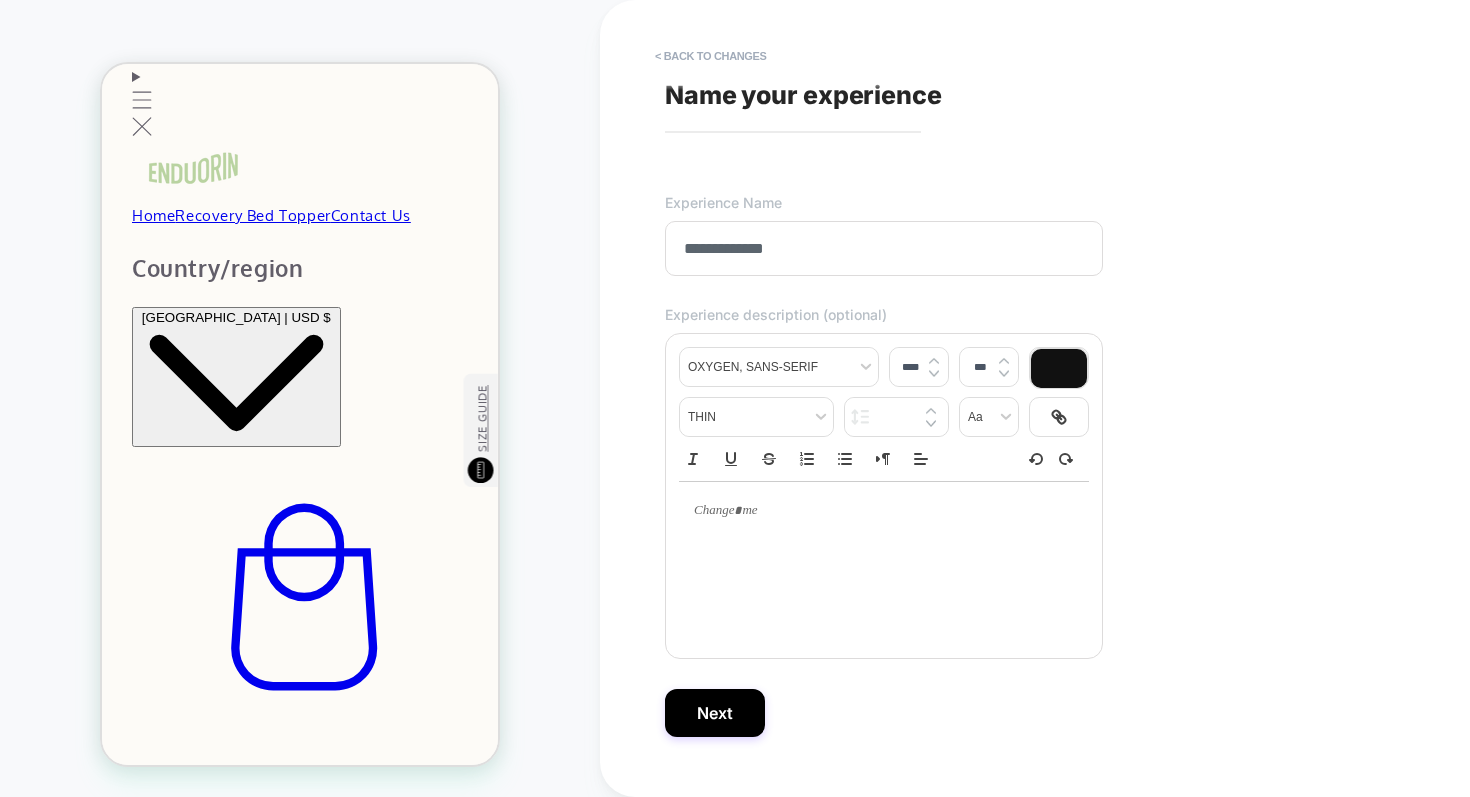 scroll, scrollTop: 0, scrollLeft: 396, axis: horizontal 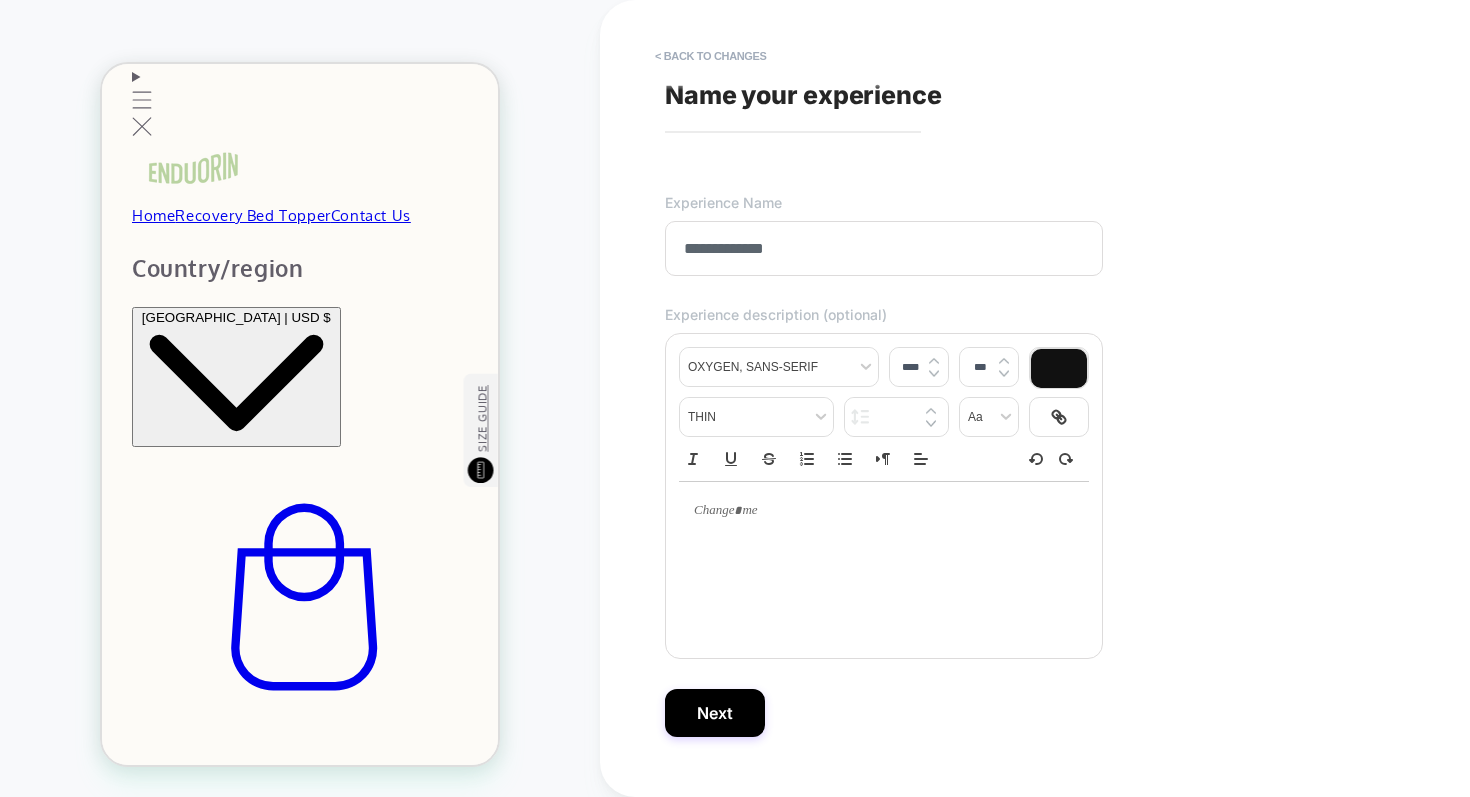 type on "**********" 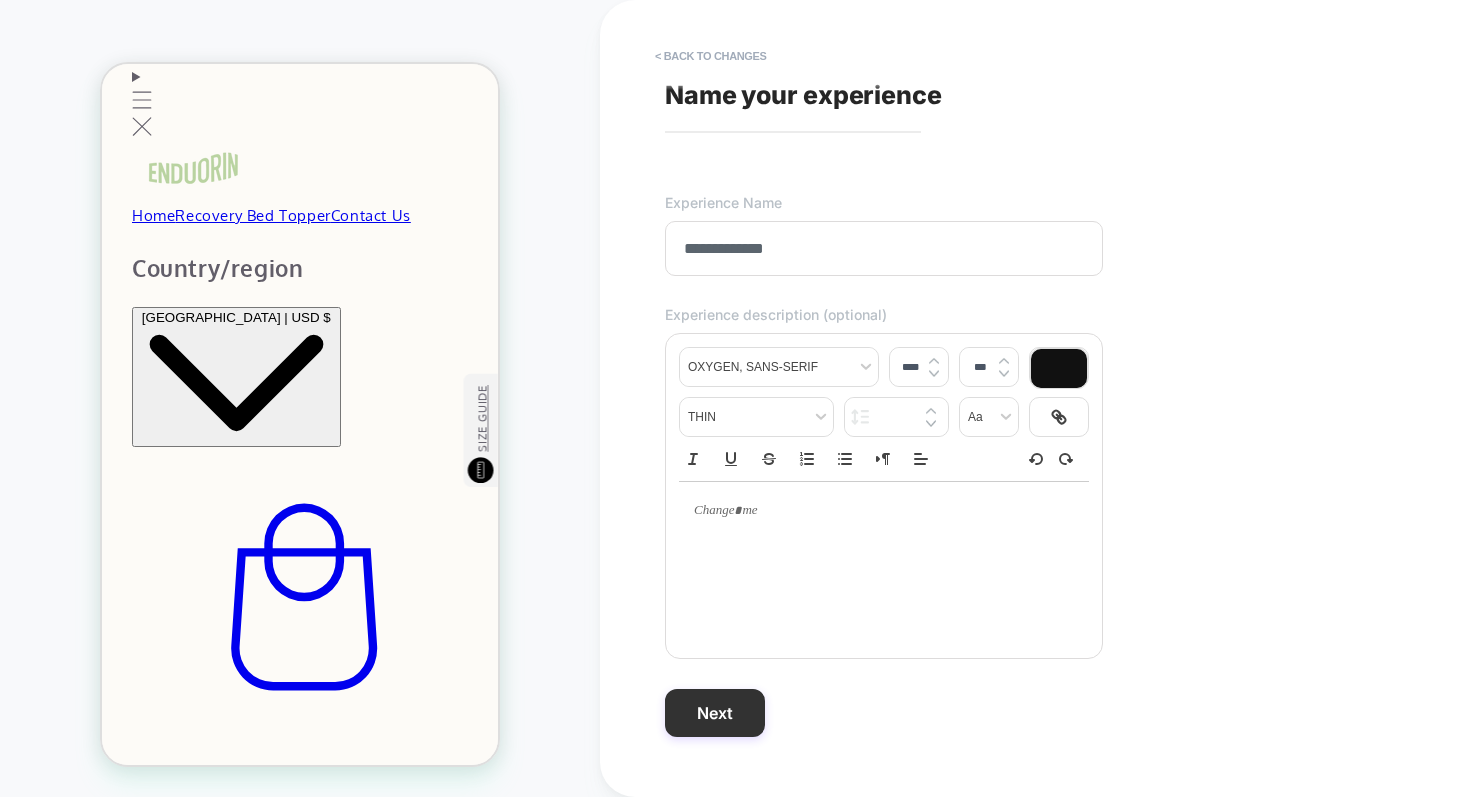 click on "Next" at bounding box center [715, 713] 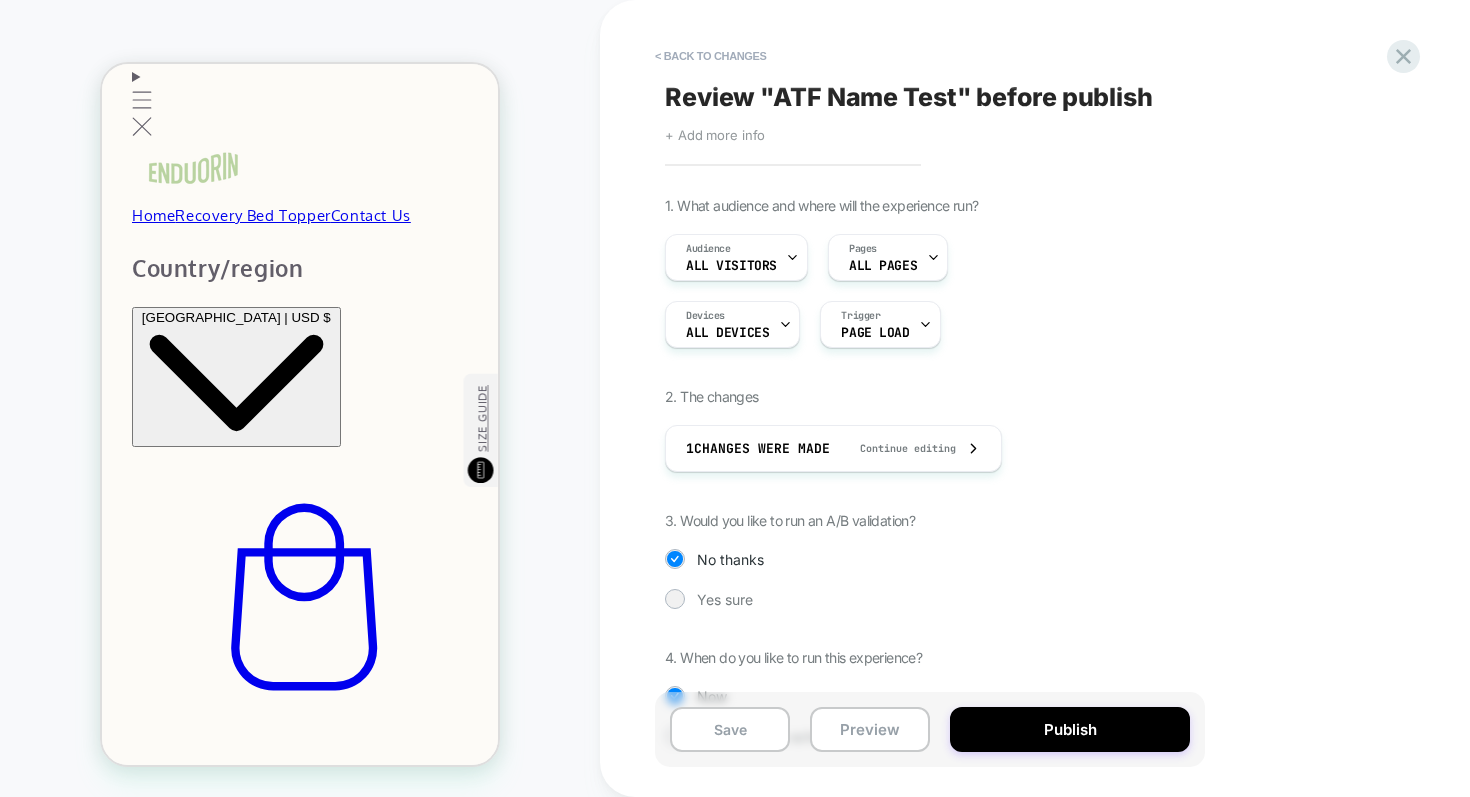 scroll, scrollTop: 78, scrollLeft: 0, axis: vertical 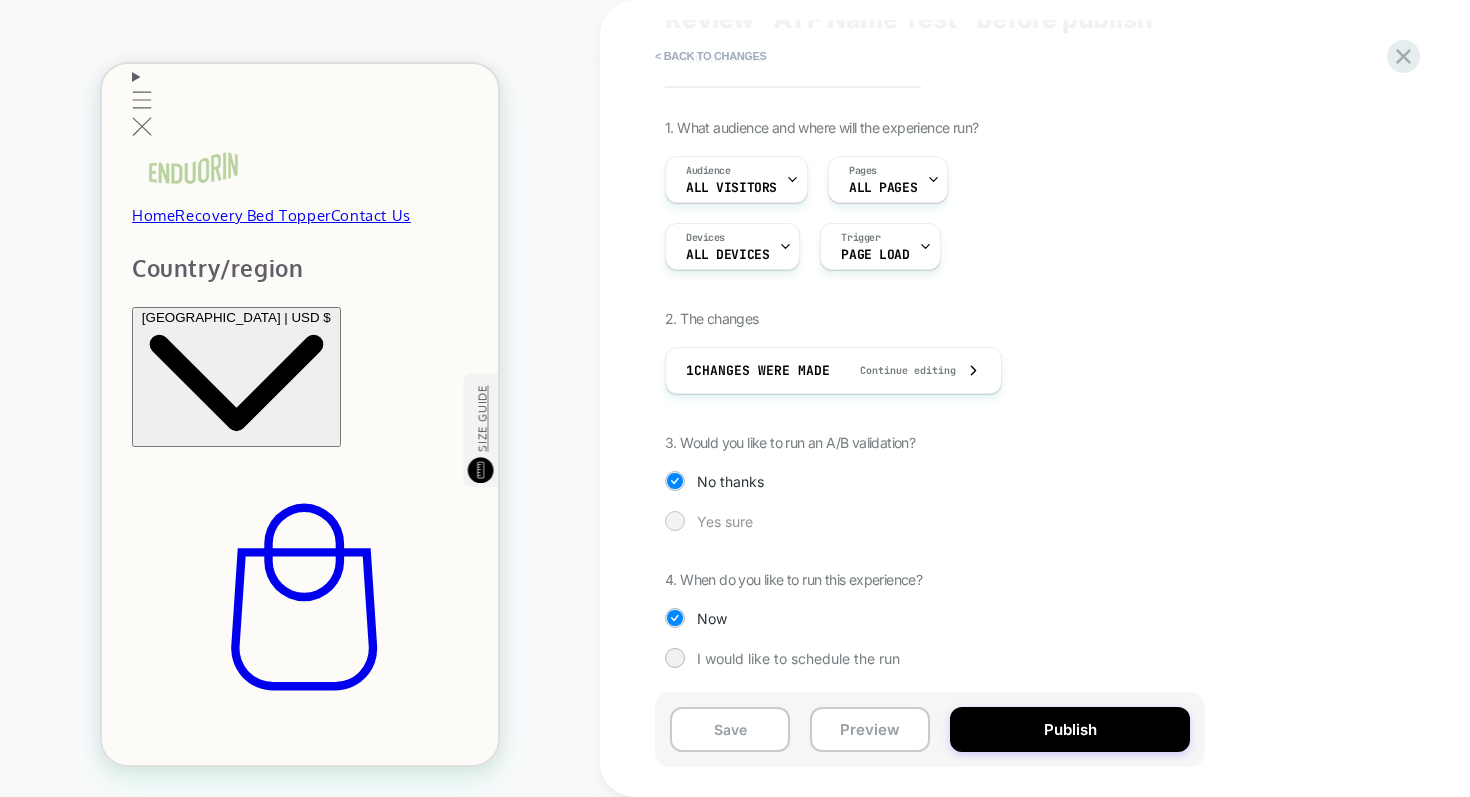 click on "Yes sure" at bounding box center [725, 521] 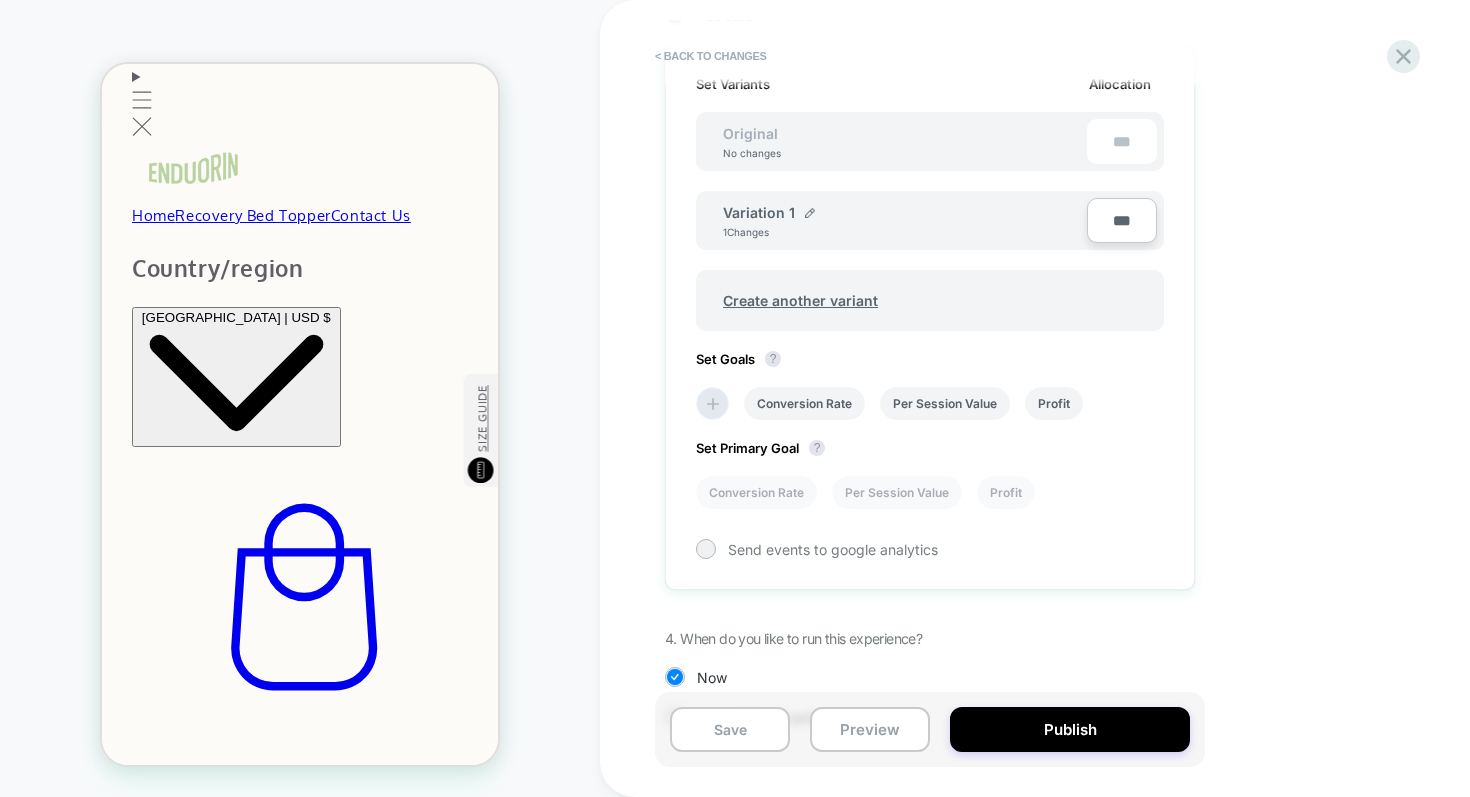 scroll, scrollTop: 644, scrollLeft: 0, axis: vertical 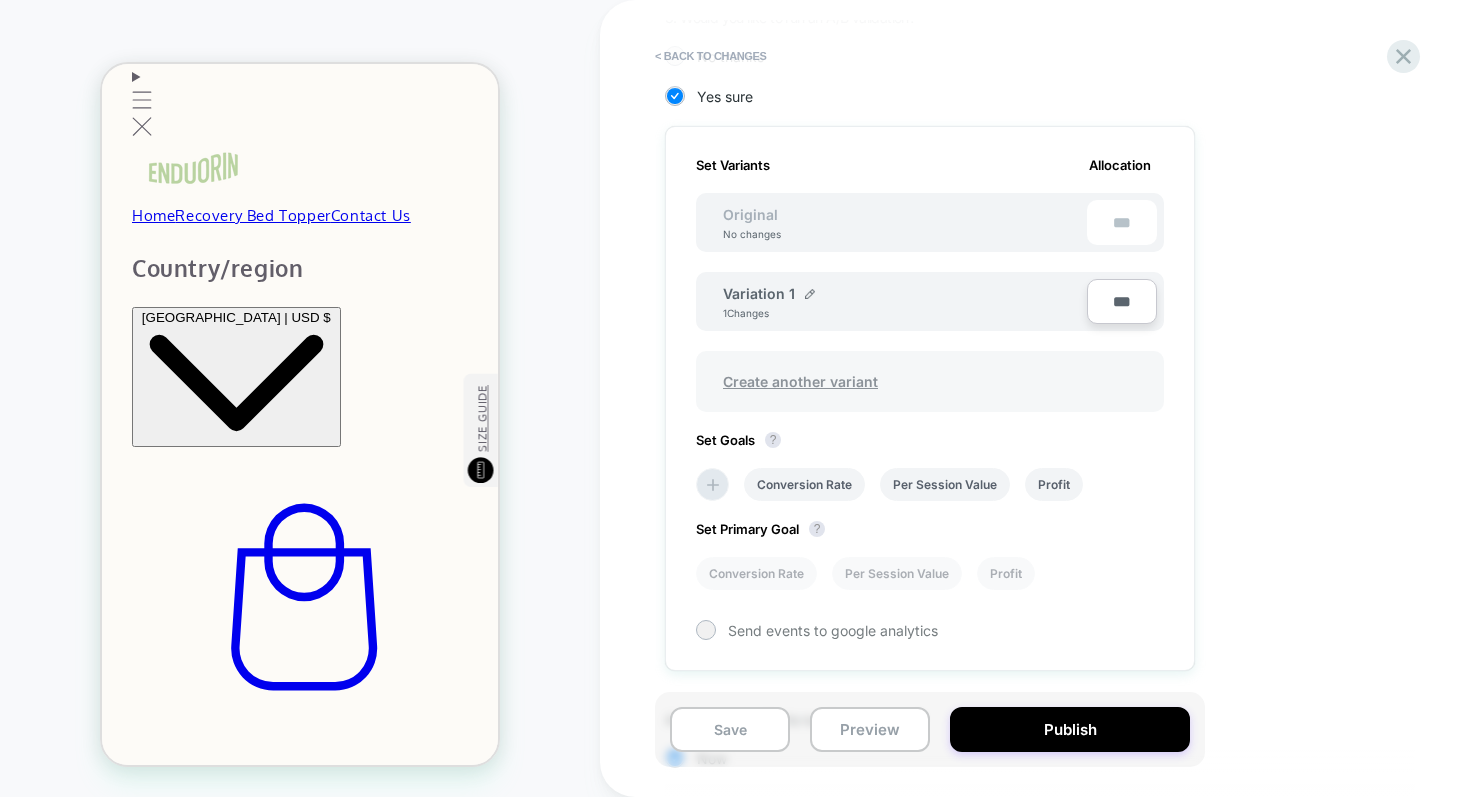 click on "Create another variant" at bounding box center [800, 381] 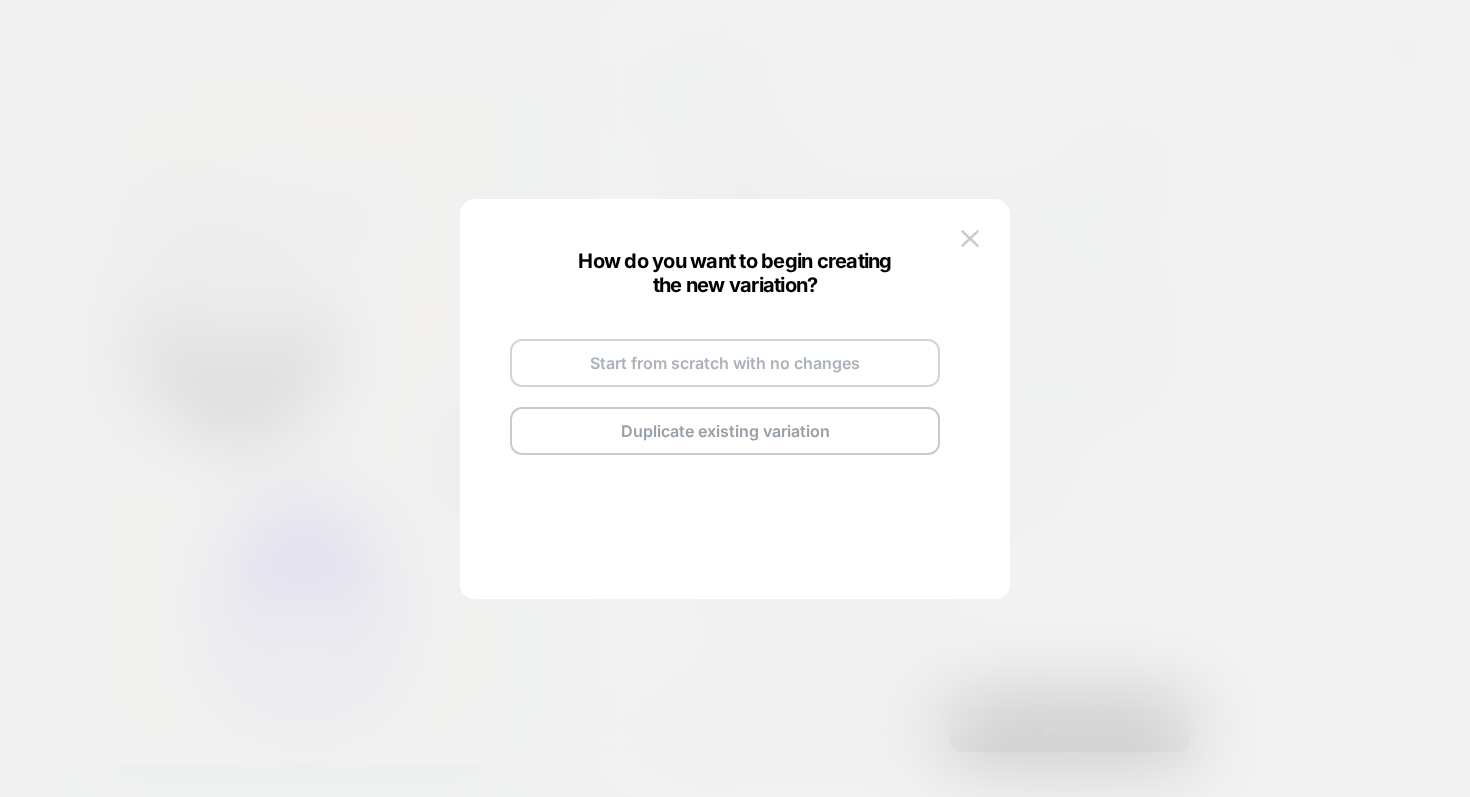 click on "Start from scratch with no changes" at bounding box center (725, 363) 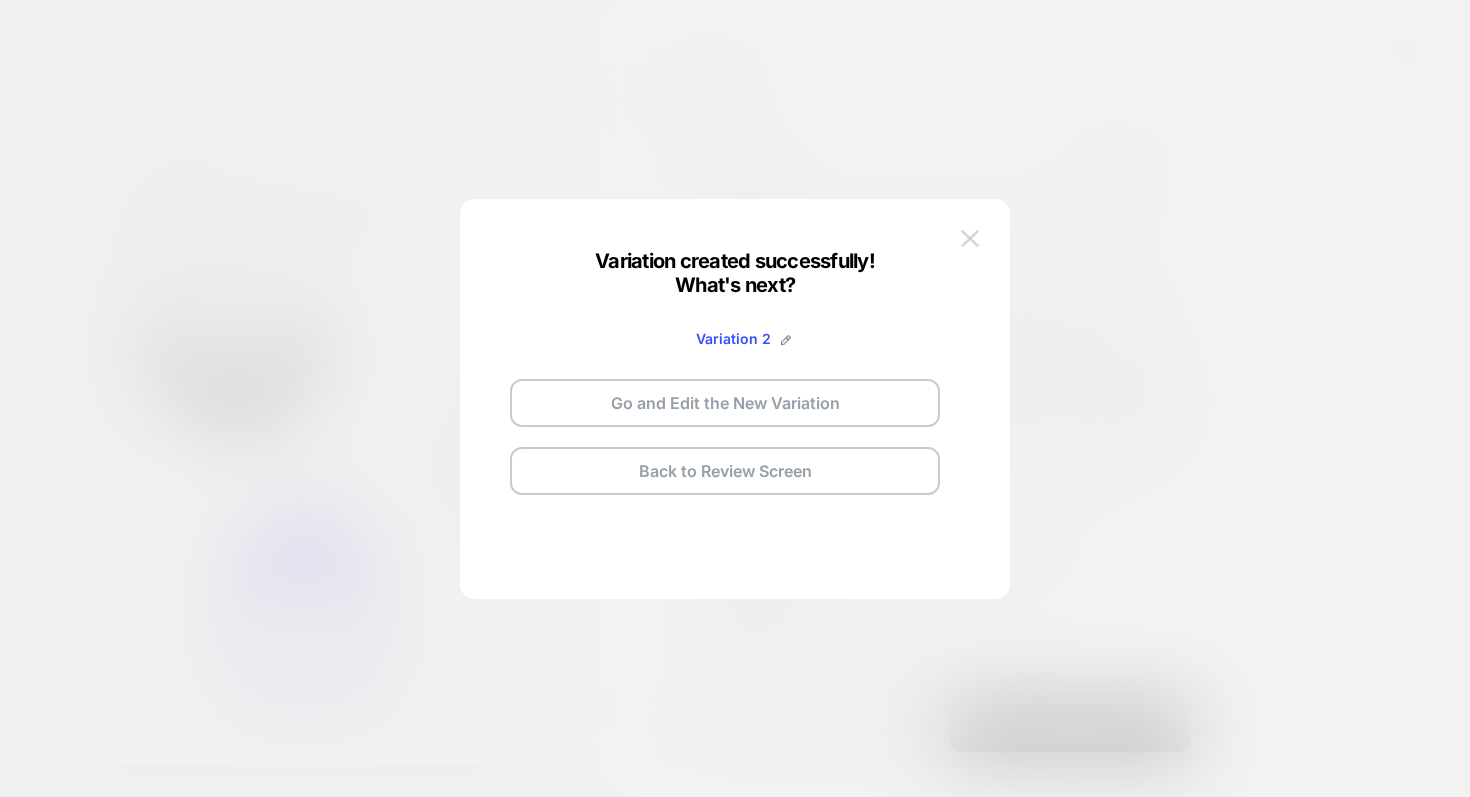 click at bounding box center (970, 238) 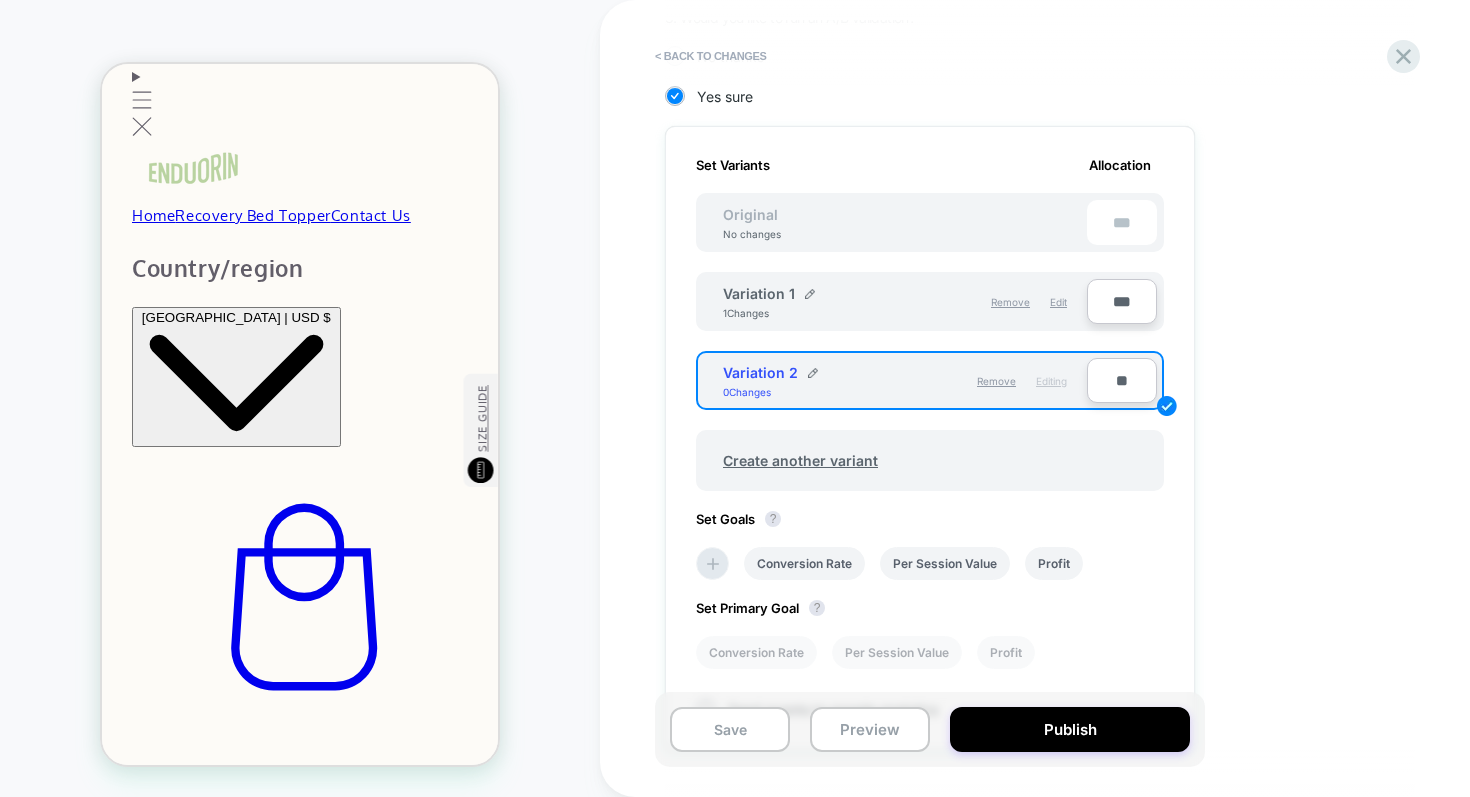 scroll, scrollTop: 0, scrollLeft: 396, axis: horizontal 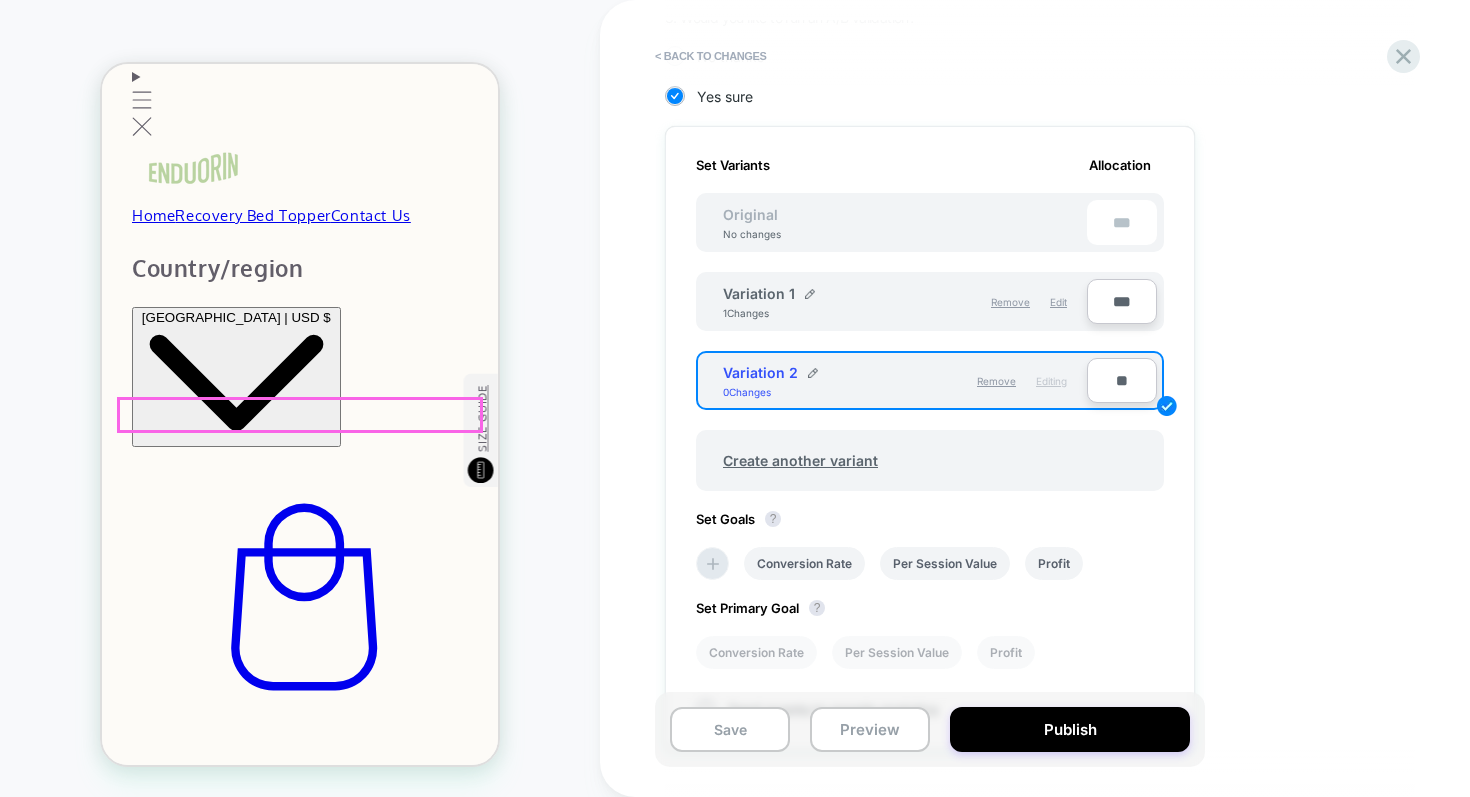 click on "Recovery Bed Topper" at bounding box center (300, 1323) 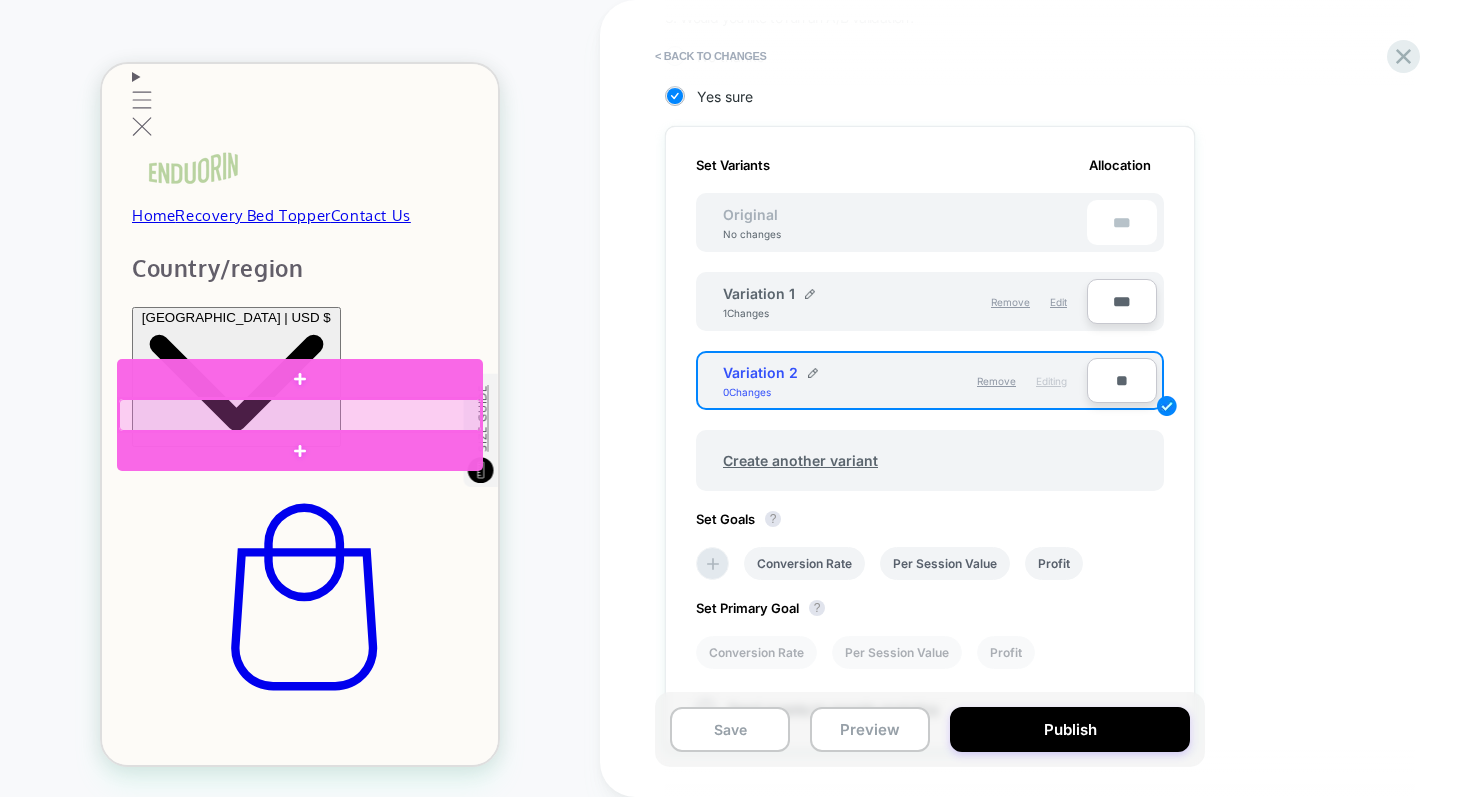 click at bounding box center (300, 415) 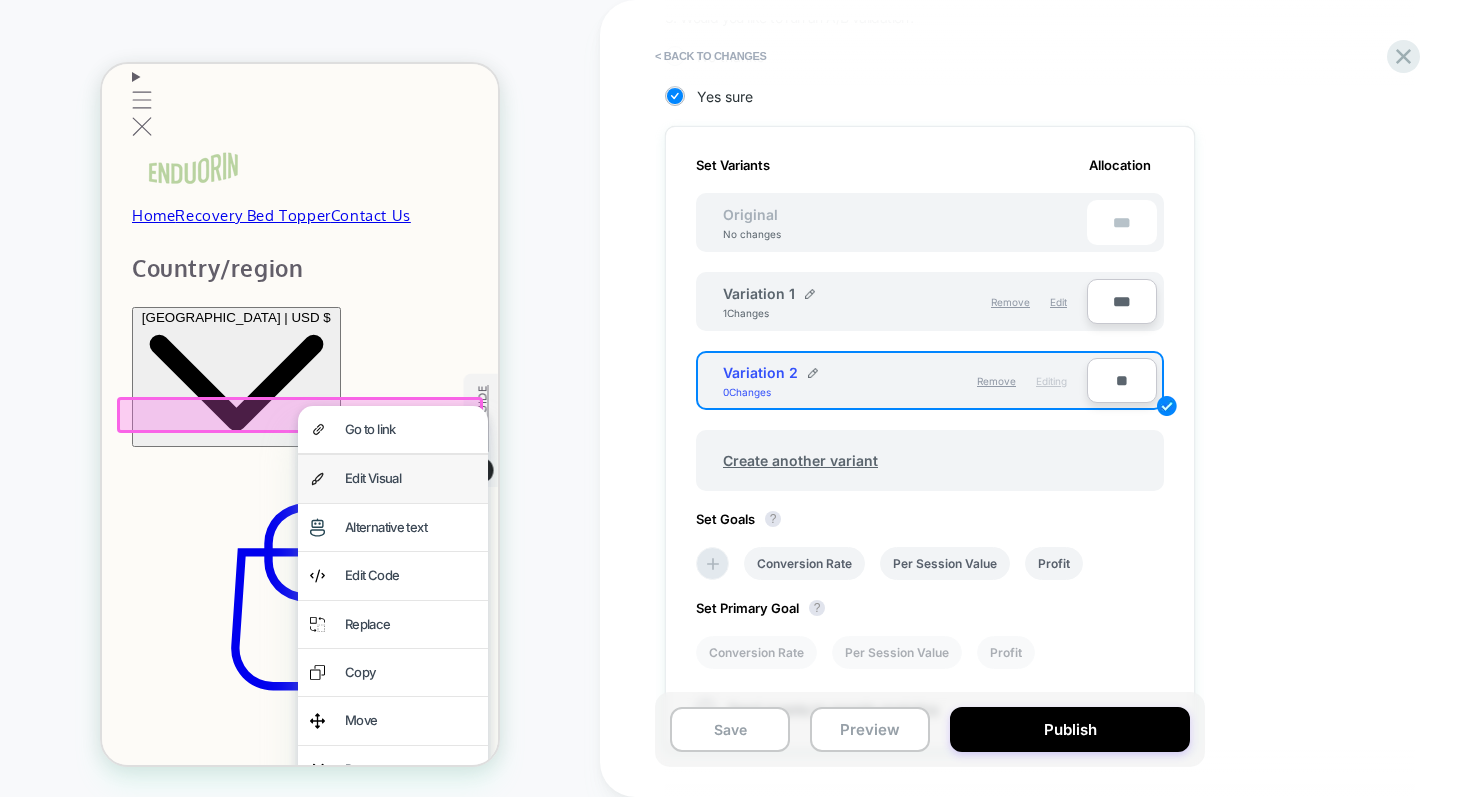 click on "Edit Visual" at bounding box center [393, 478] 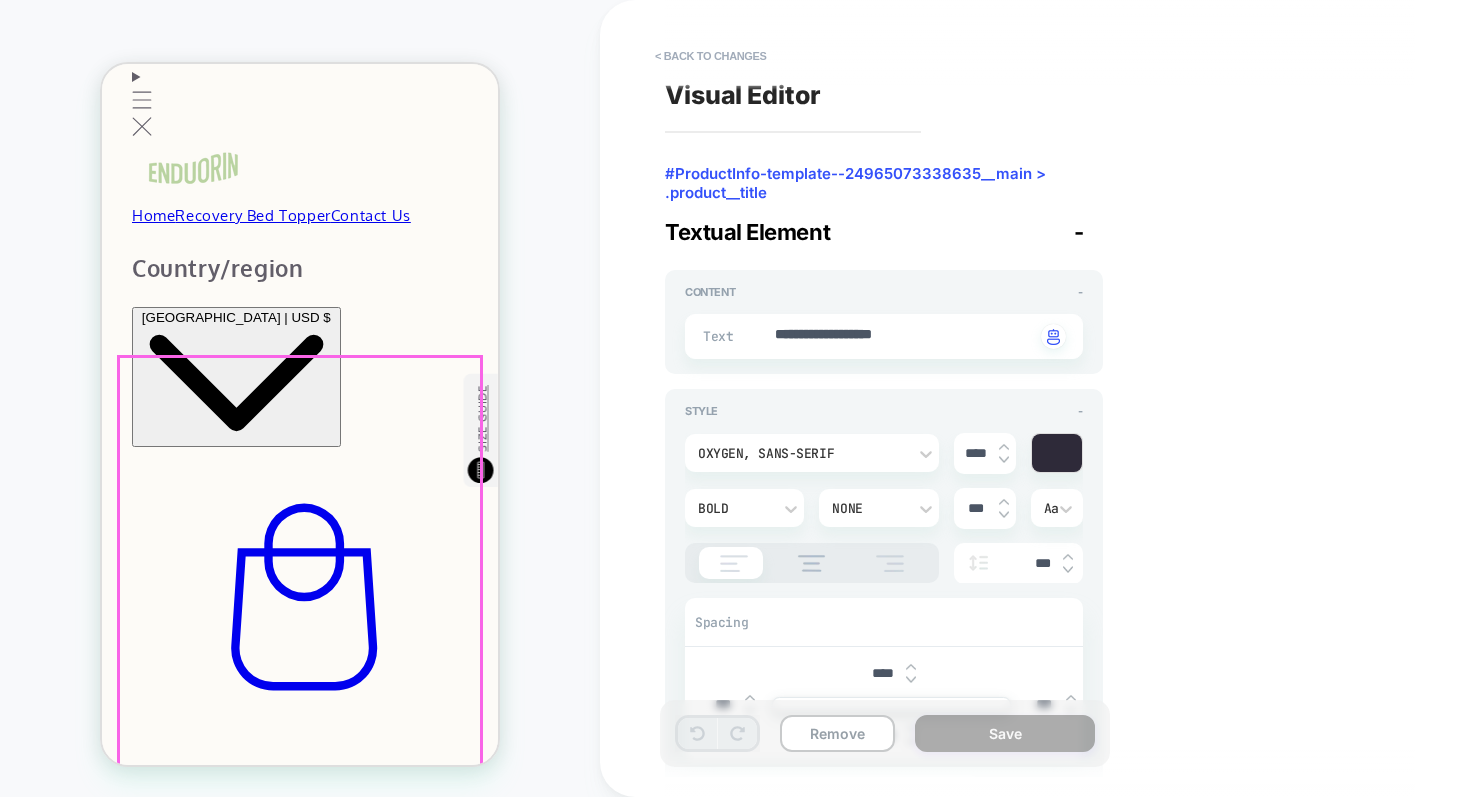 scroll, scrollTop: 0, scrollLeft: 0, axis: both 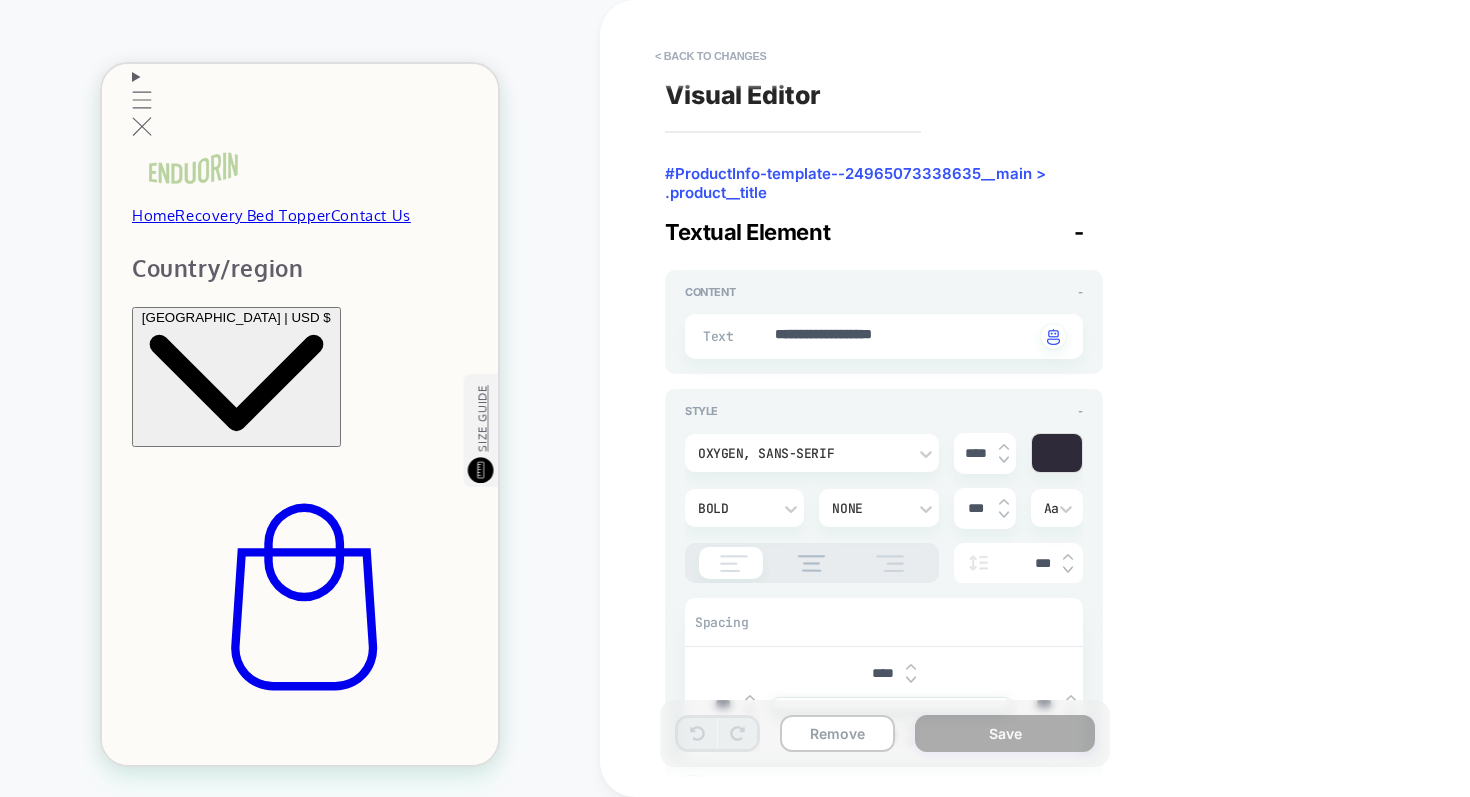 click on "**********" at bounding box center [884, 322] 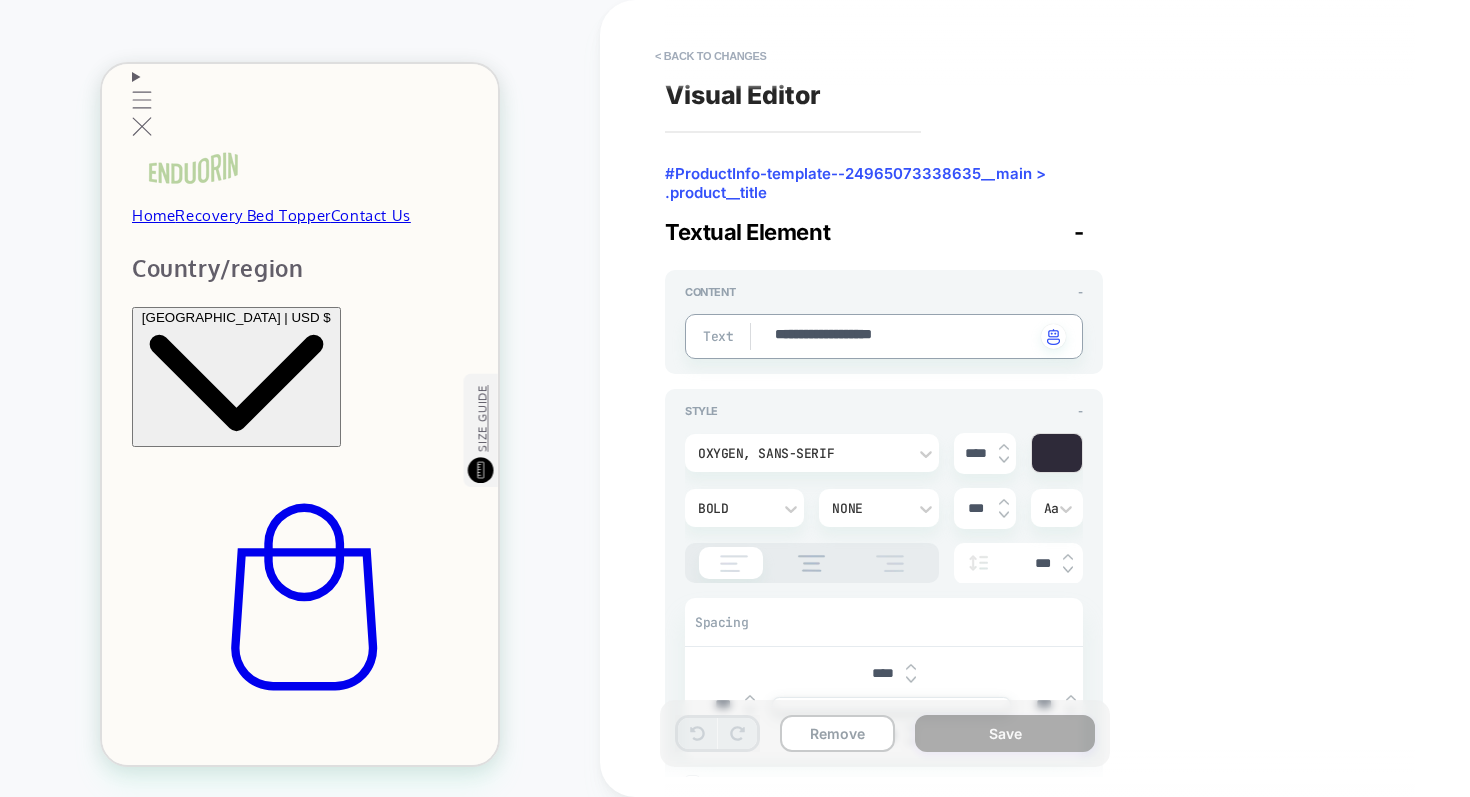 click on "**********" at bounding box center (904, 336) 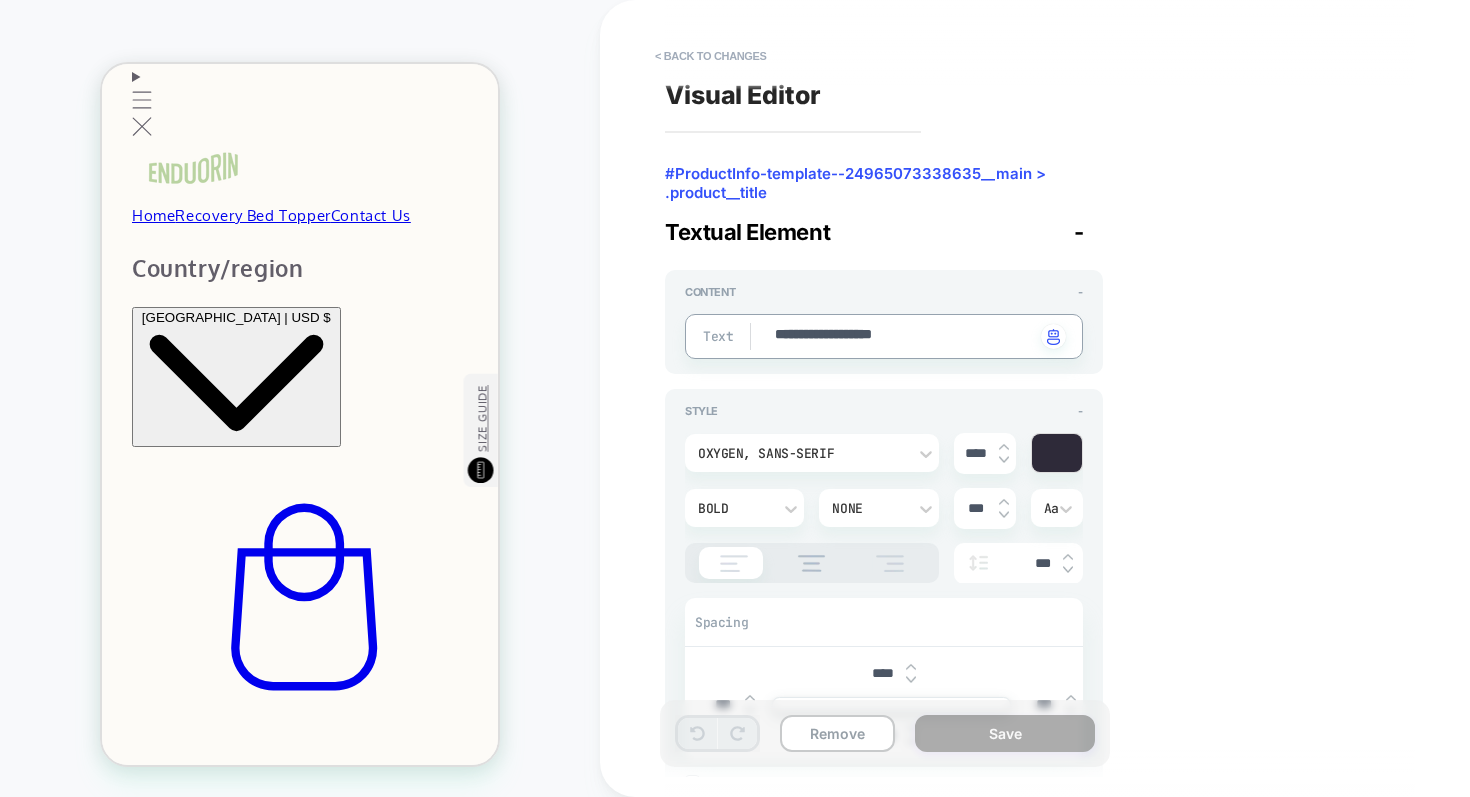 click on "**********" at bounding box center [904, 336] 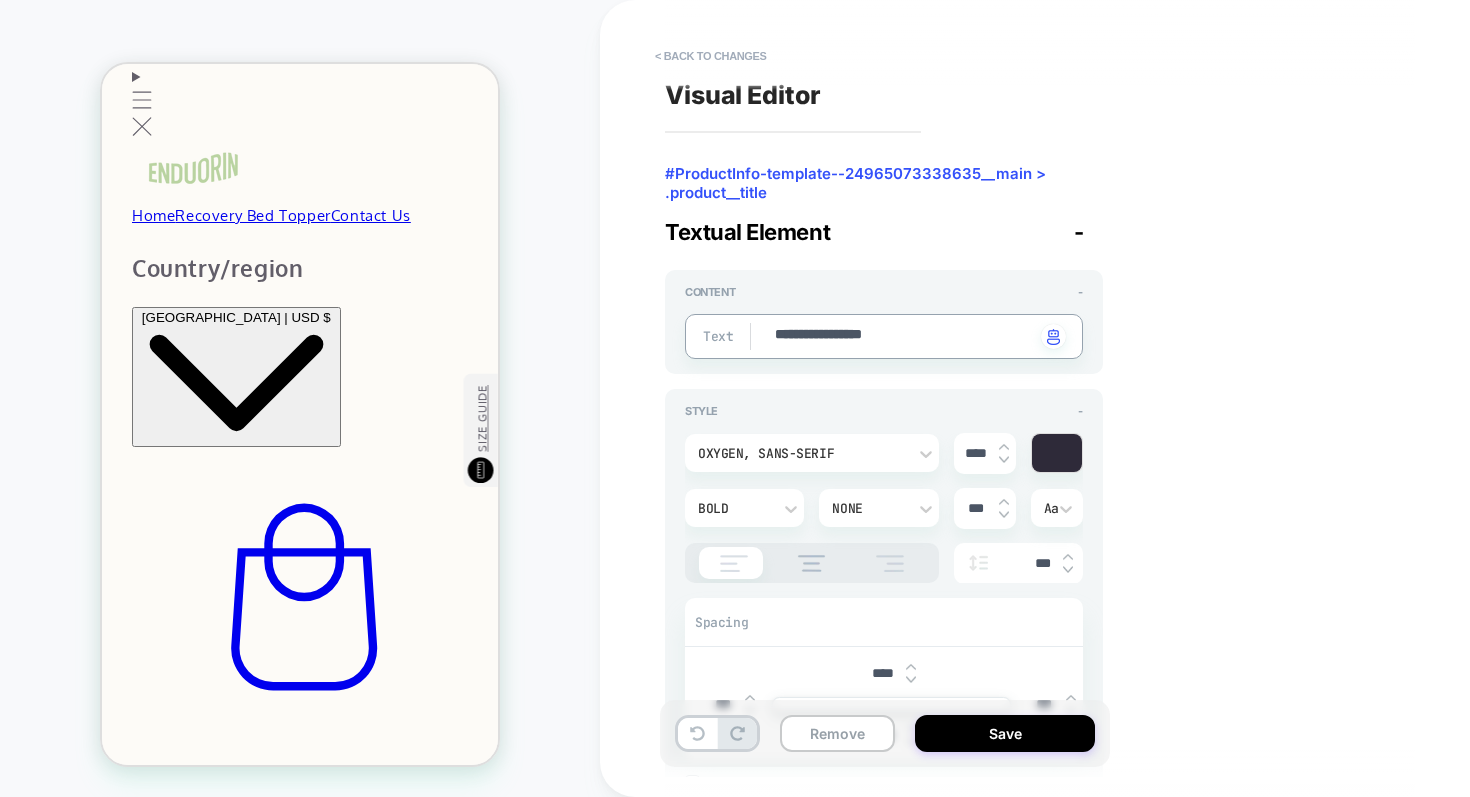 type on "*" 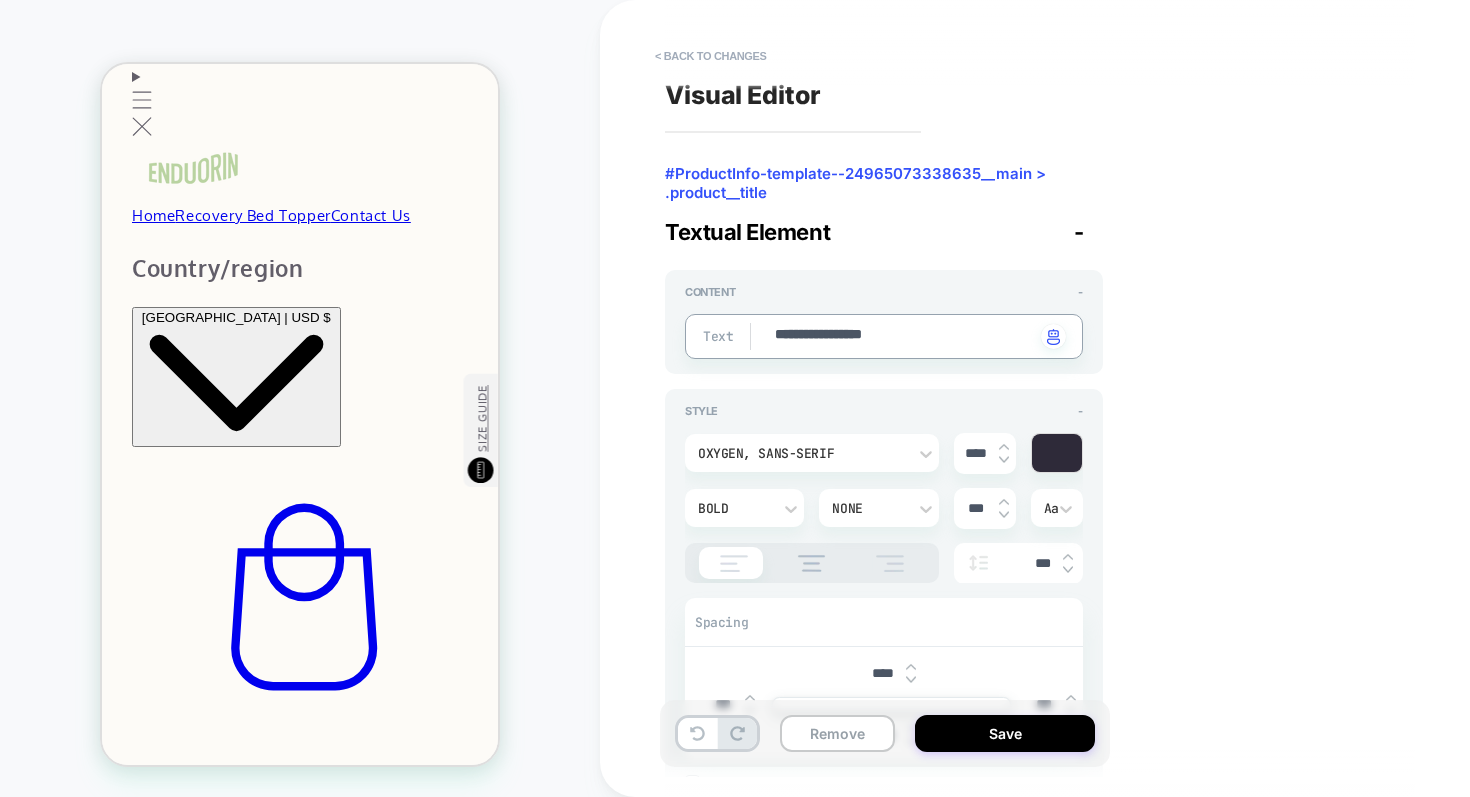 type on "**********" 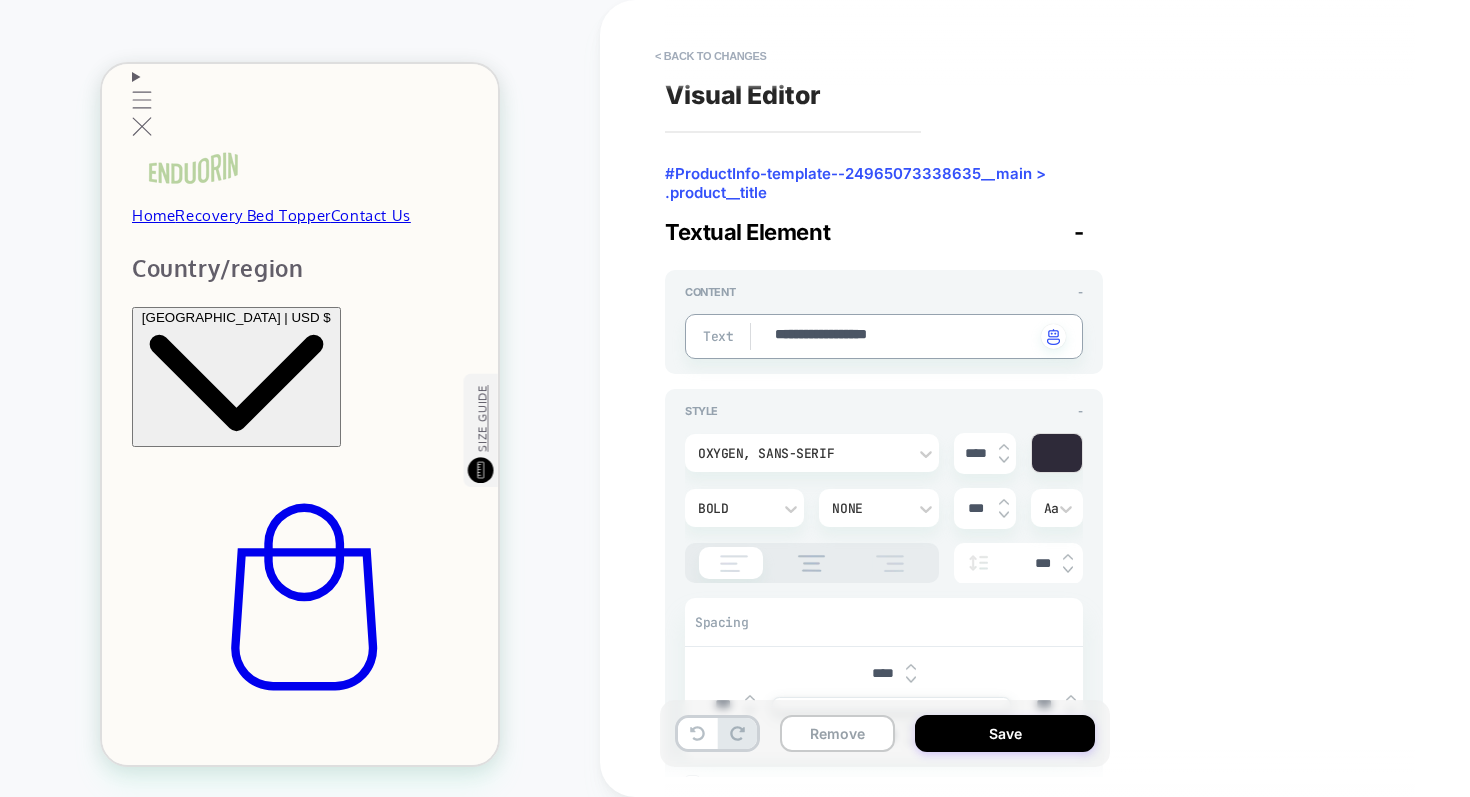 type on "*" 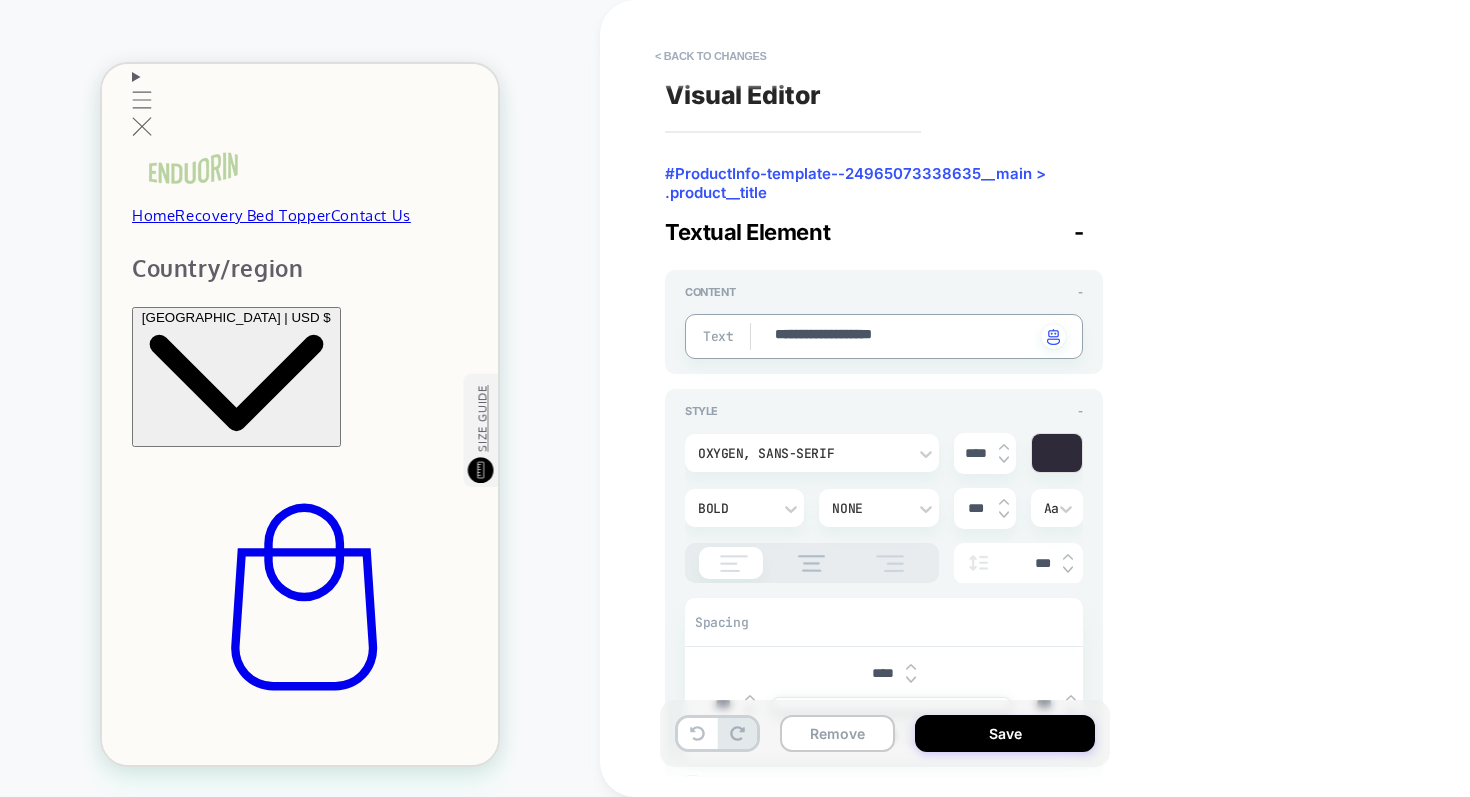 type on "*" 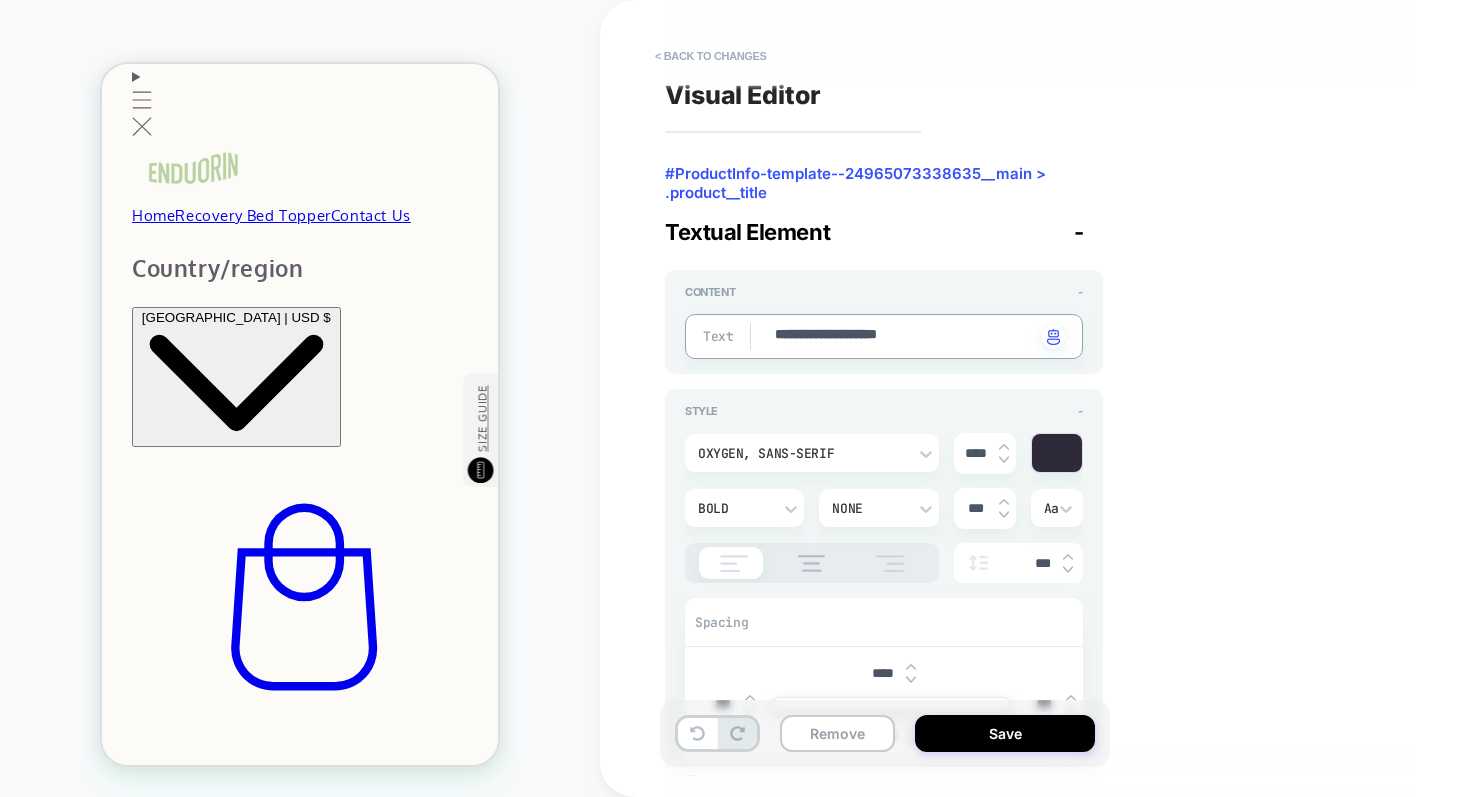 type on "*" 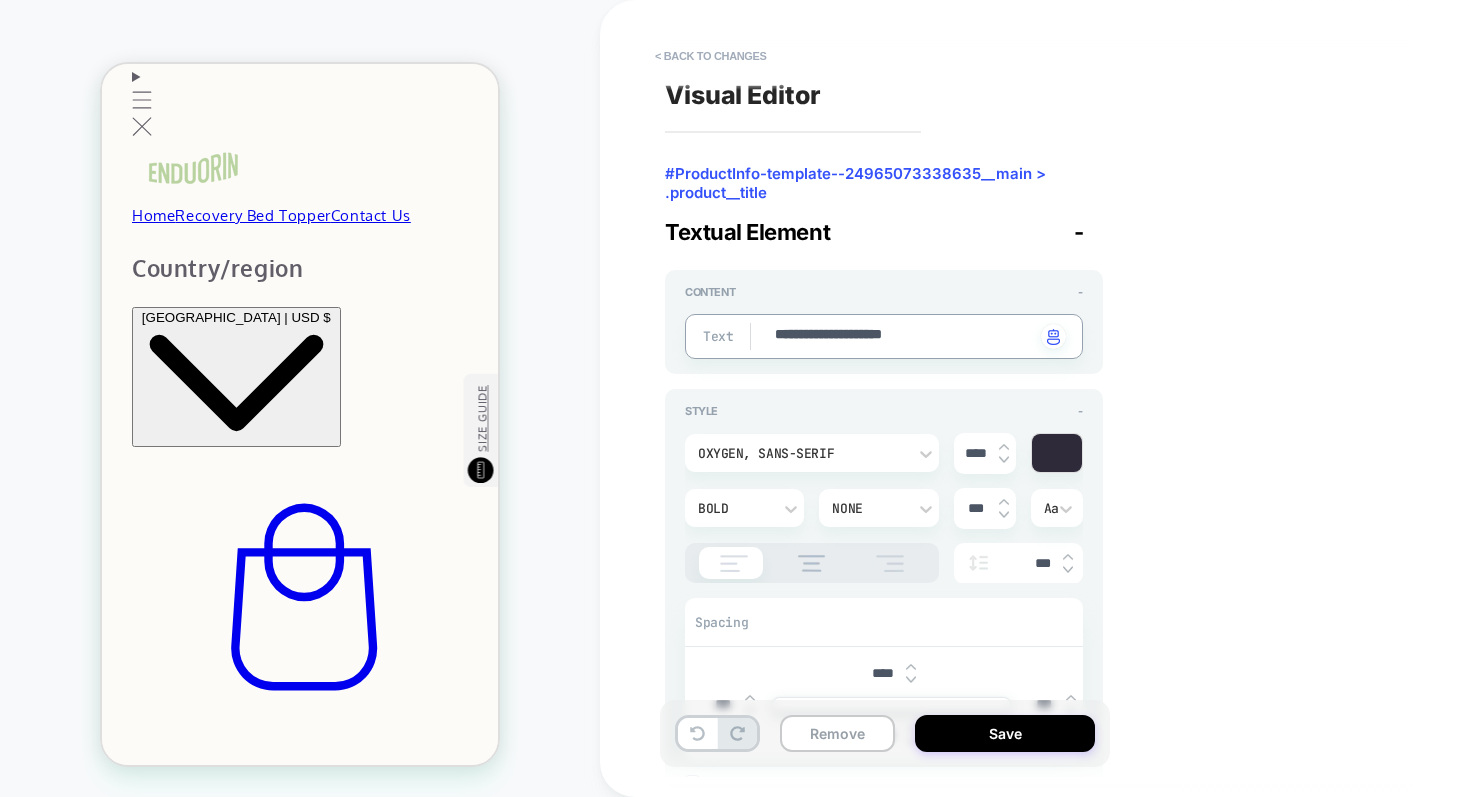 type on "*" 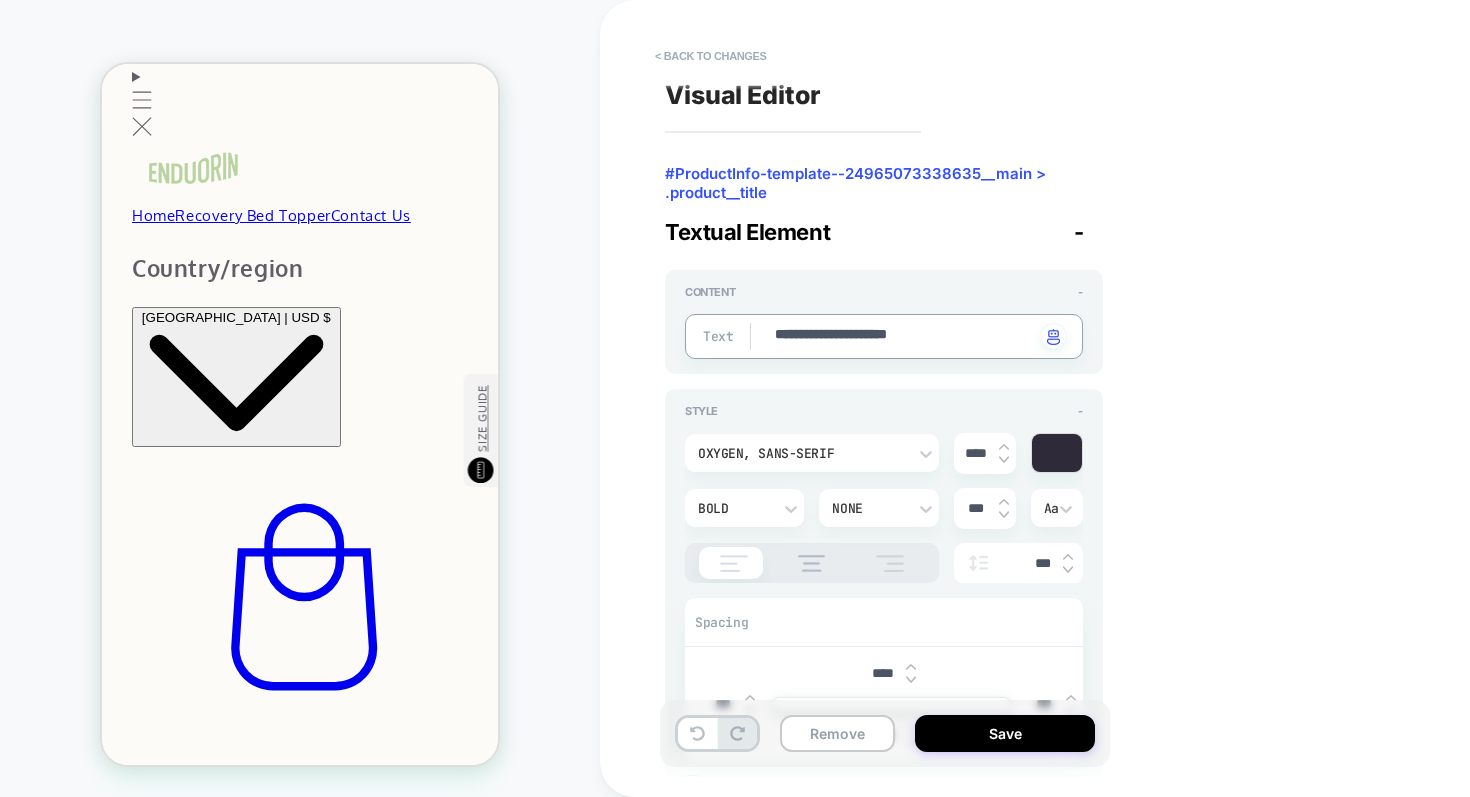 type on "*" 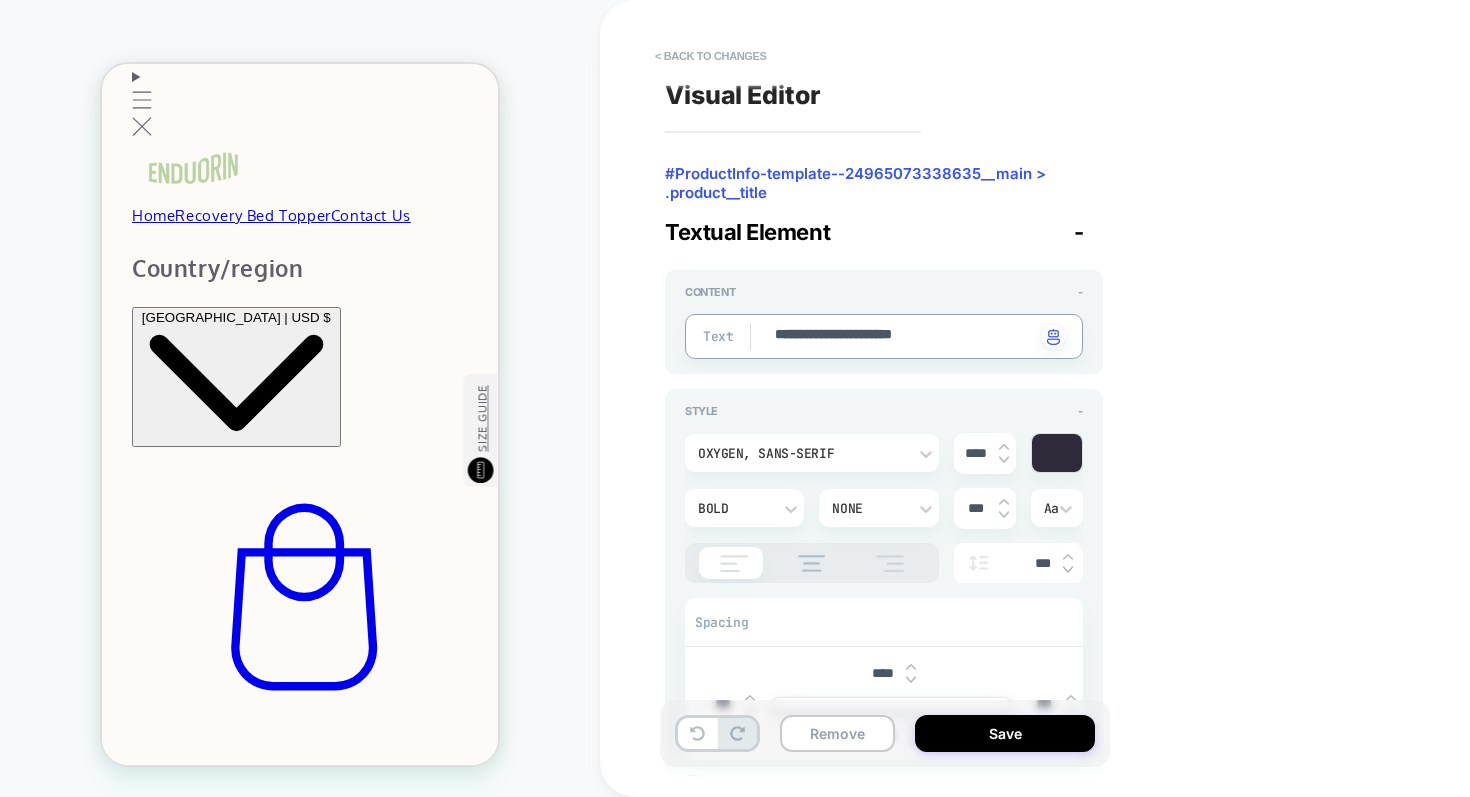 type on "*" 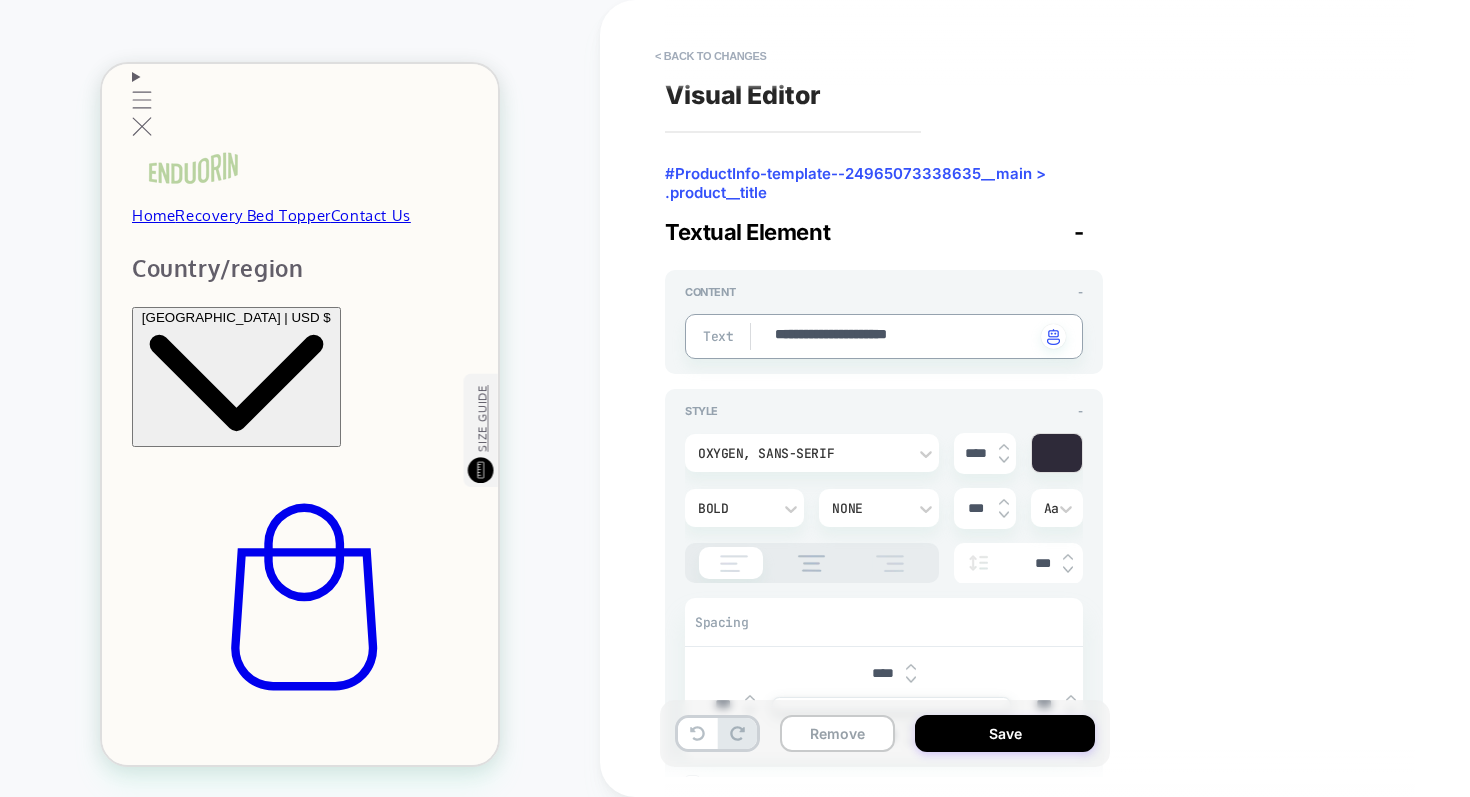 scroll, scrollTop: 0, scrollLeft: 396, axis: horizontal 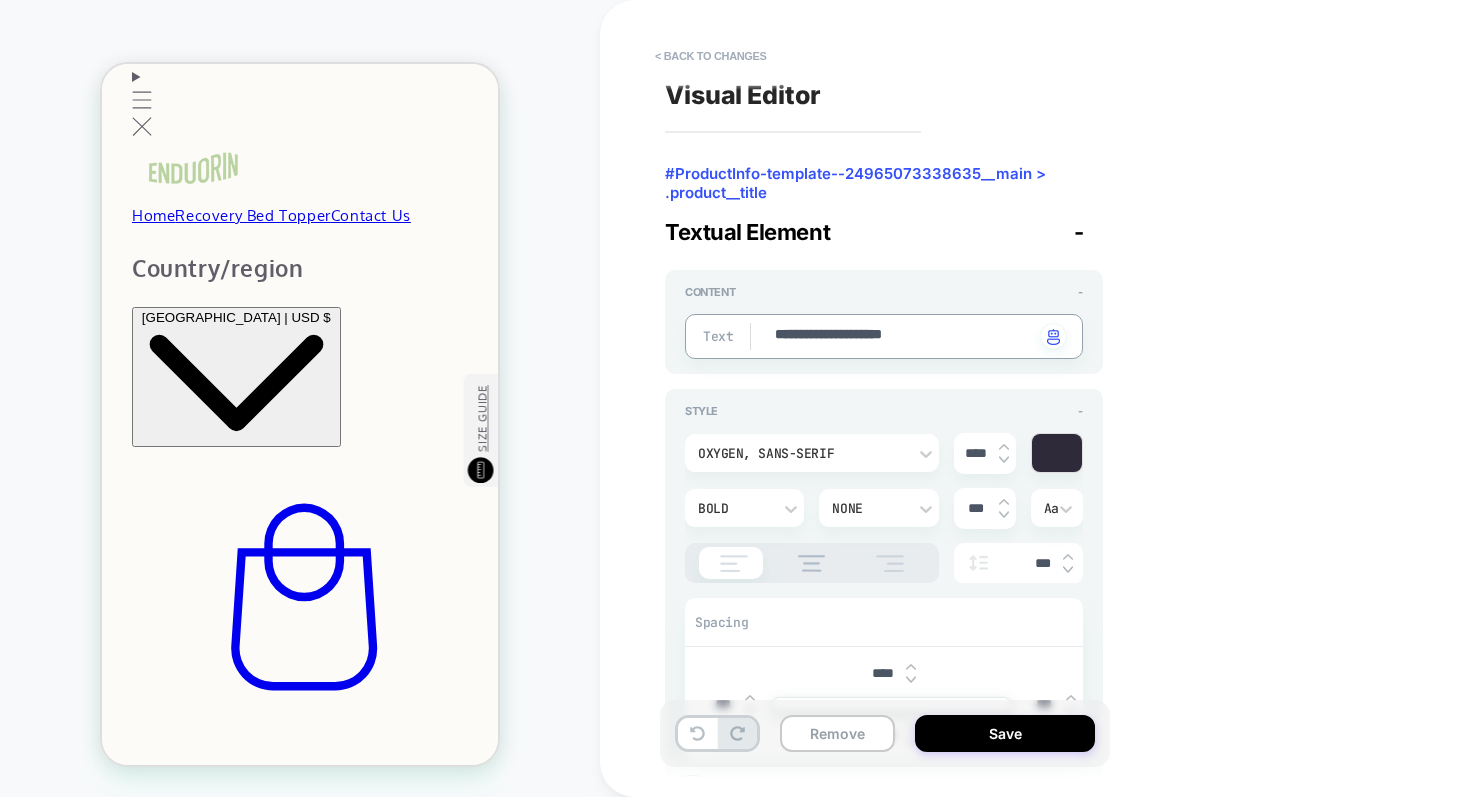 type on "*" 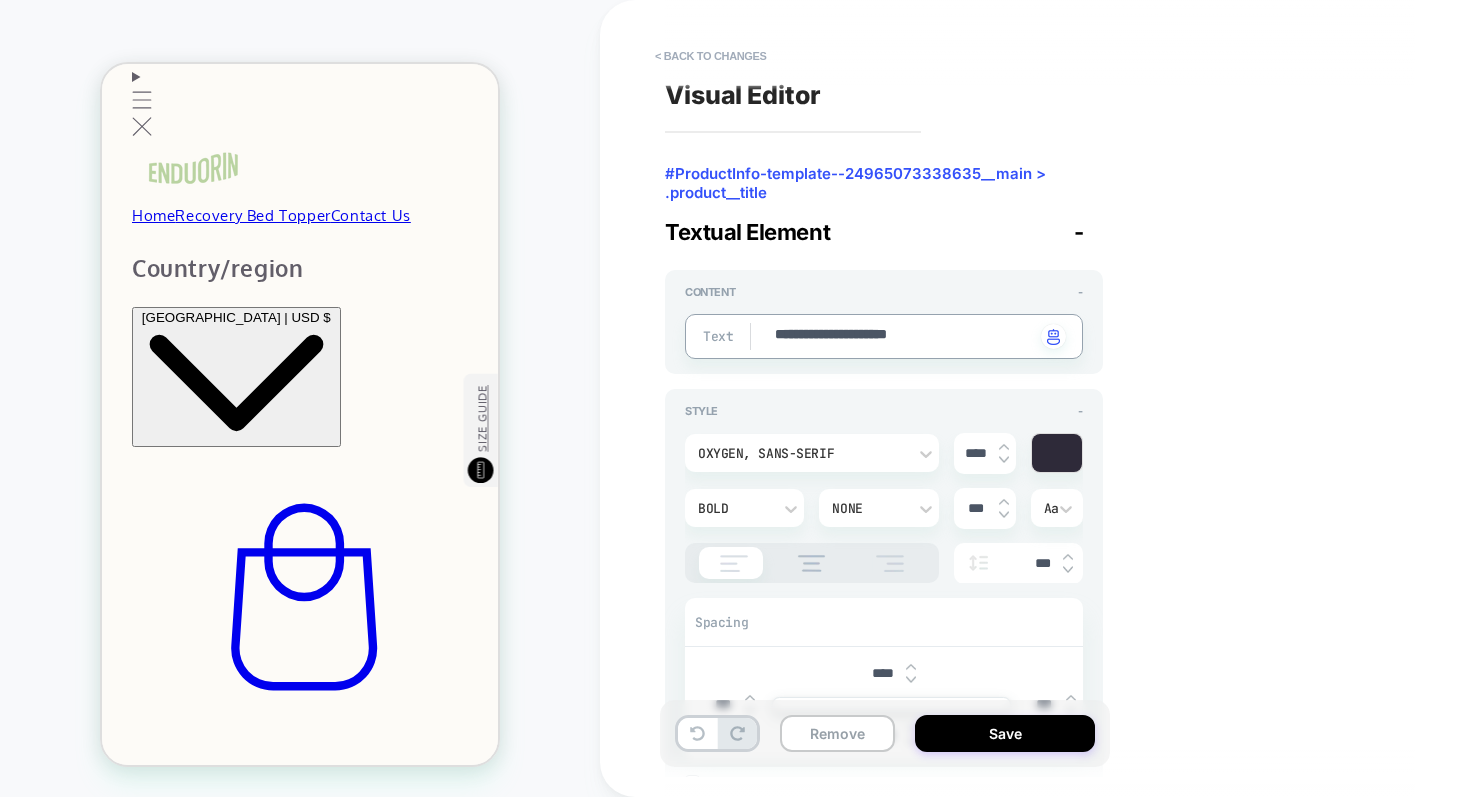 type on "*" 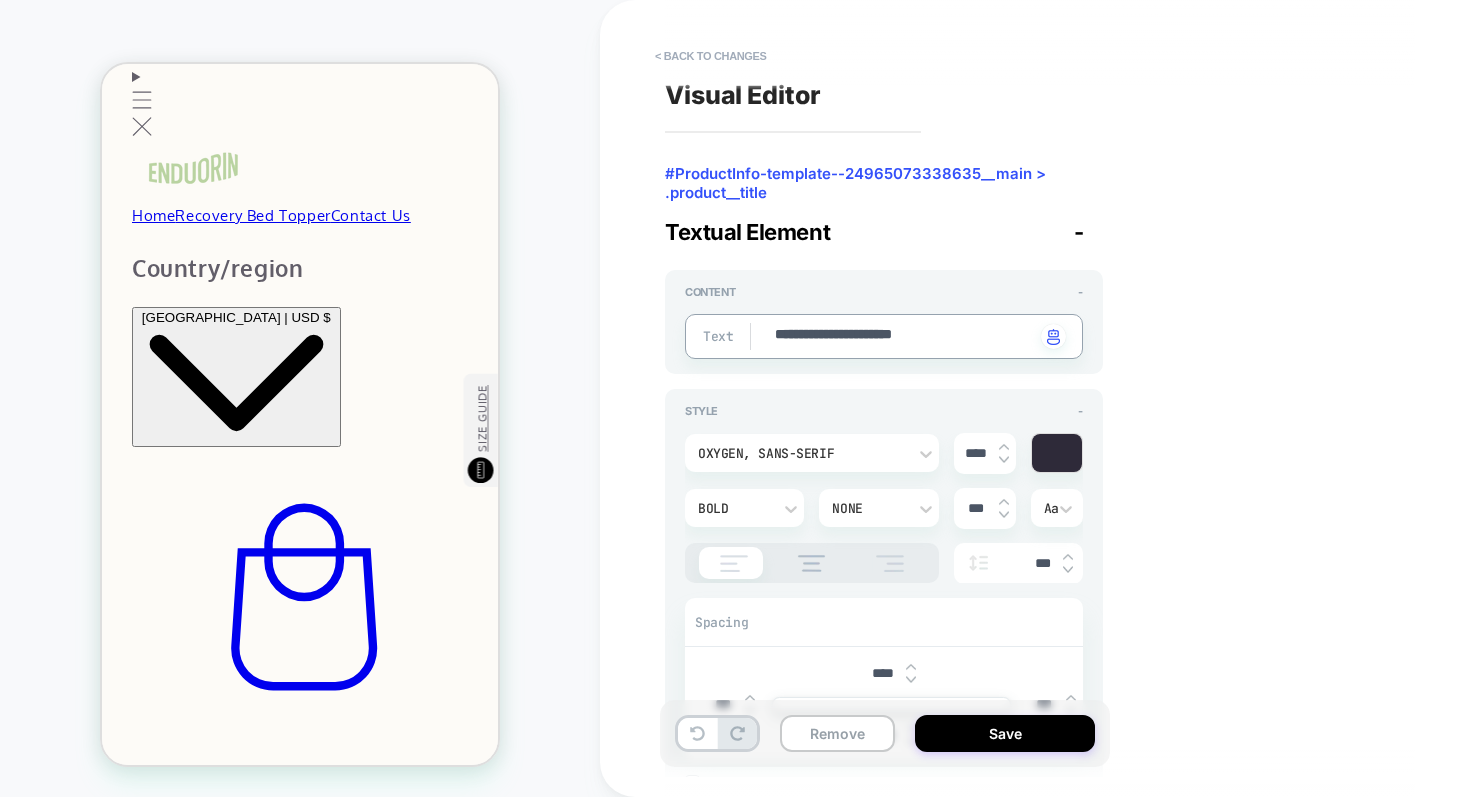 type on "*" 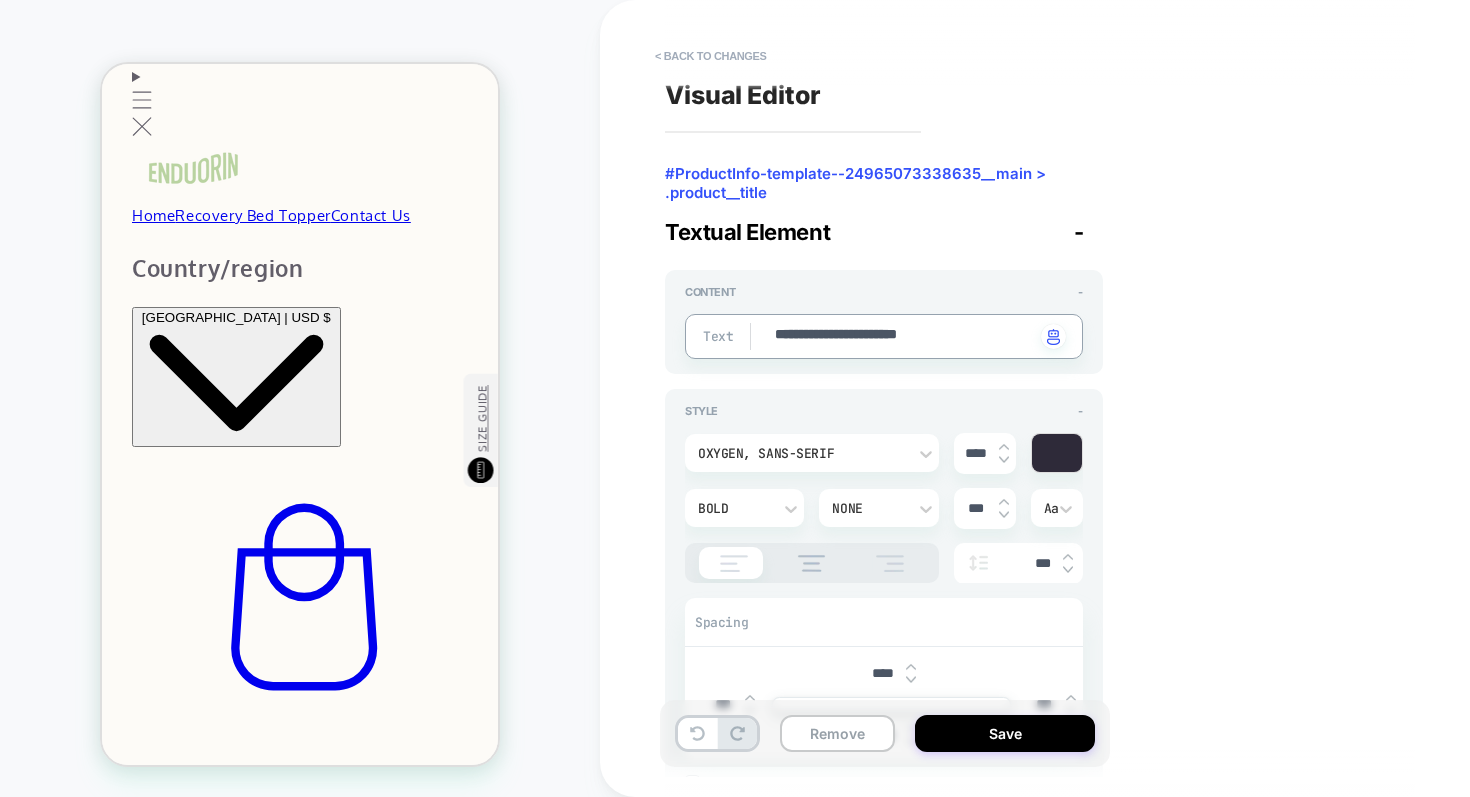 type on "*" 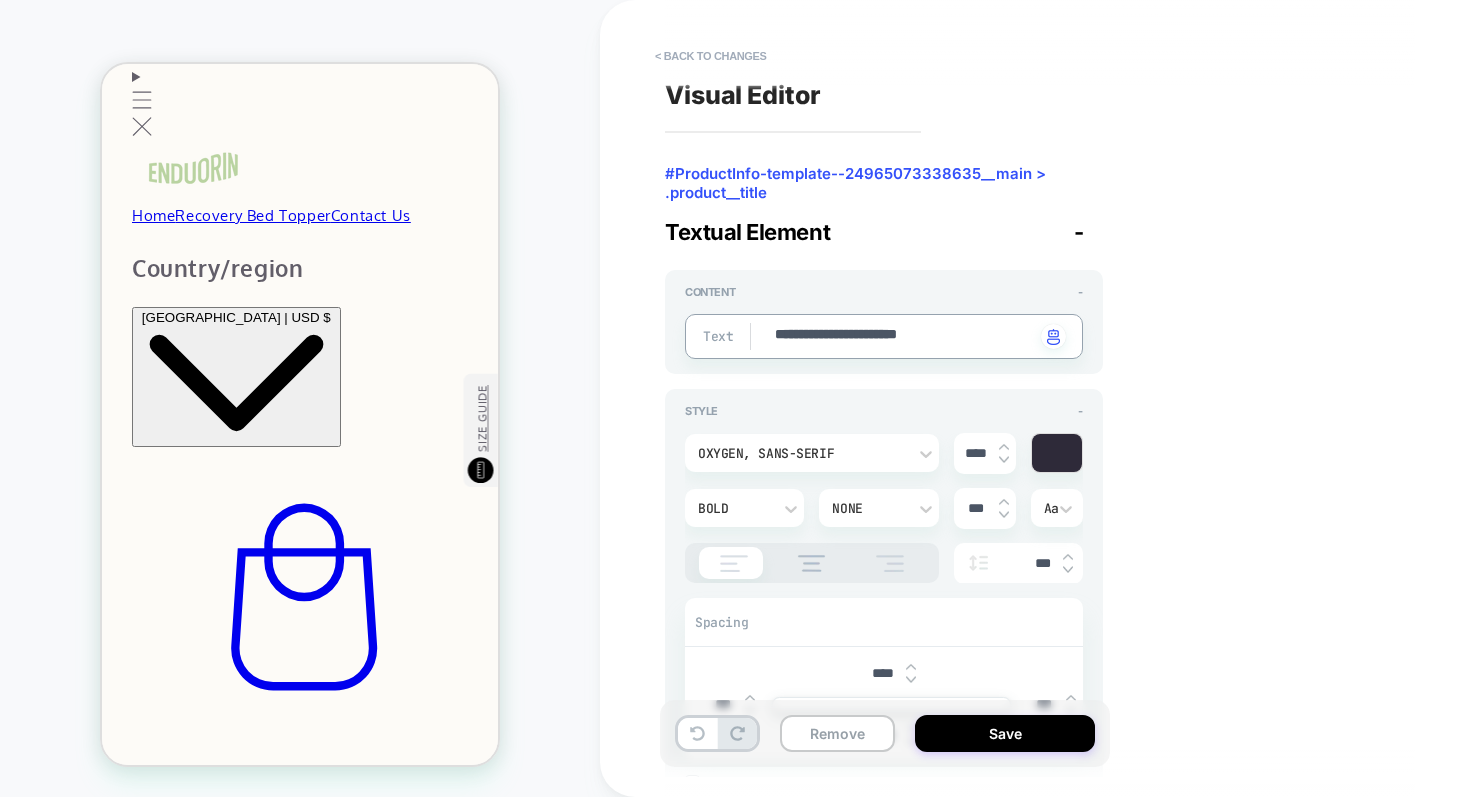 scroll, scrollTop: 0, scrollLeft: 0, axis: both 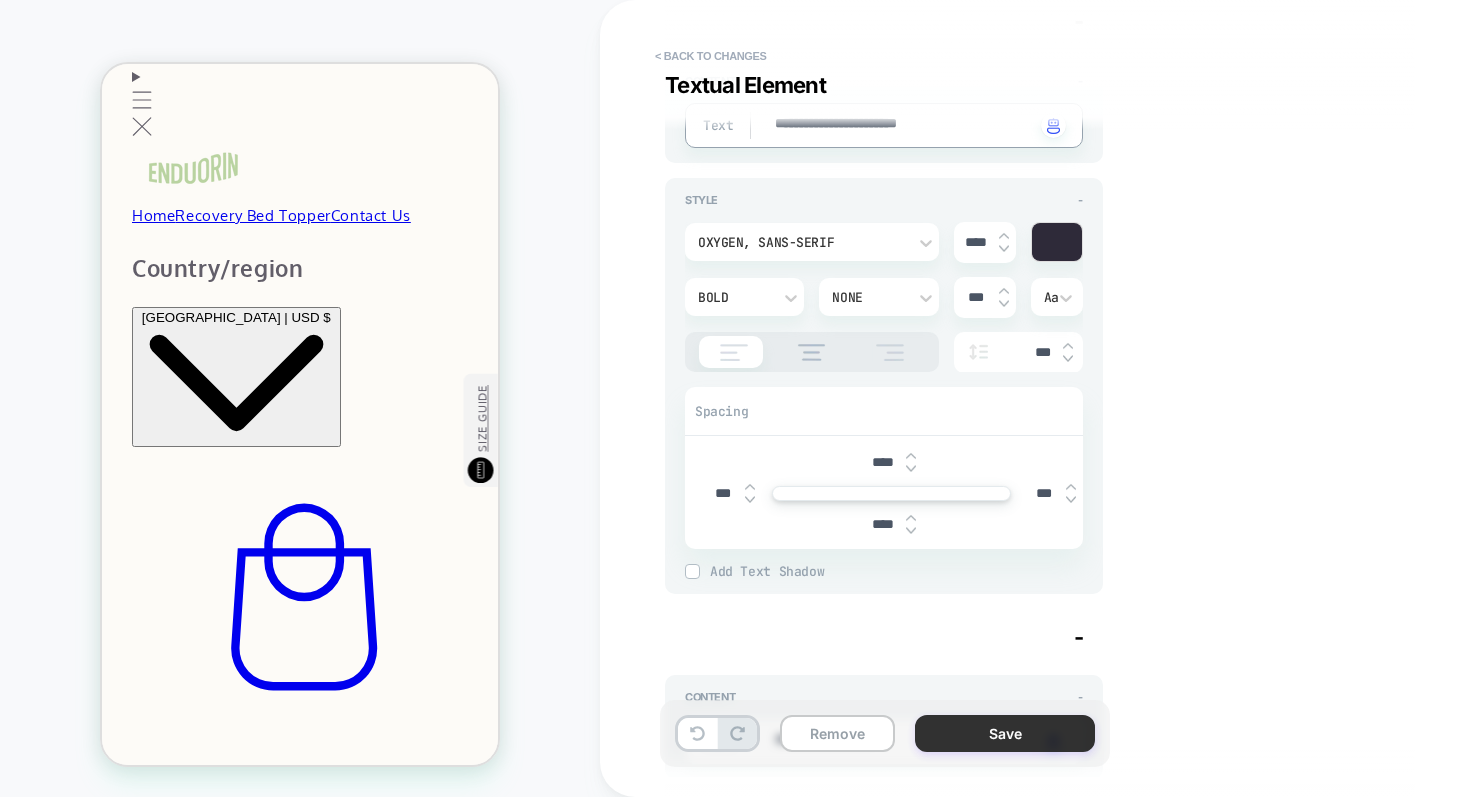 click on "Save" at bounding box center [1005, 733] 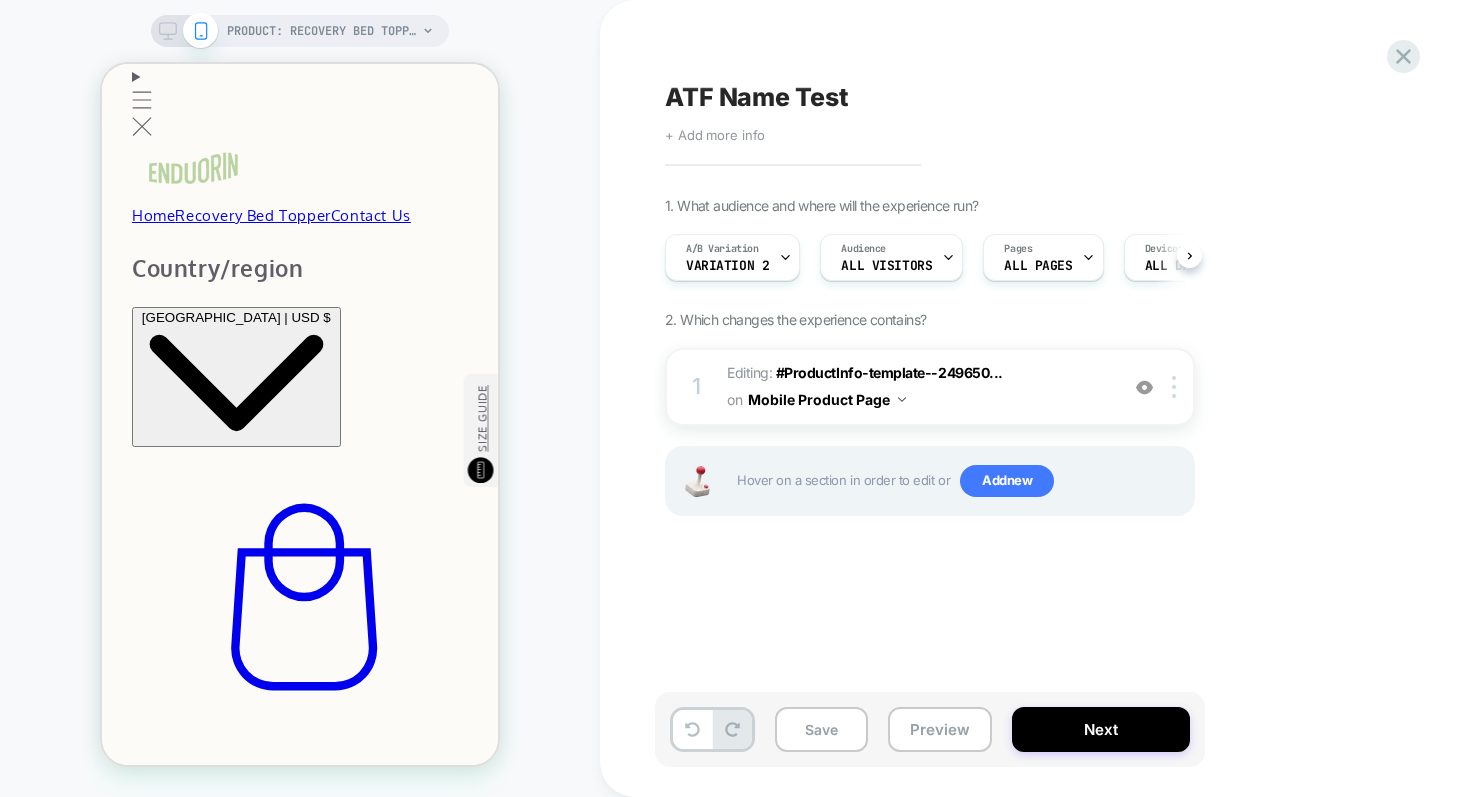 scroll, scrollTop: 0, scrollLeft: 1, axis: horizontal 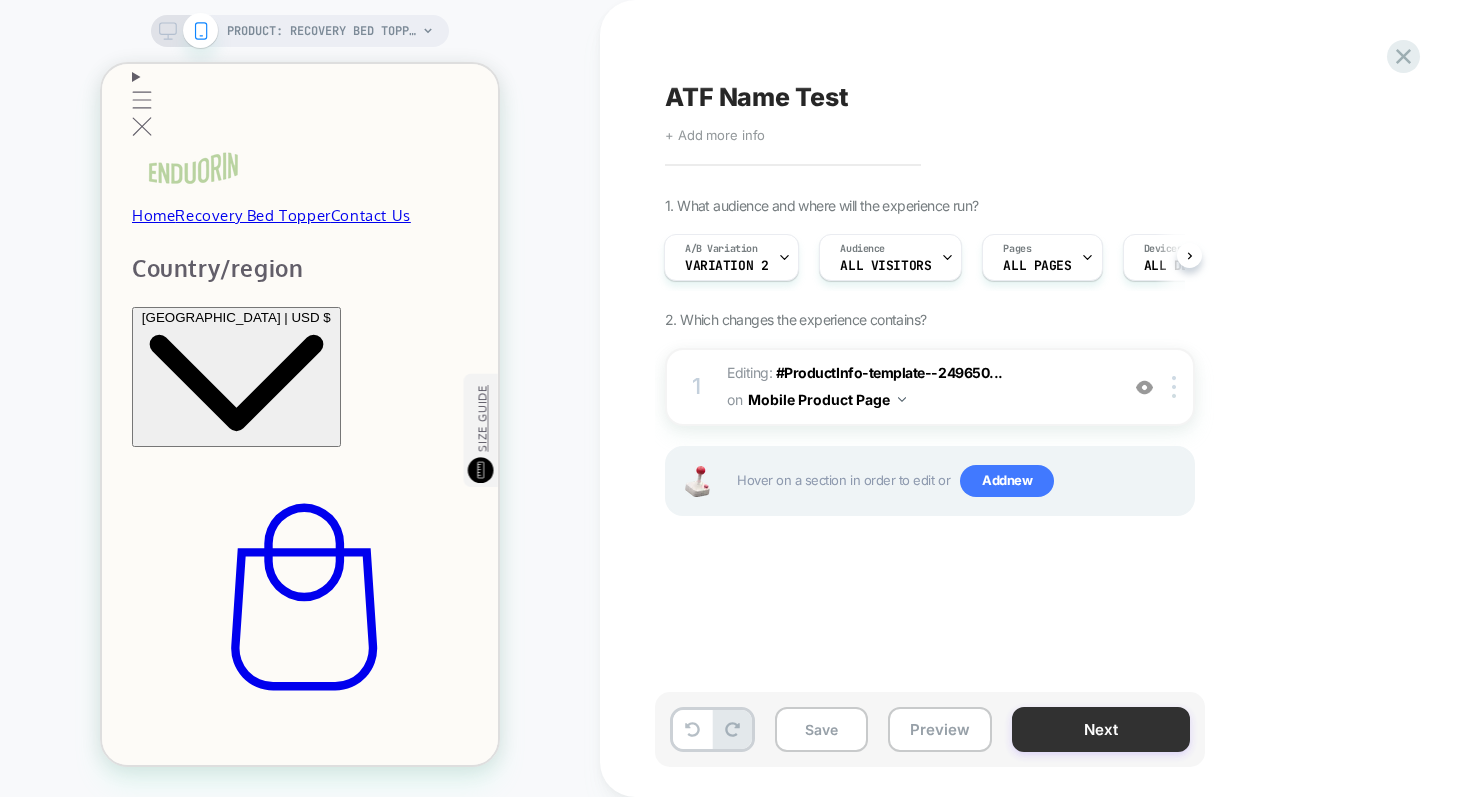 click on "Next" at bounding box center (1101, 729) 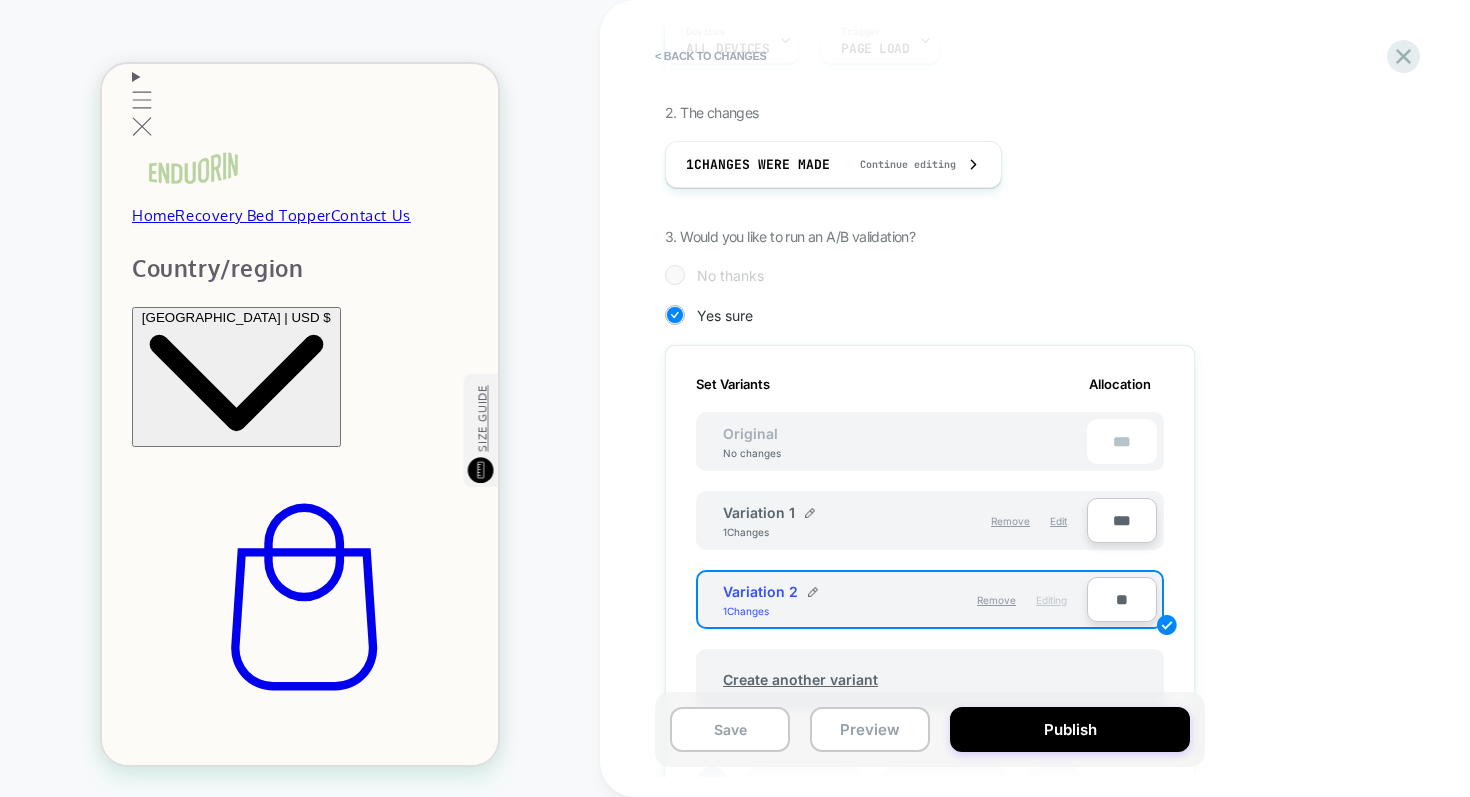 scroll, scrollTop: 367, scrollLeft: 0, axis: vertical 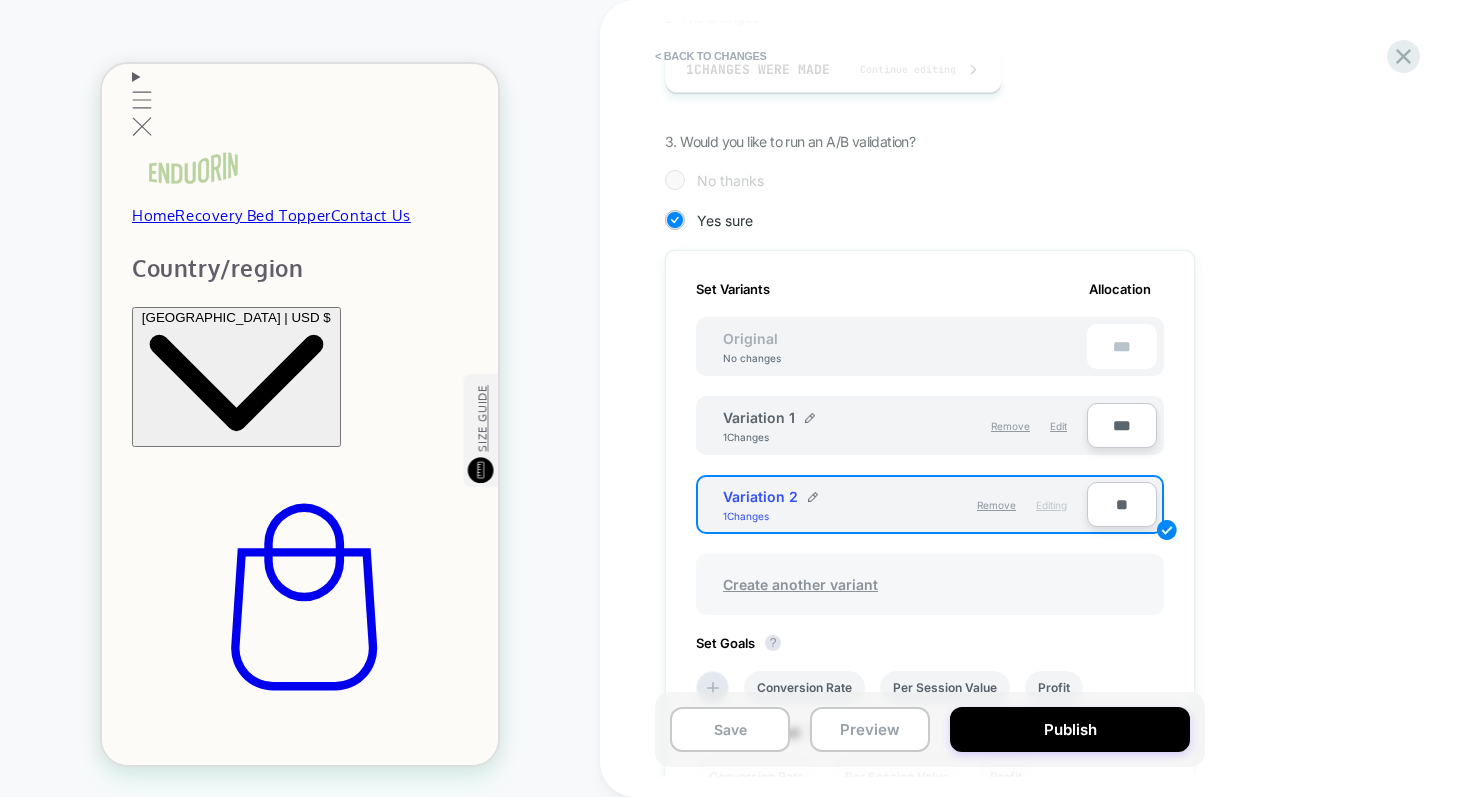 click on "Create another variant" at bounding box center (800, 584) 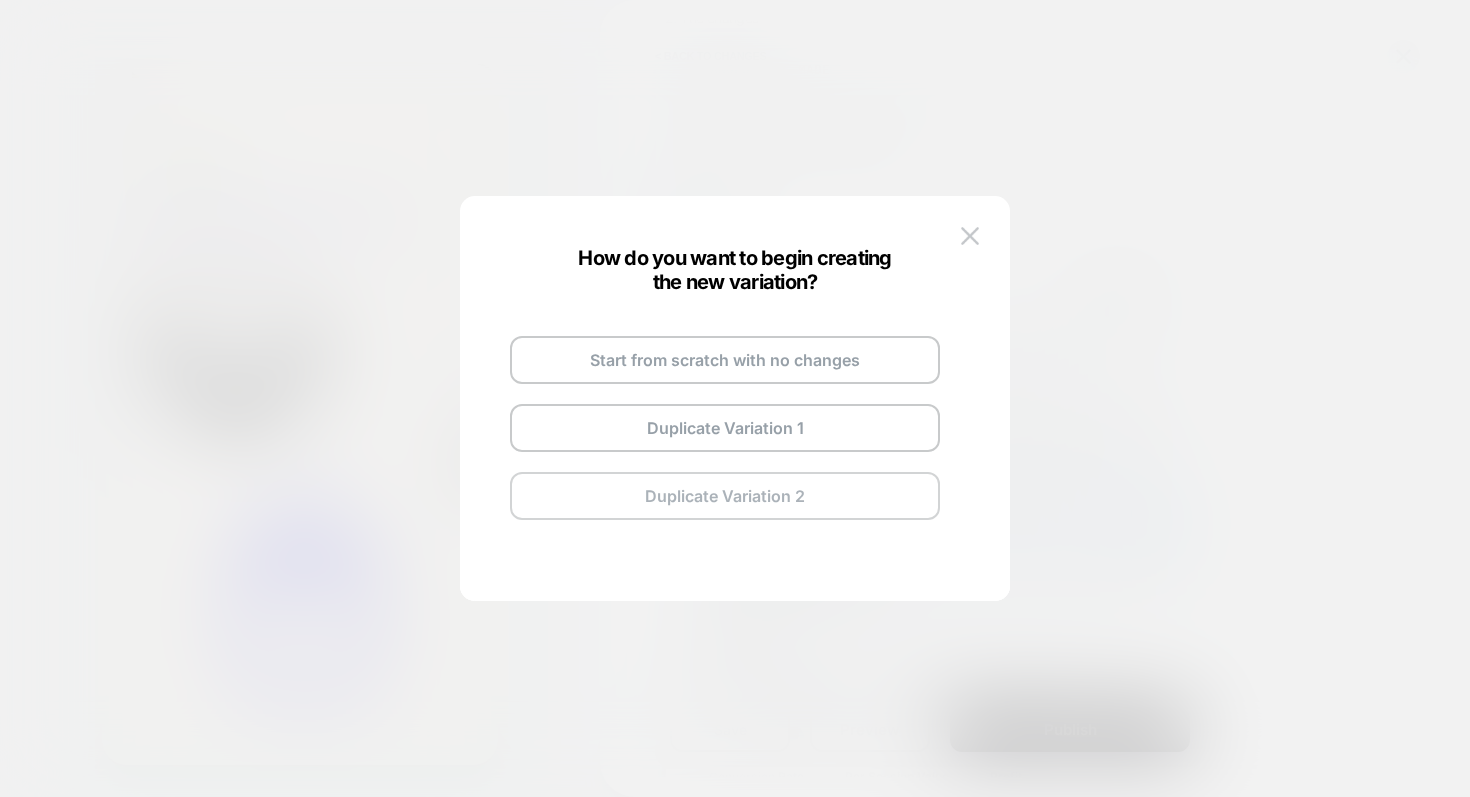 click on "Duplicate Variation 2" at bounding box center (725, 496) 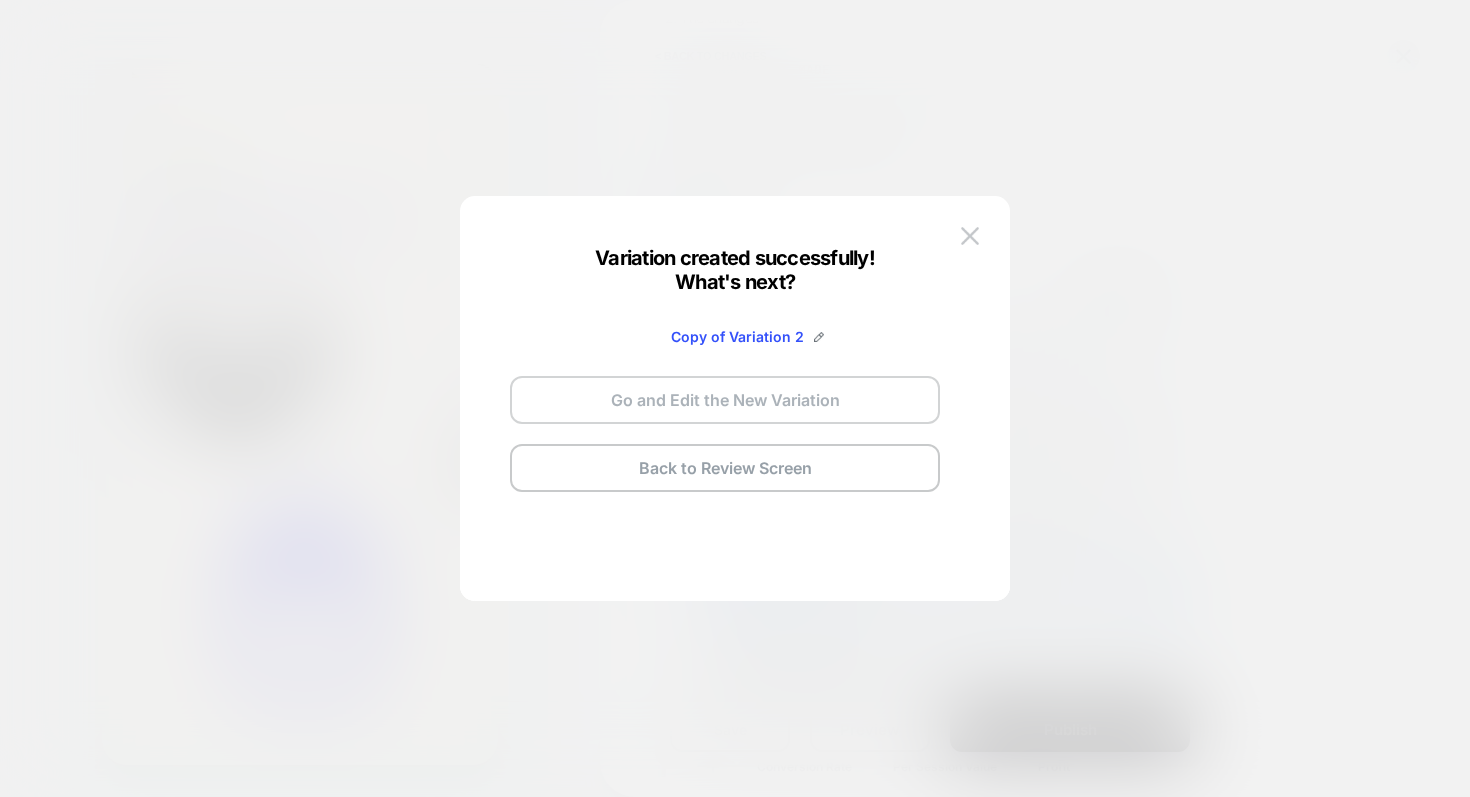 click on "Go and Edit the New Variation" at bounding box center [725, 400] 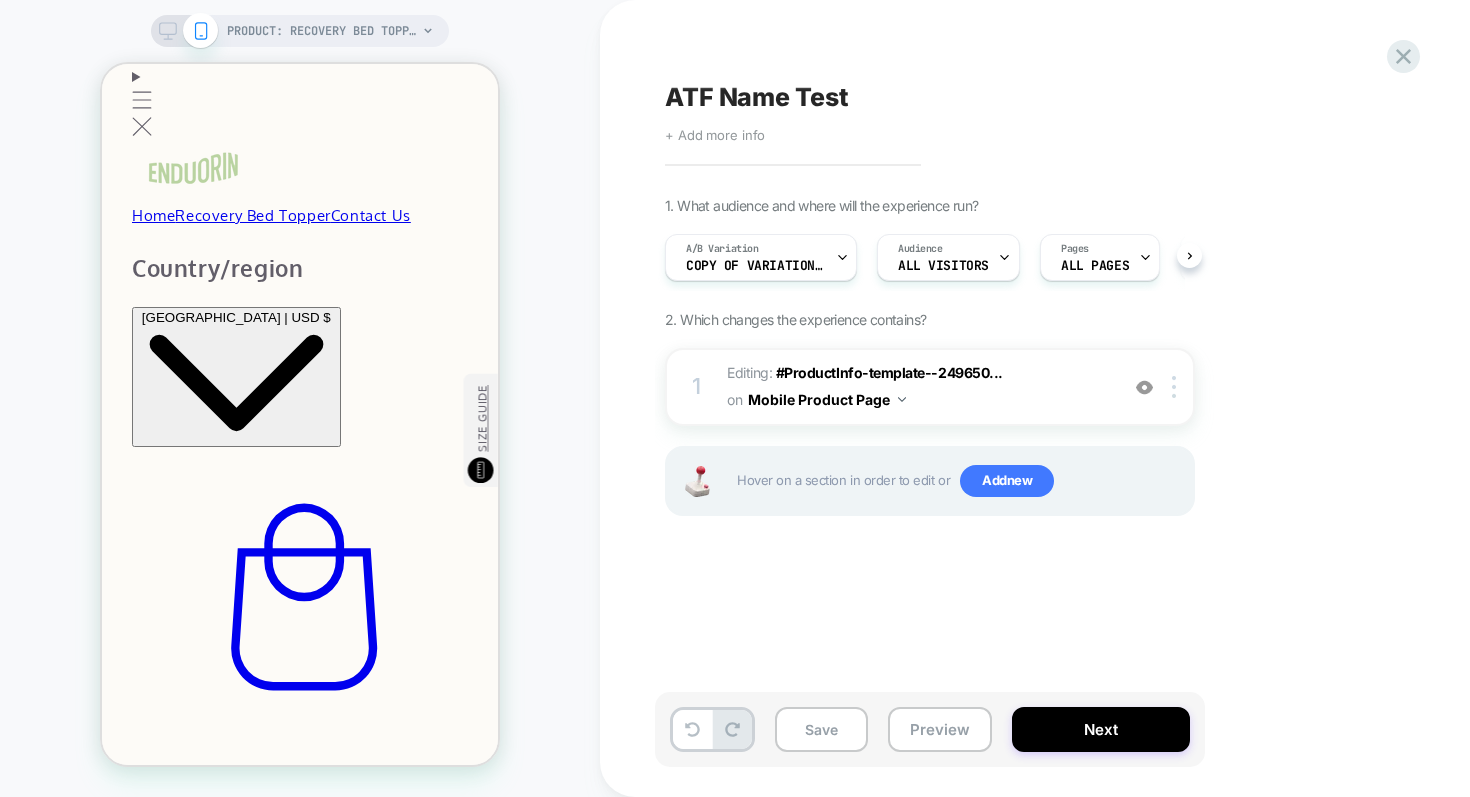 scroll, scrollTop: 0, scrollLeft: 1, axis: horizontal 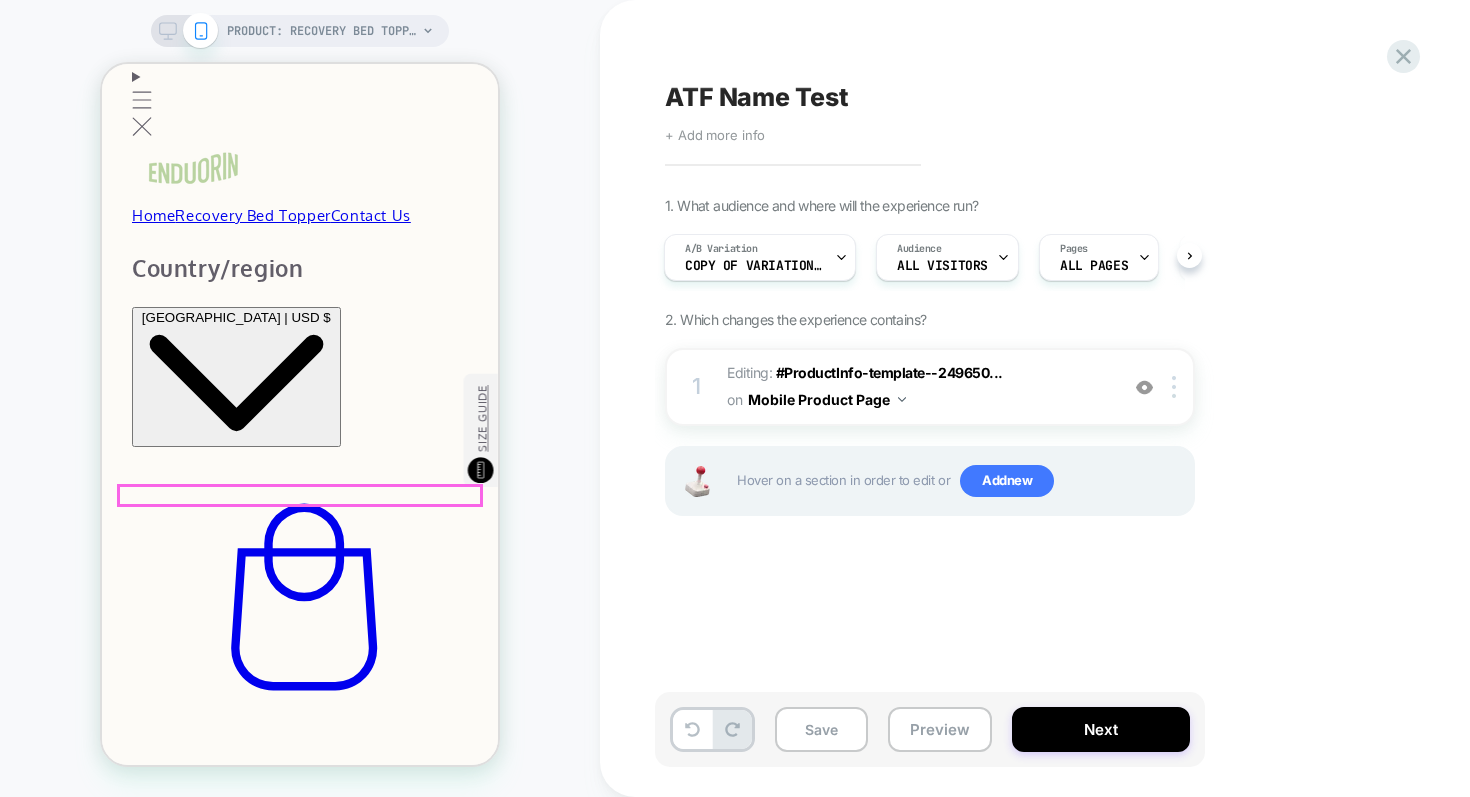 click on "Sleepless Nights On An Old Mattress?" at bounding box center (300, 1575) 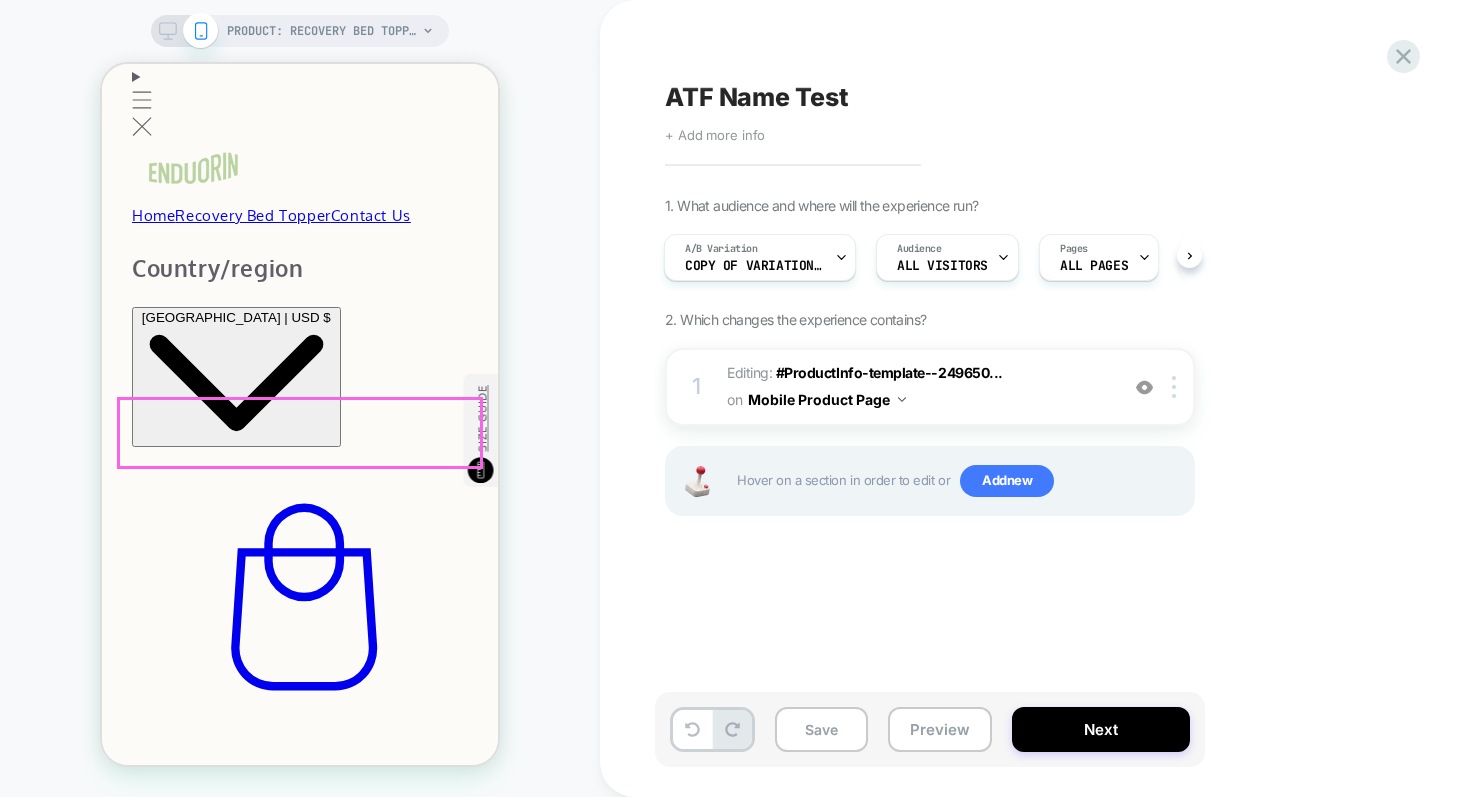 click on "Zoned [MEDICAL_DATA] Topper" at bounding box center [300, 1341] 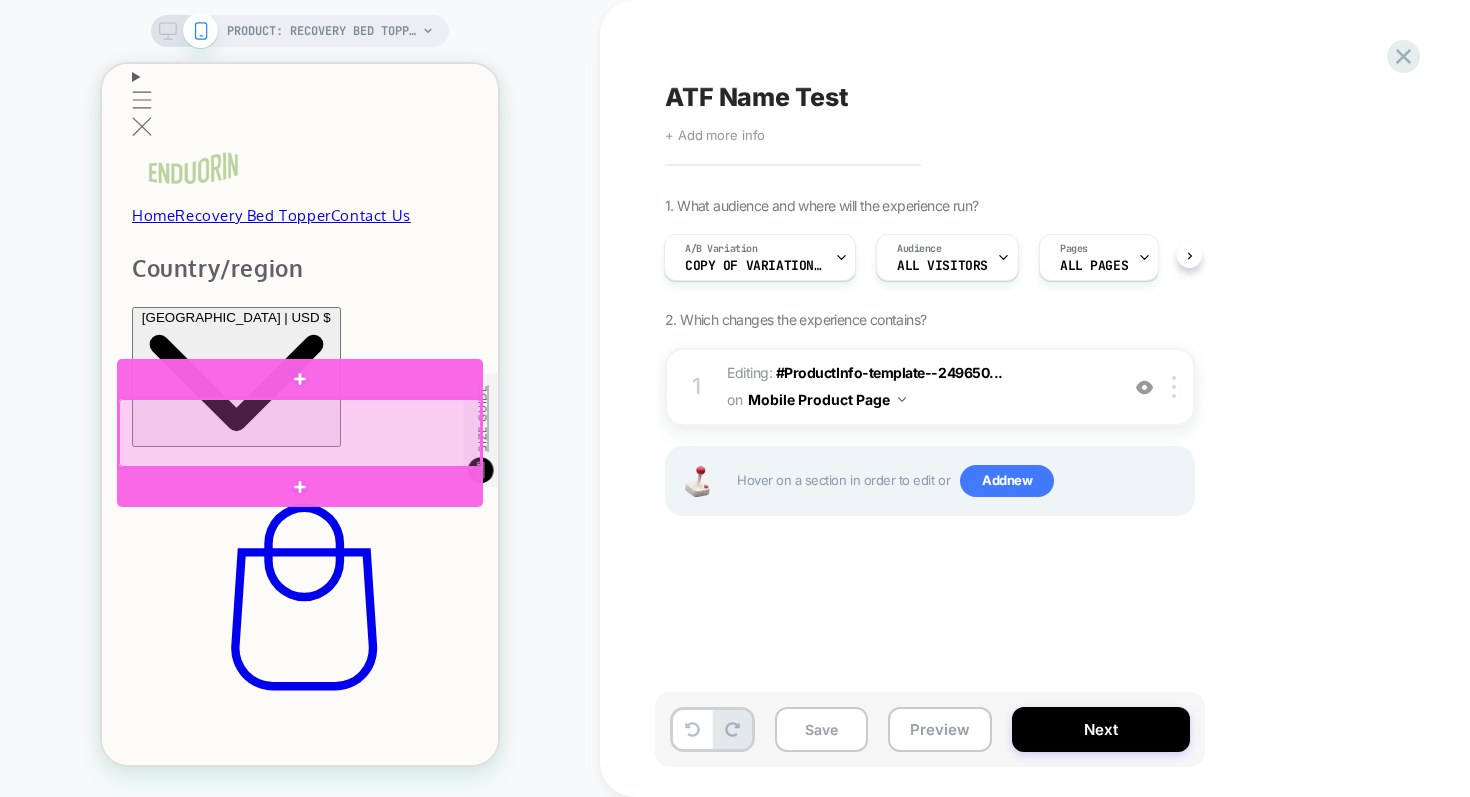 click at bounding box center (300, 433) 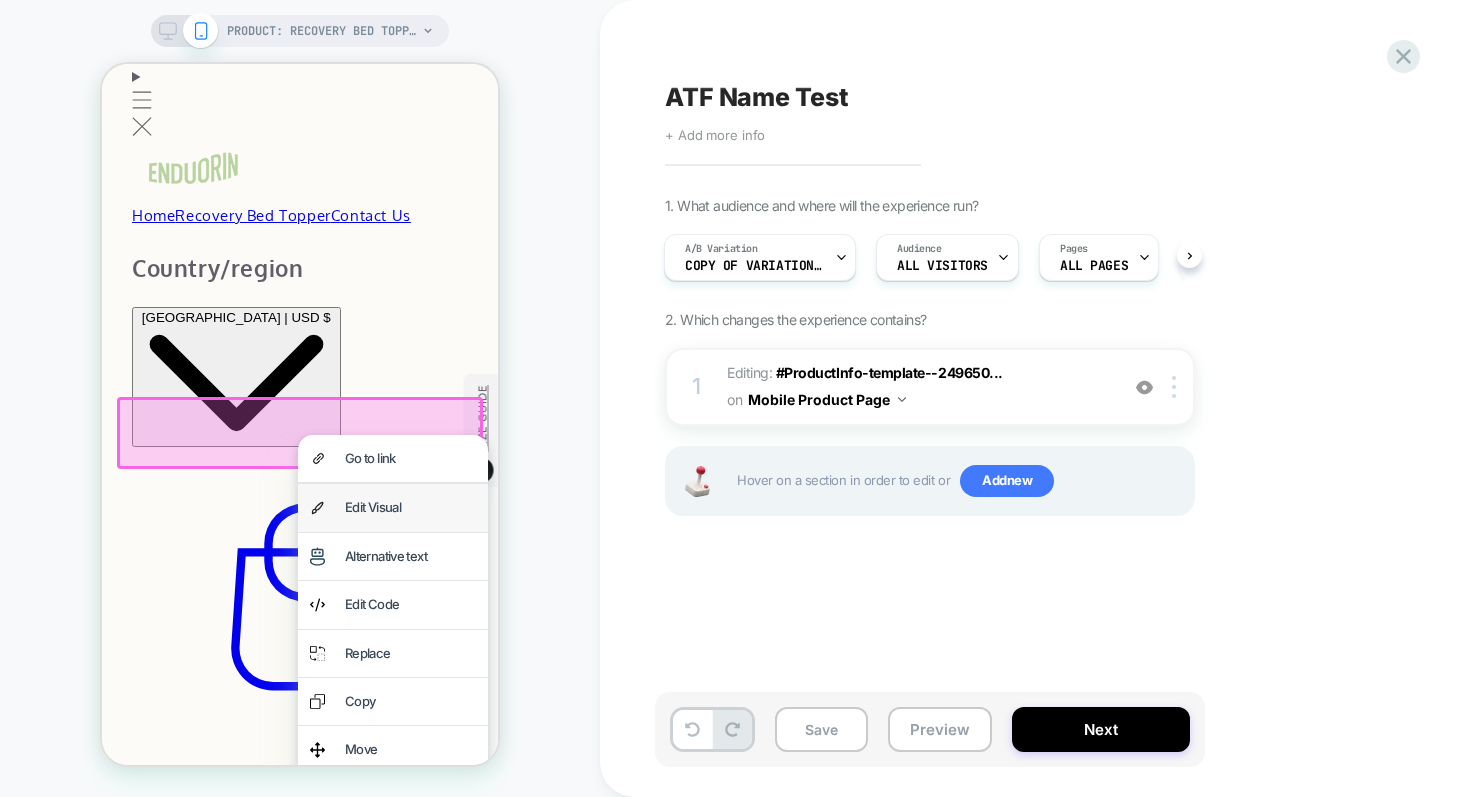 click on "Edit Visual" at bounding box center (393, 507) 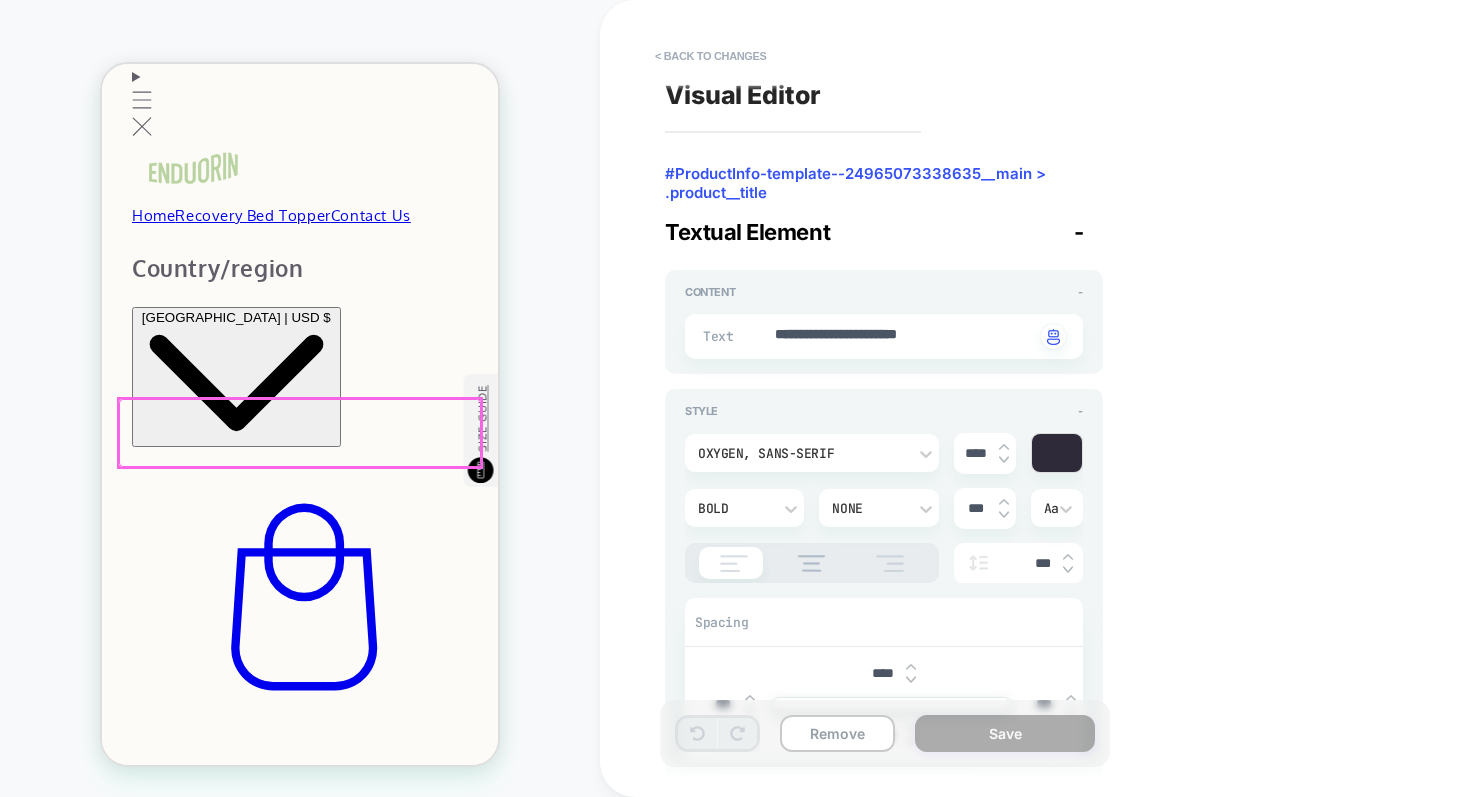 scroll, scrollTop: 241, scrollLeft: 0, axis: vertical 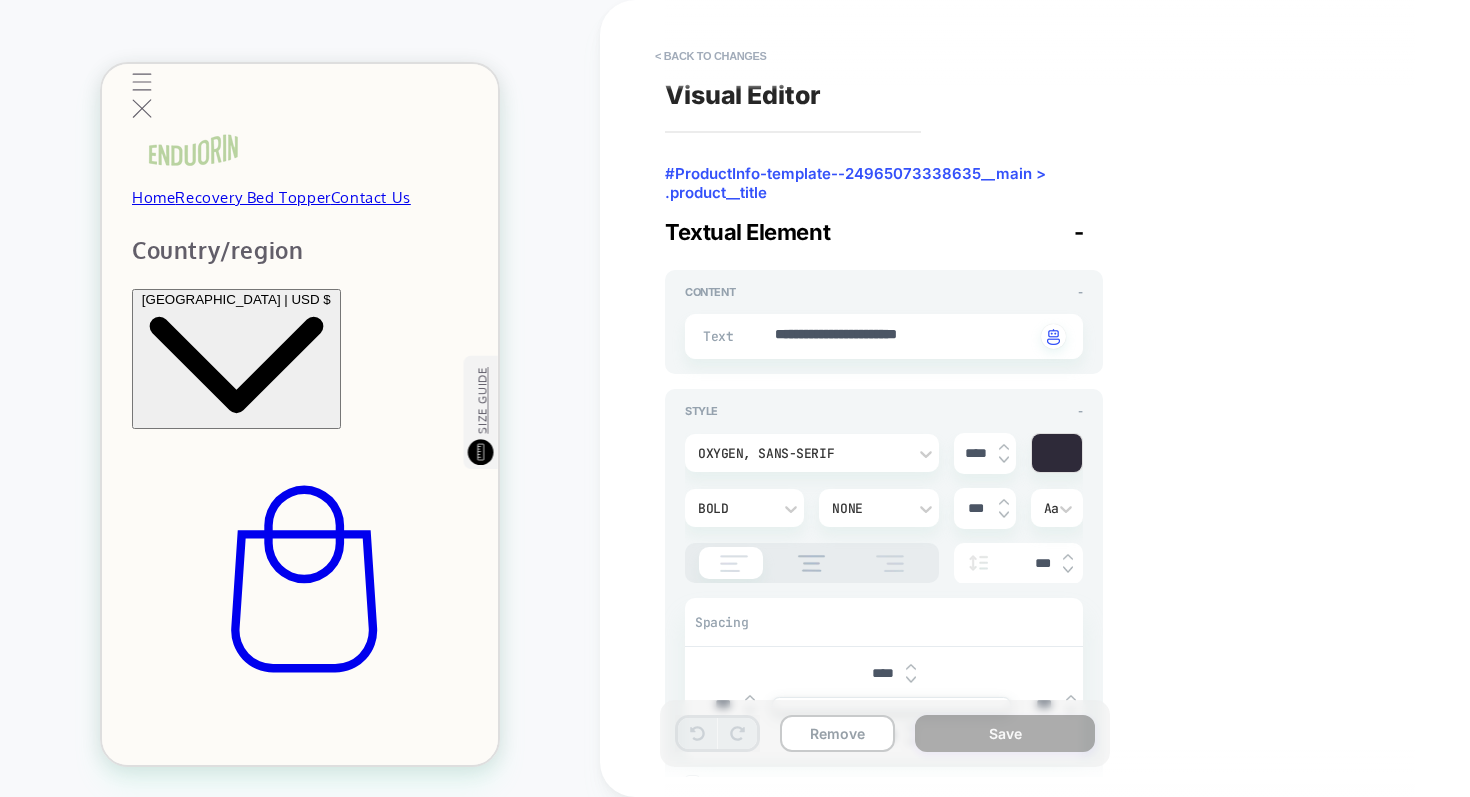 click on "**********" at bounding box center (884, 336) 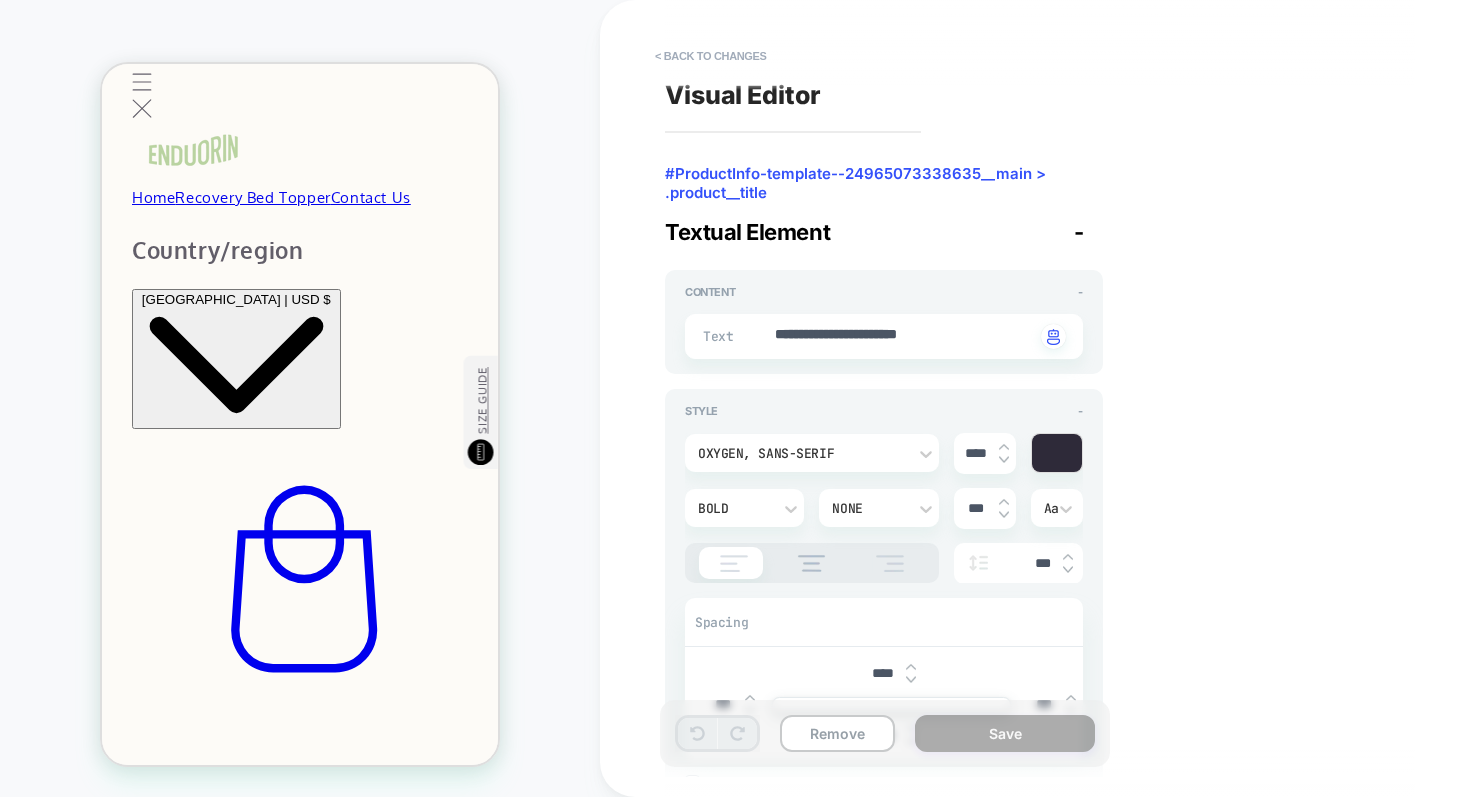 click on "**********" at bounding box center (884, 336) 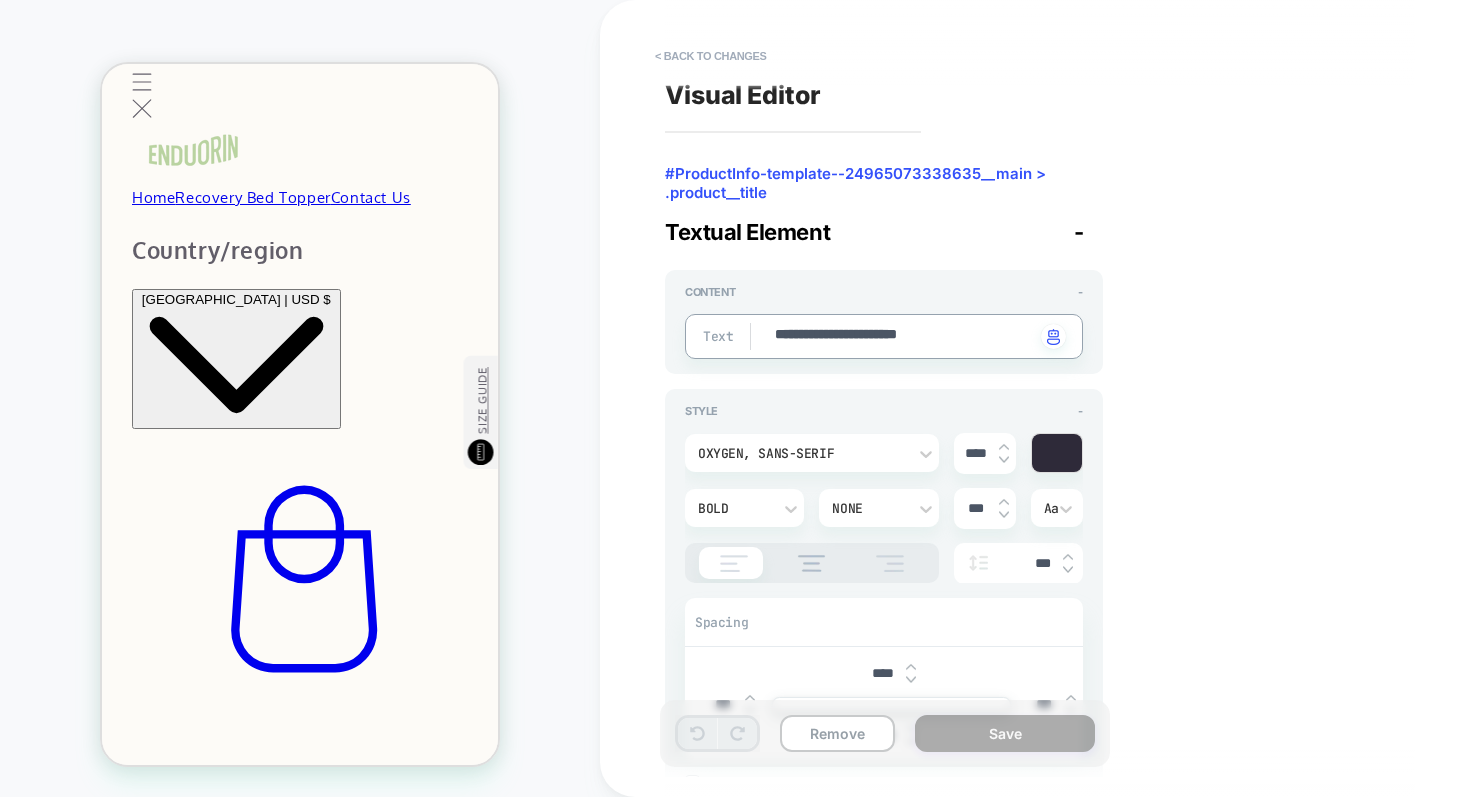 click on "**********" at bounding box center [904, 336] 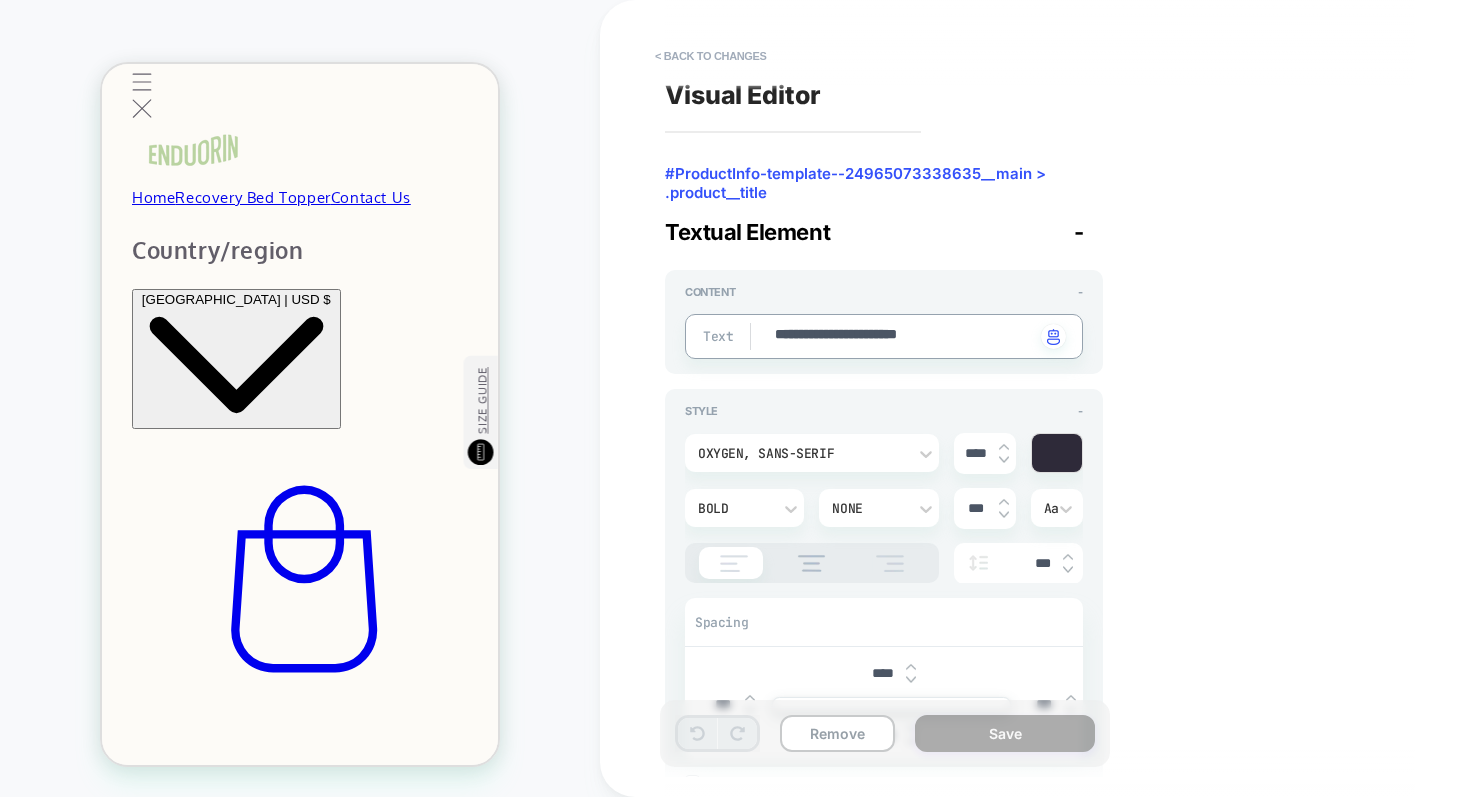 click on "**********" at bounding box center (904, 336) 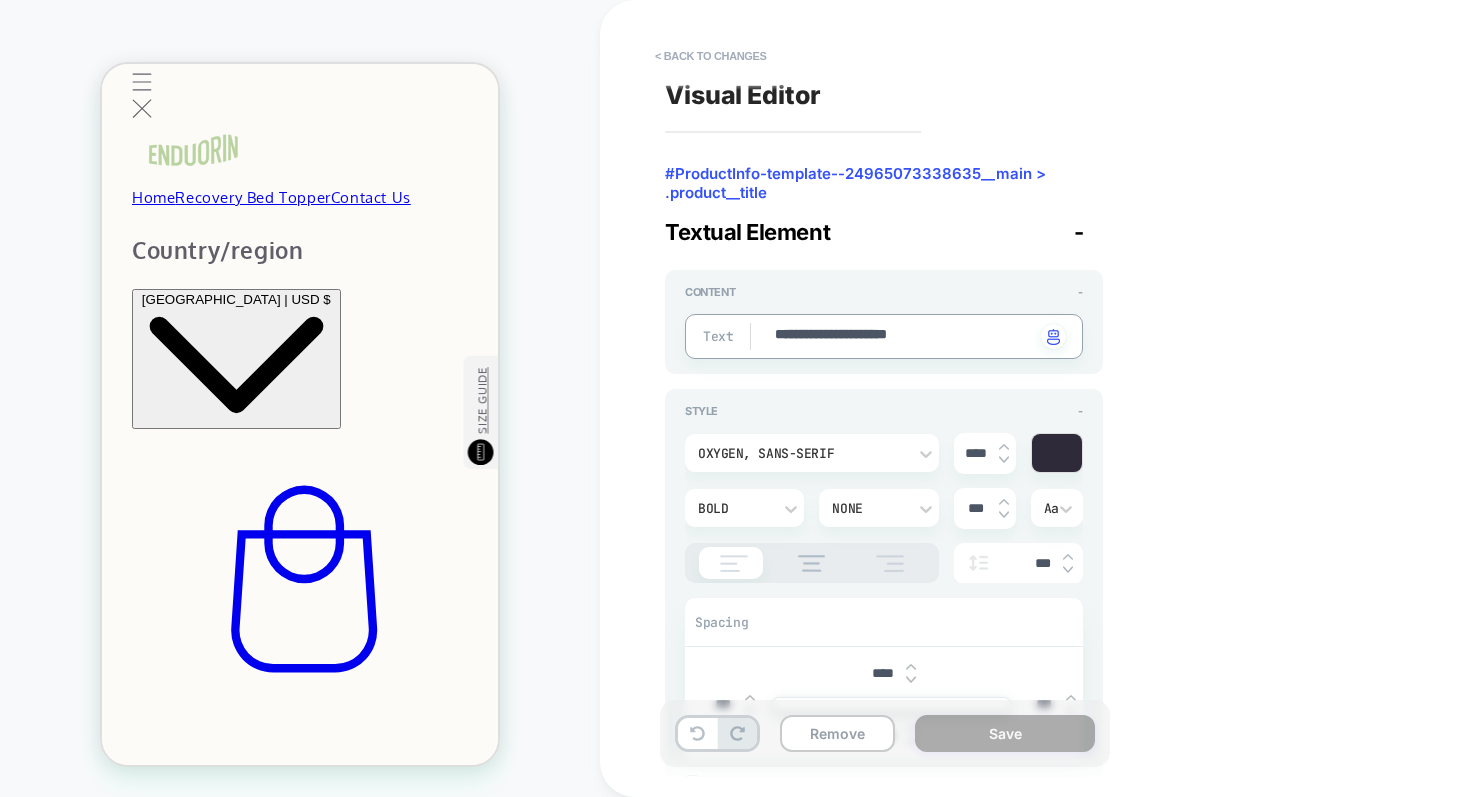 type on "*" 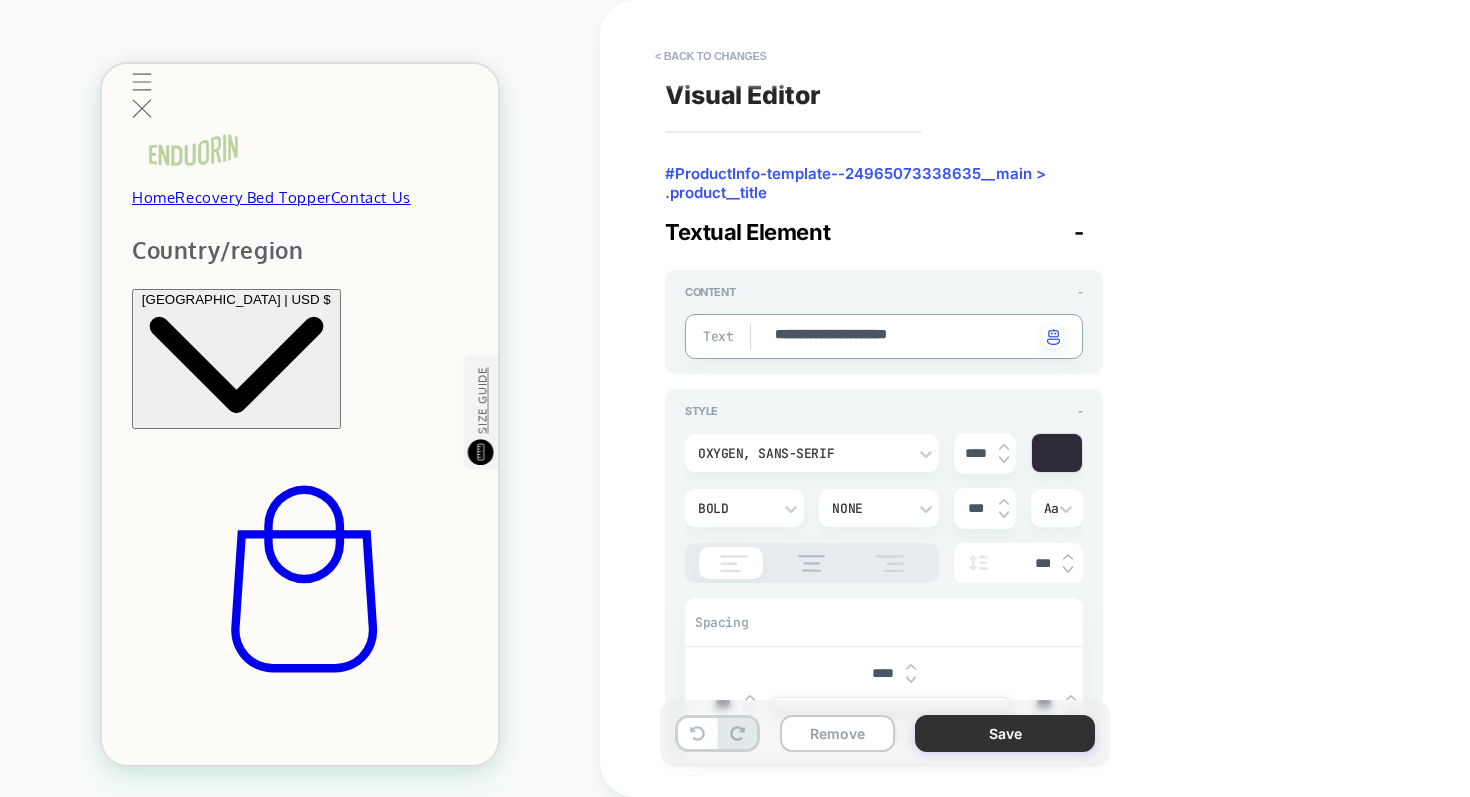 type on "**********" 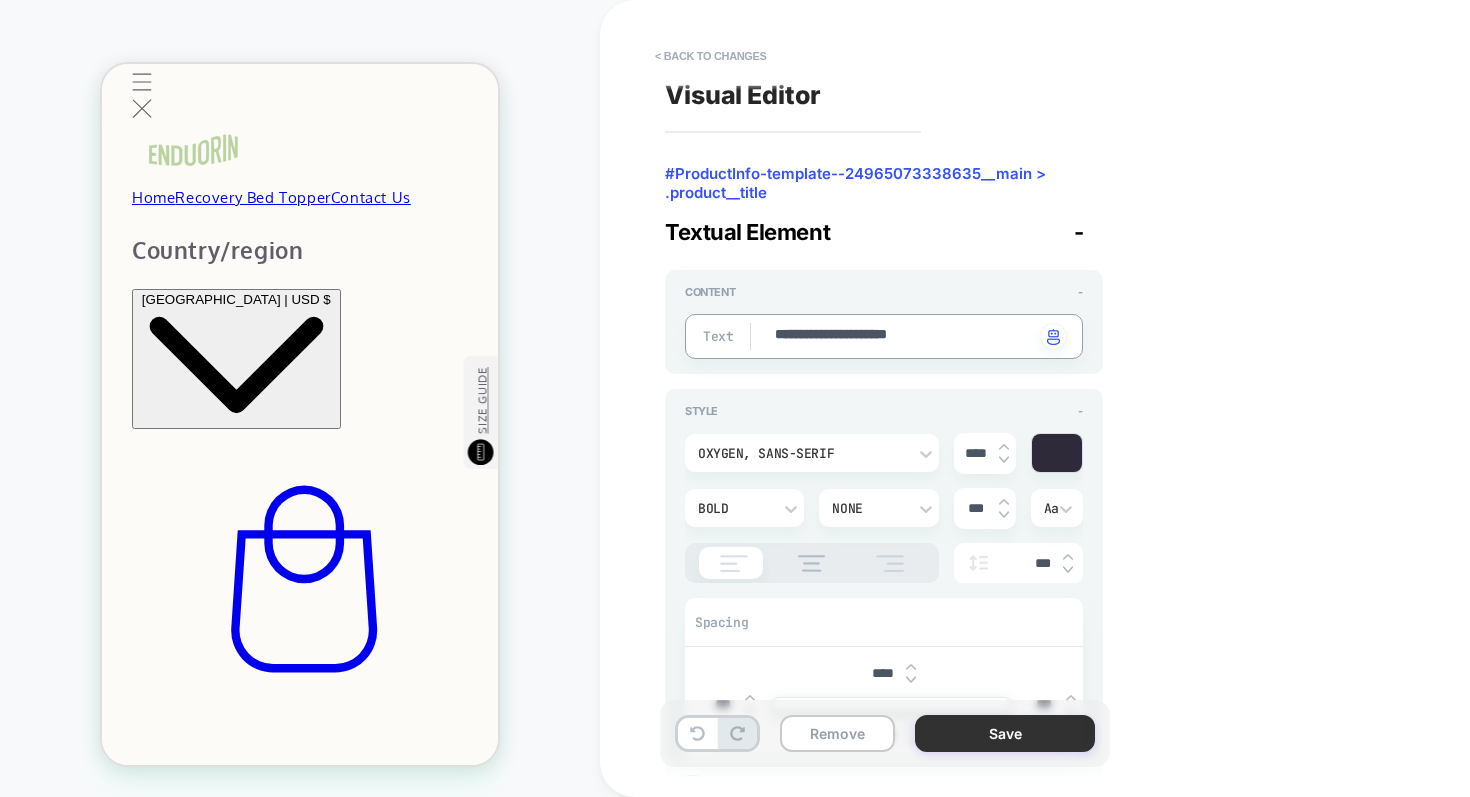 click on "Save" at bounding box center (1005, 733) 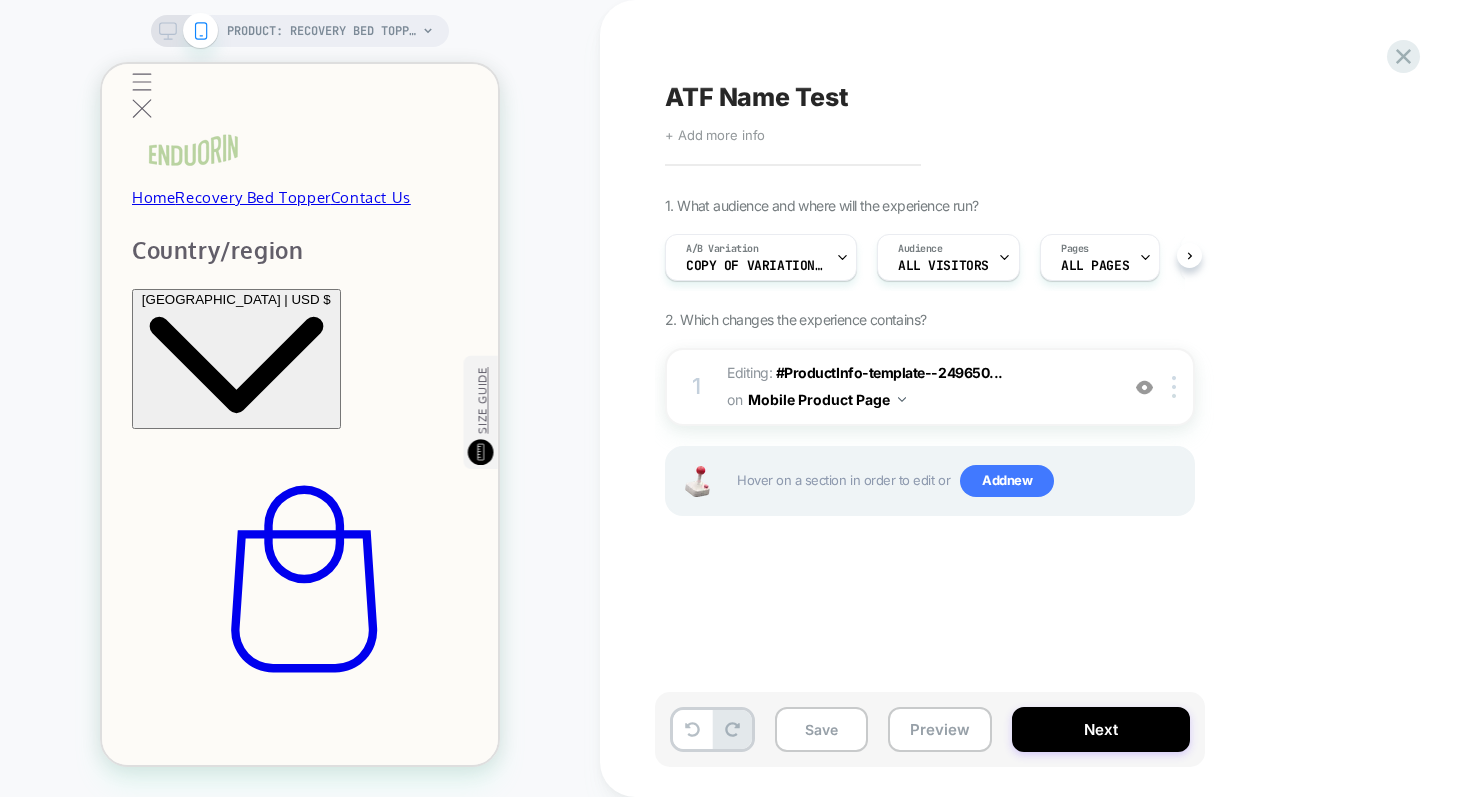 scroll, scrollTop: 0, scrollLeft: 1, axis: horizontal 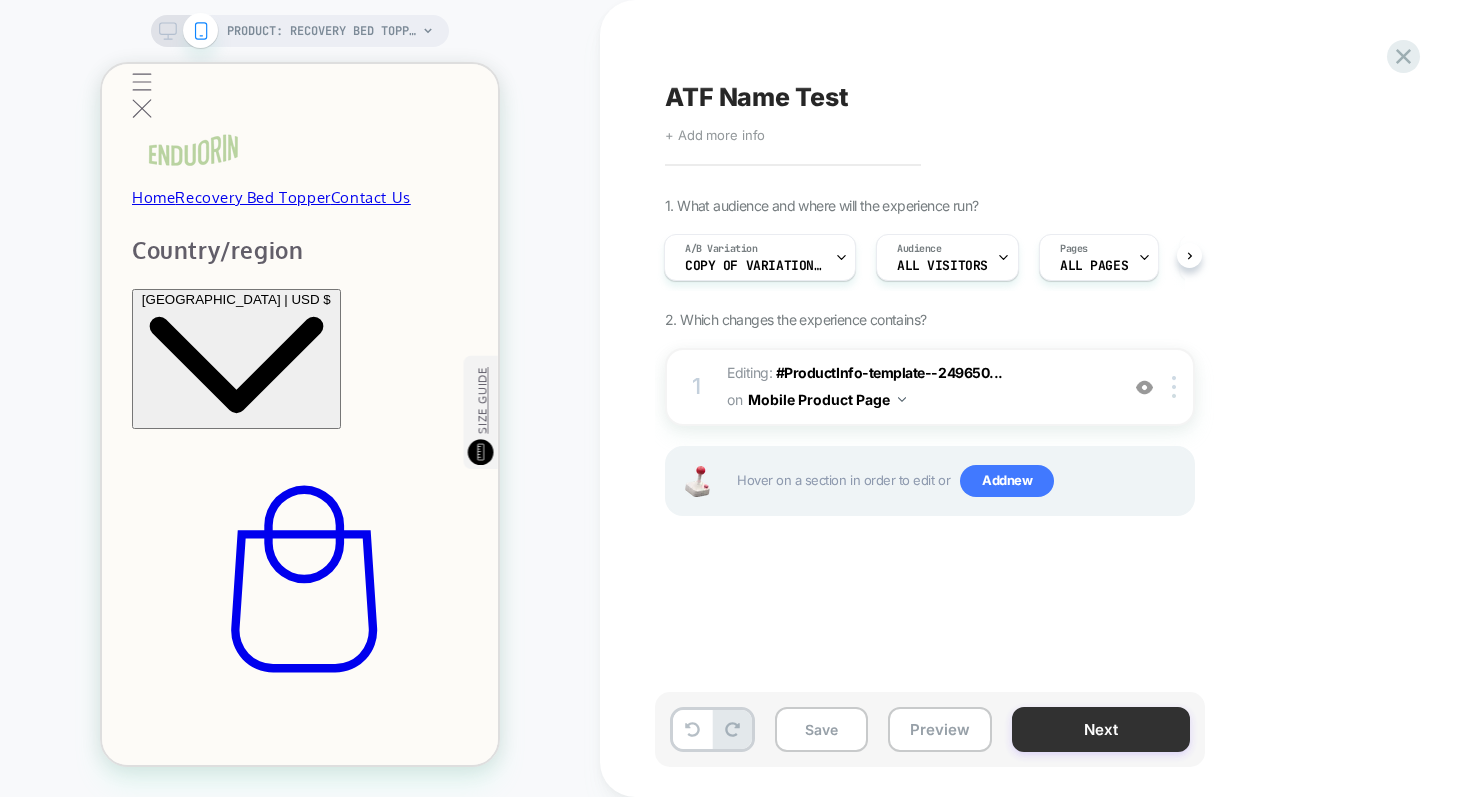 click on "Next" at bounding box center (1101, 729) 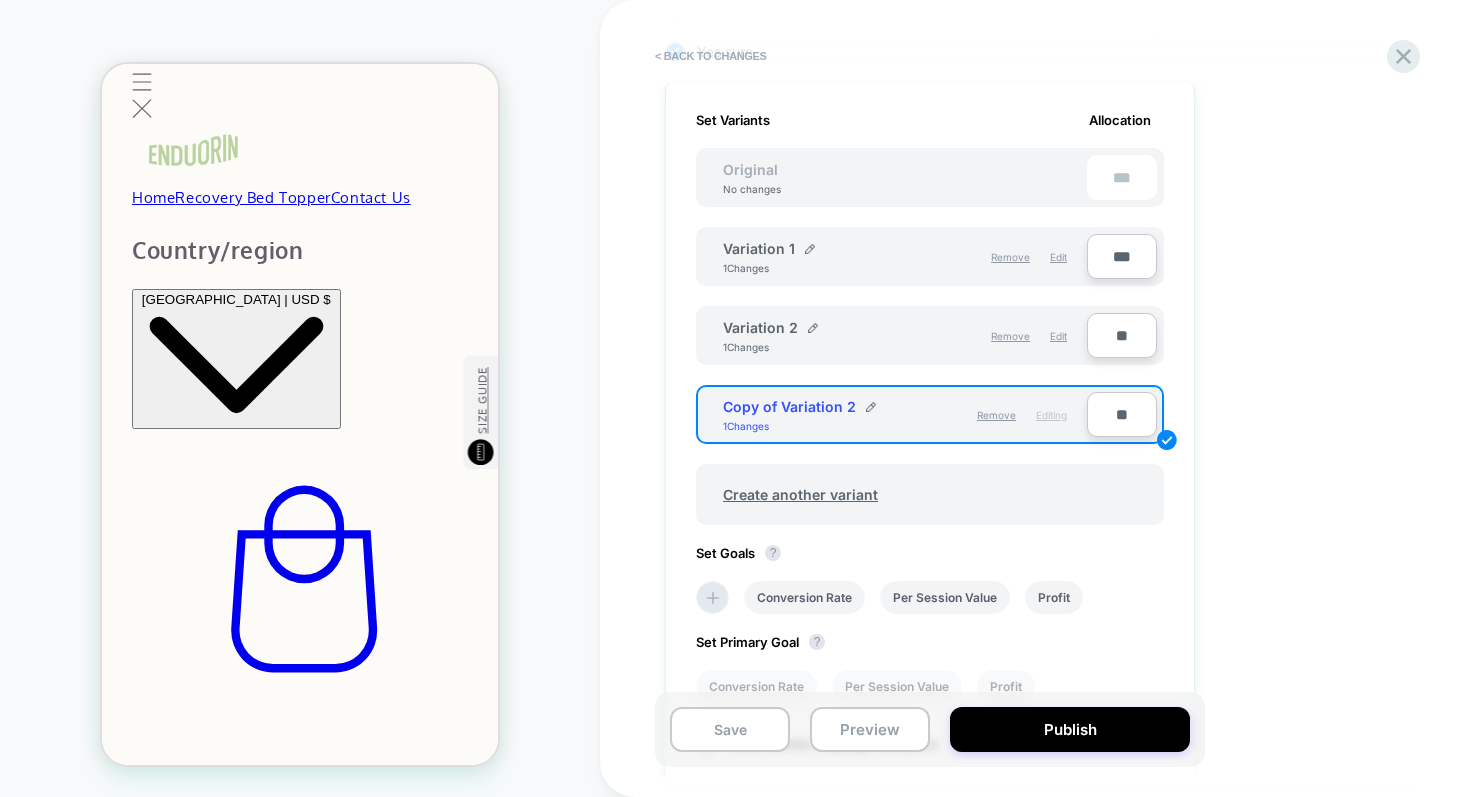 scroll, scrollTop: 541, scrollLeft: 0, axis: vertical 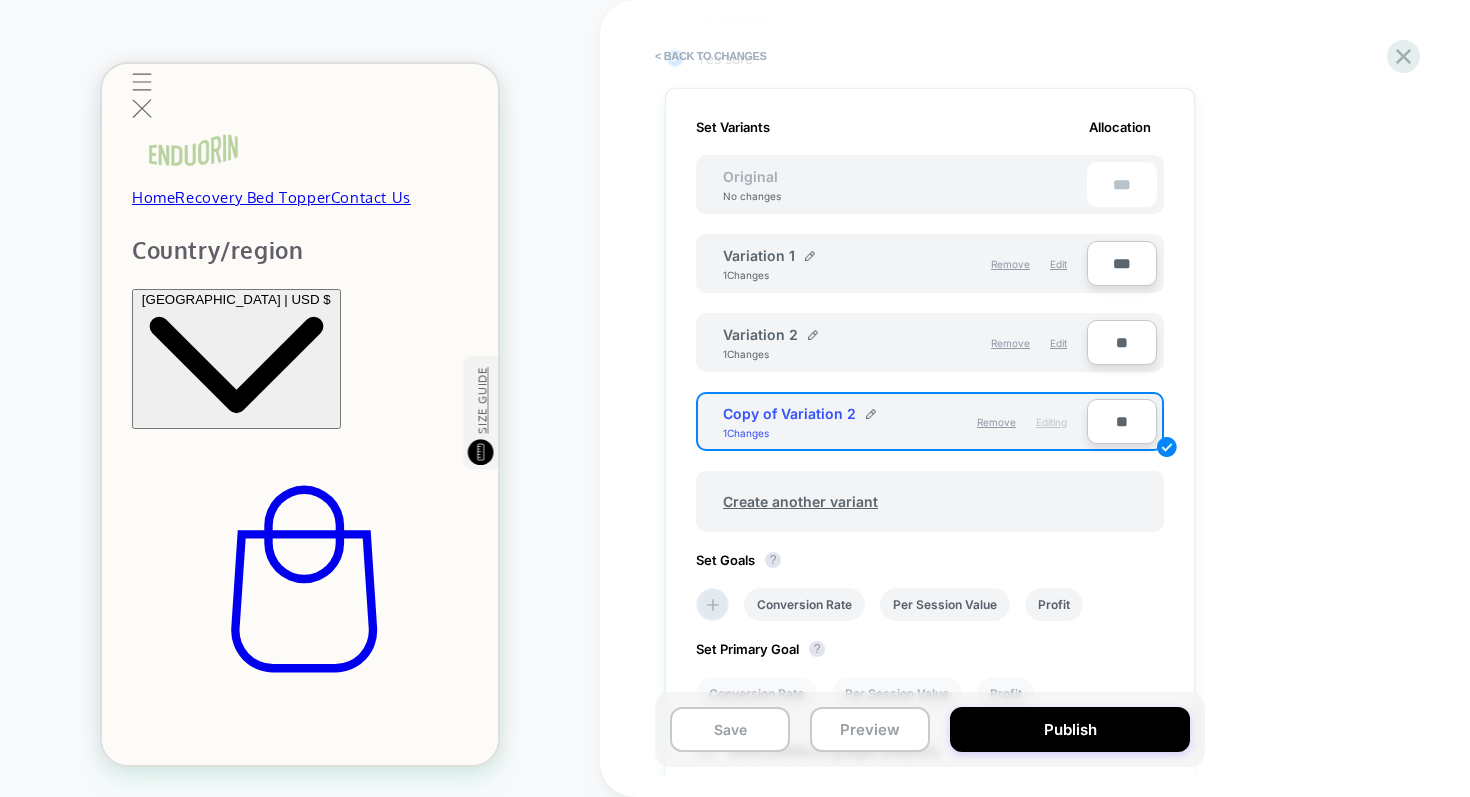click on "Variation 2 1  Changes" at bounding box center (814, 343) 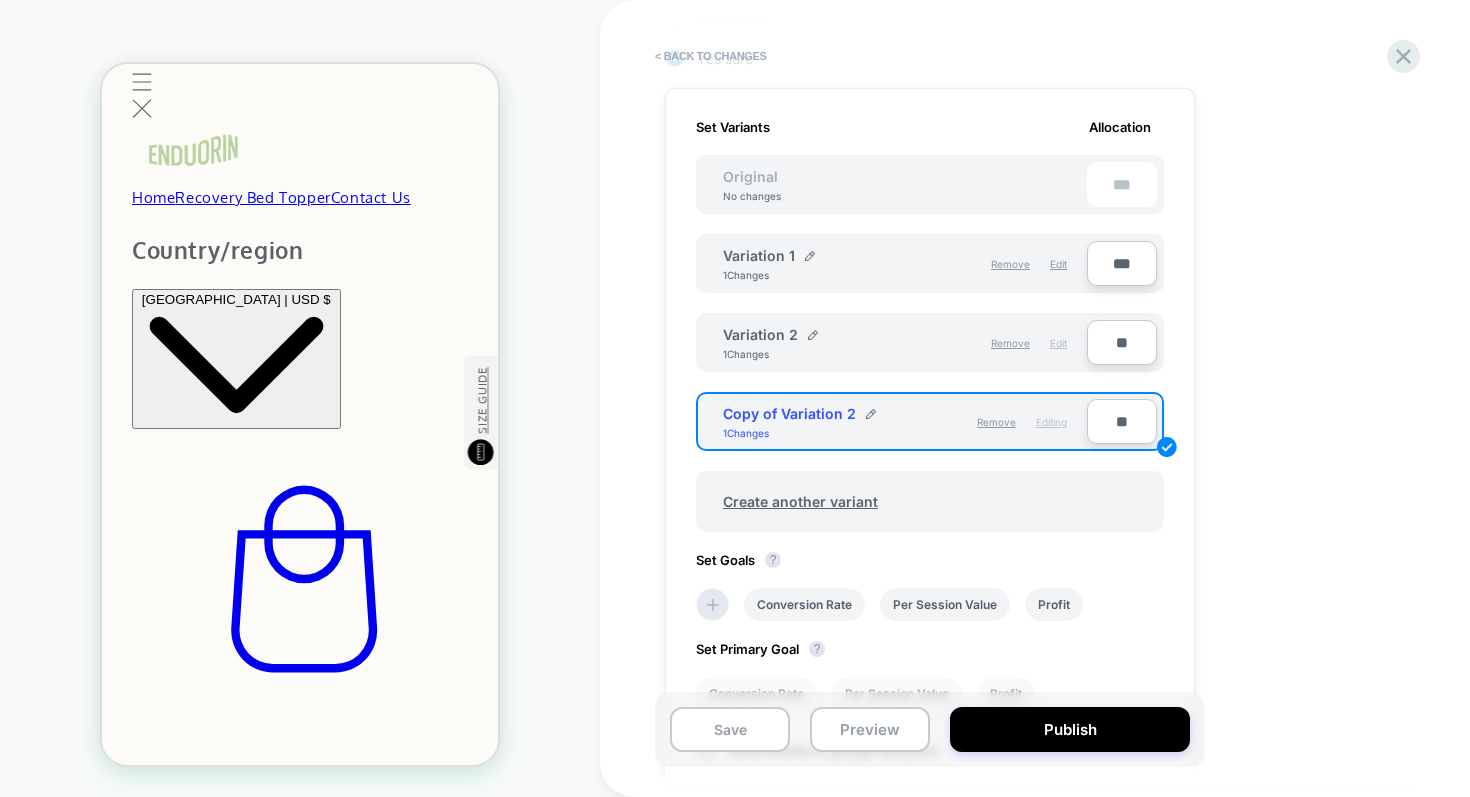 click on "Edit" at bounding box center [1058, 343] 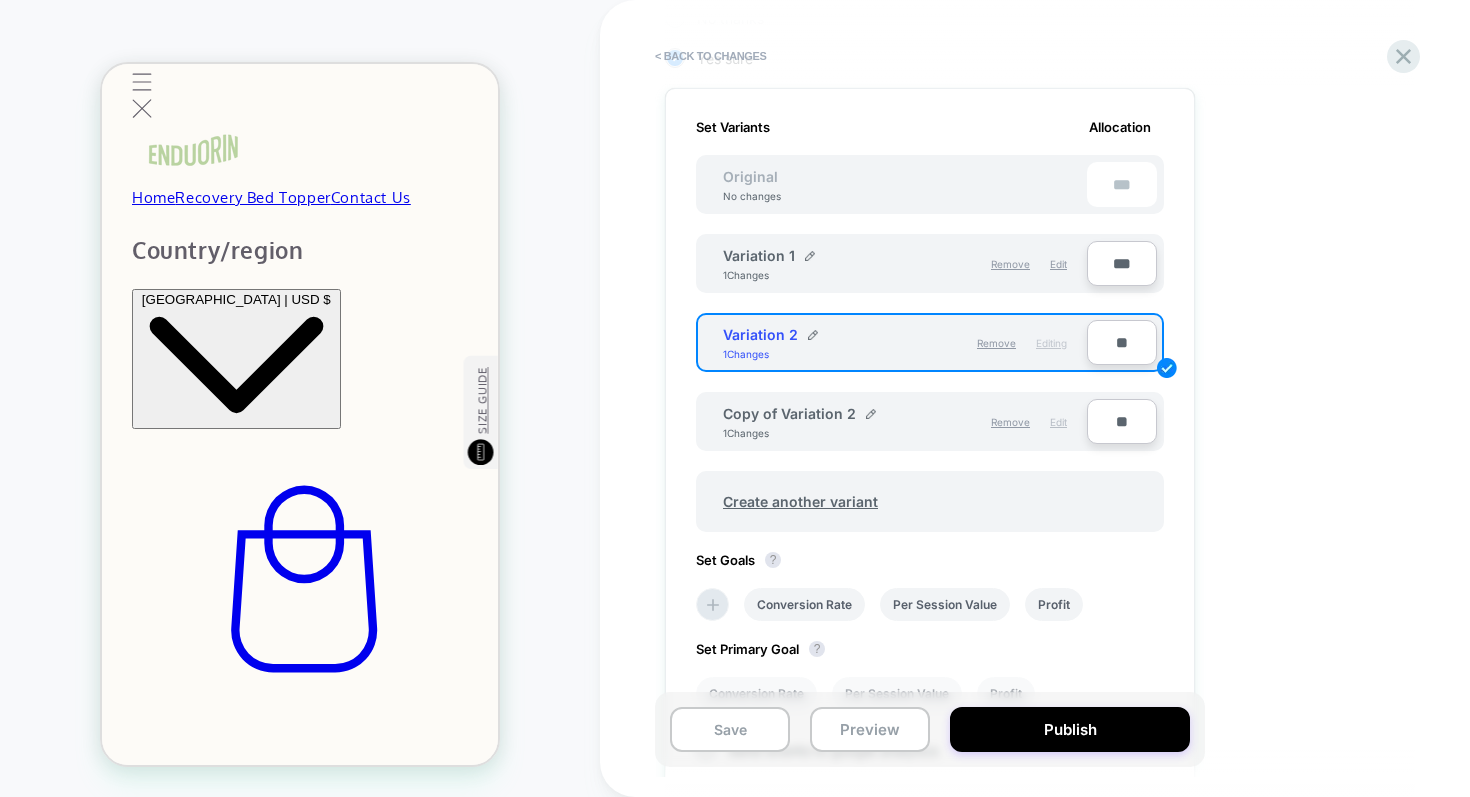 click on "Edit" at bounding box center [1058, 422] 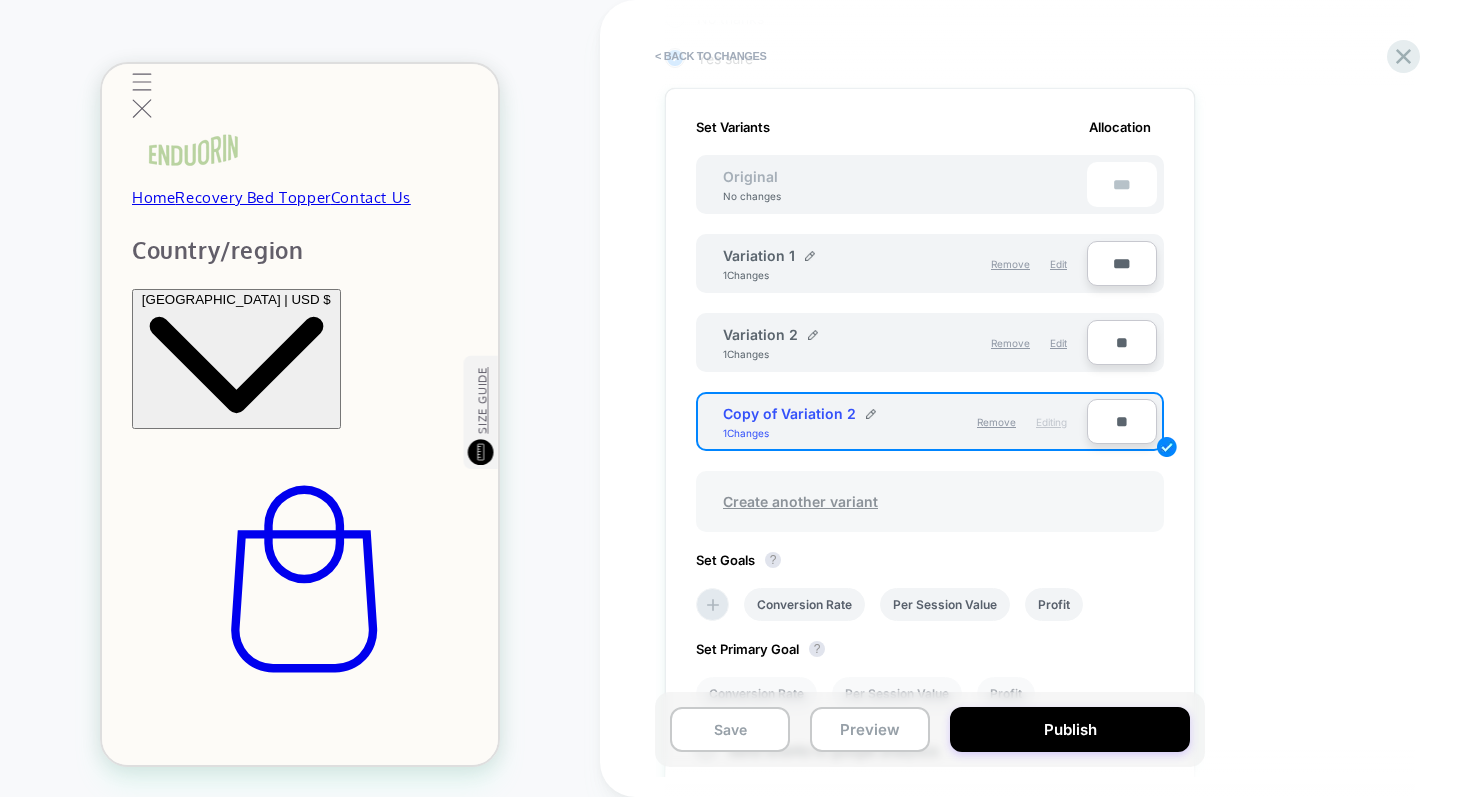 click on "Create another variant" at bounding box center [930, 501] 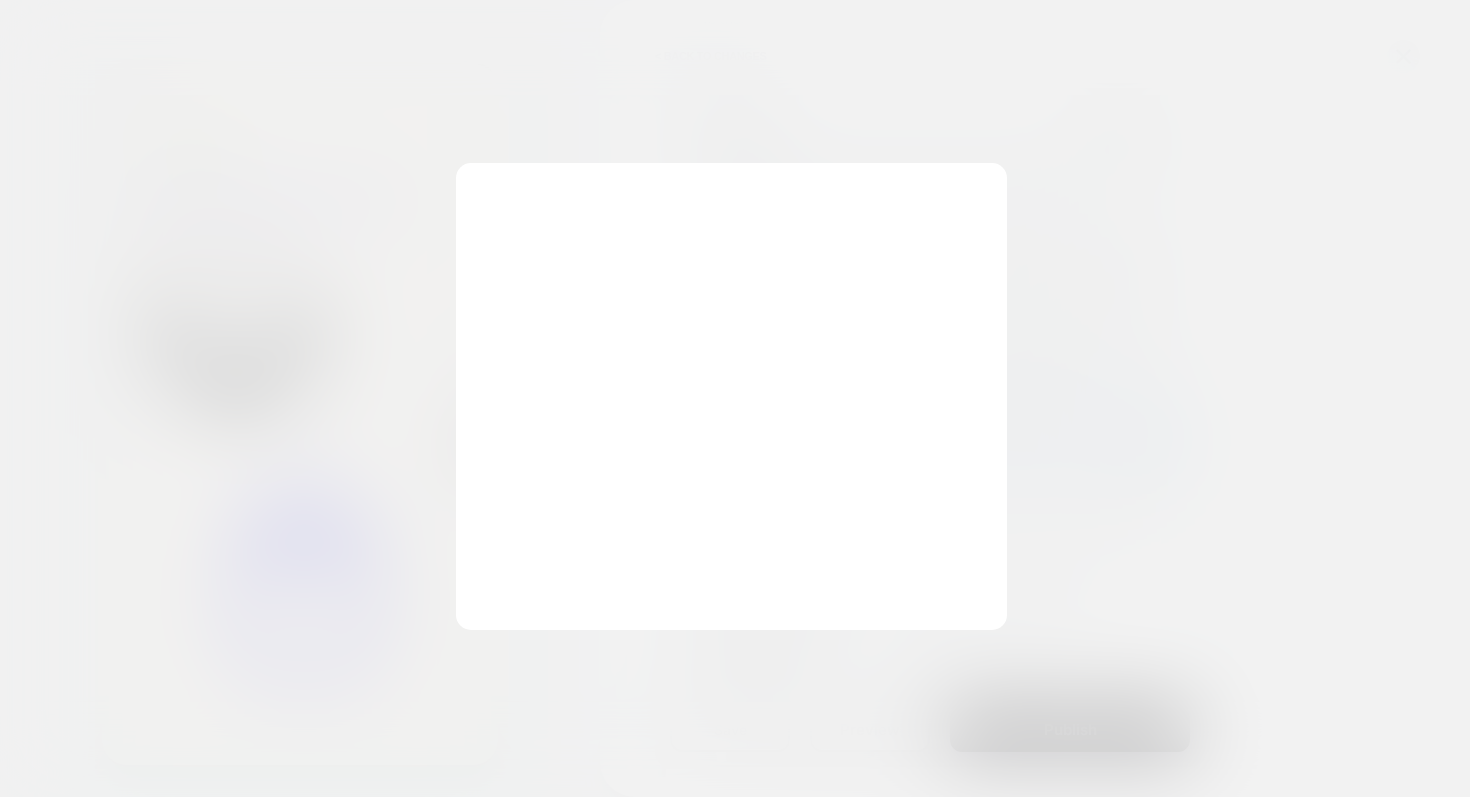 scroll, scrollTop: 0, scrollLeft: 0, axis: both 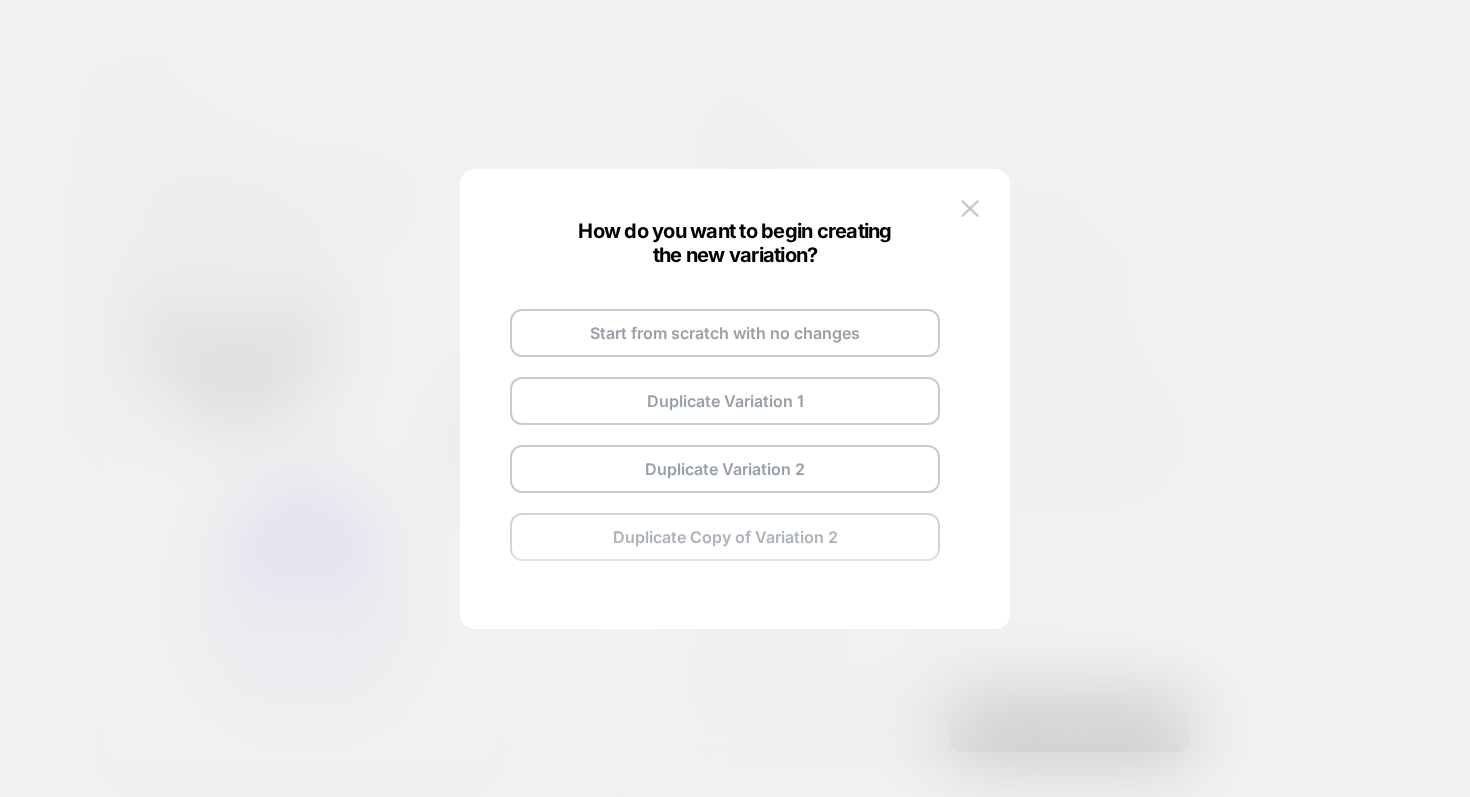 click on "Duplicate Copy of Variation 2" at bounding box center (725, 537) 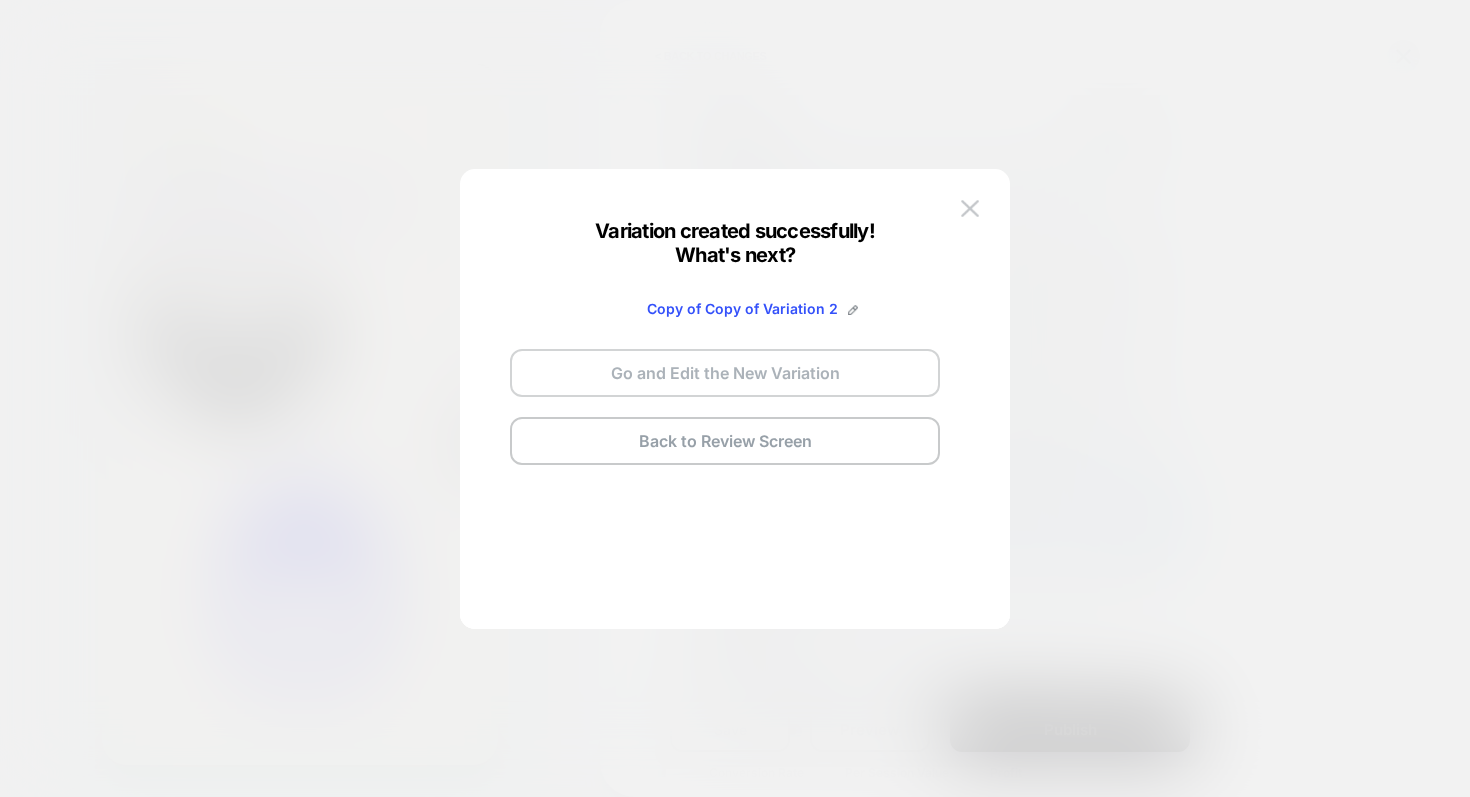 click on "Go and Edit the New Variation" at bounding box center (725, 373) 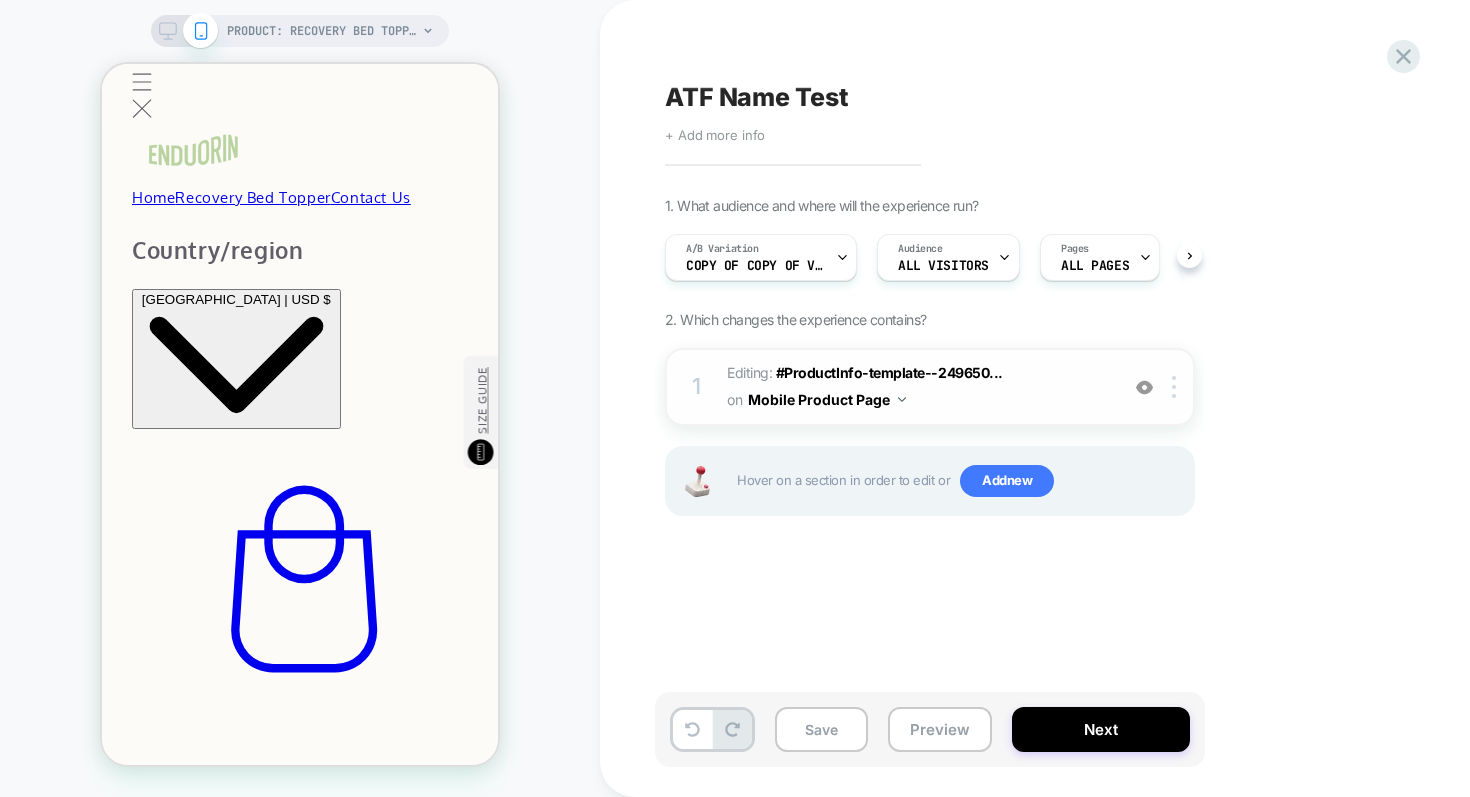 scroll, scrollTop: 0, scrollLeft: 1, axis: horizontal 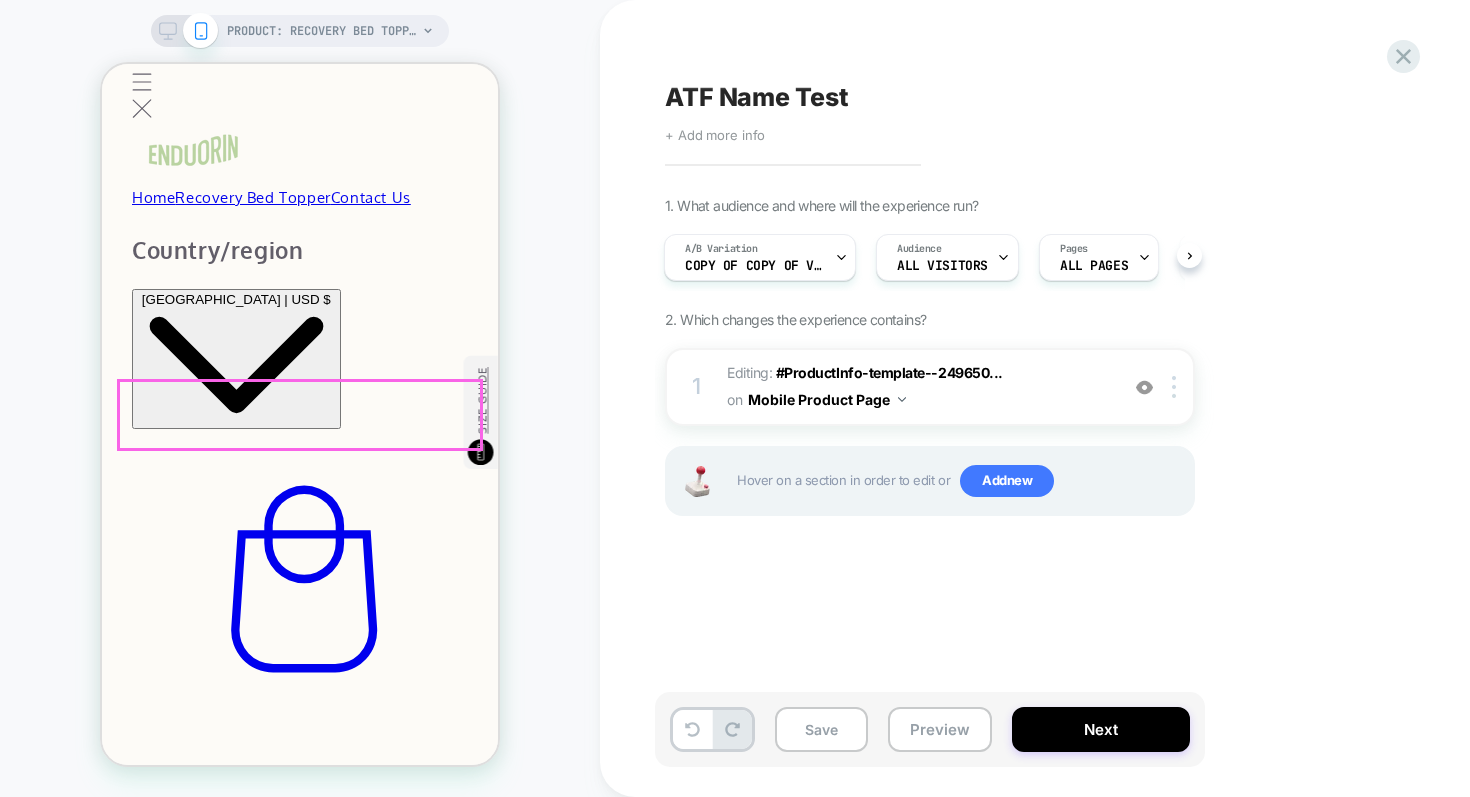 click on "Gel [MEDICAL_DATA] Topper" at bounding box center [300, 1323] 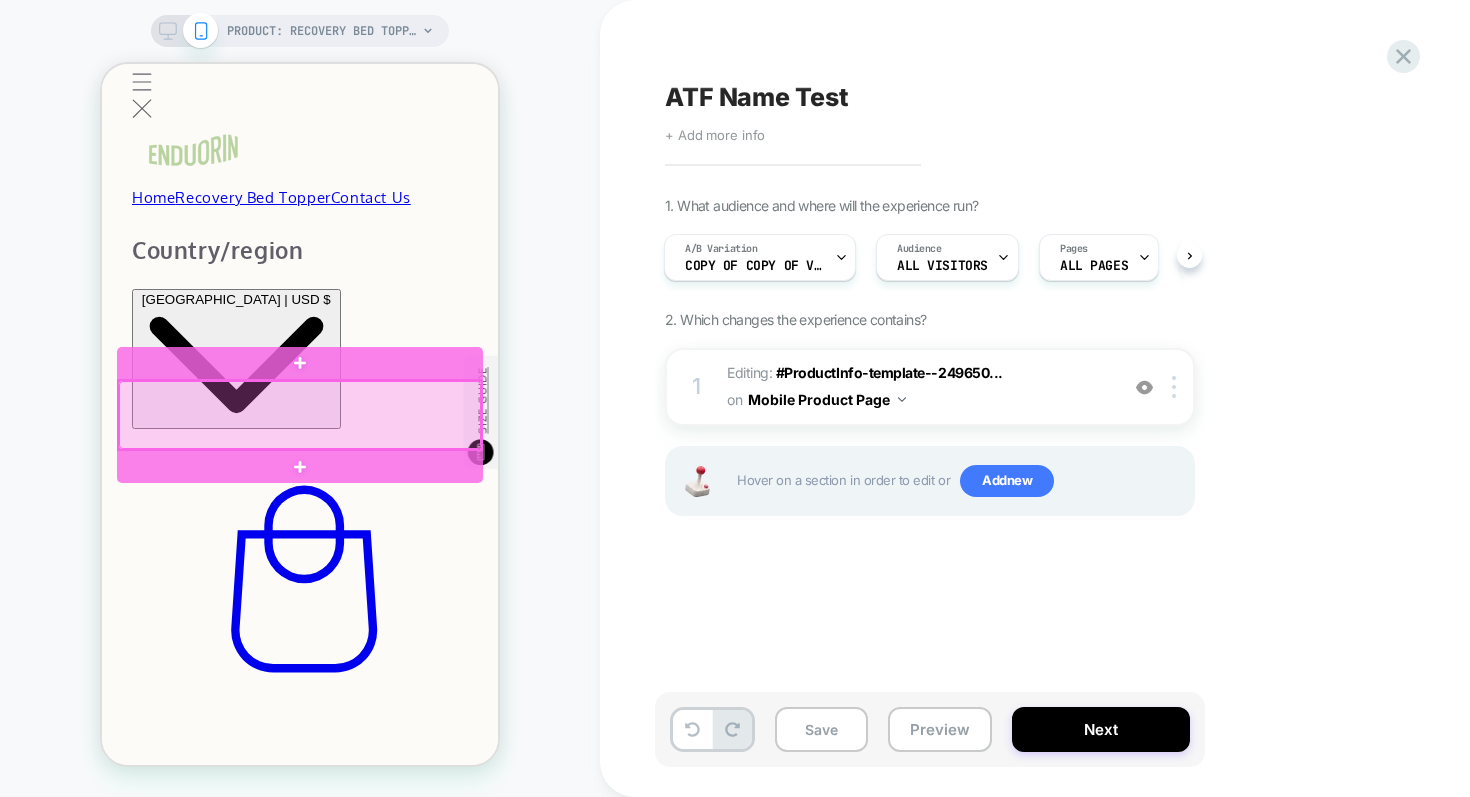 scroll, scrollTop: 0, scrollLeft: 396, axis: horizontal 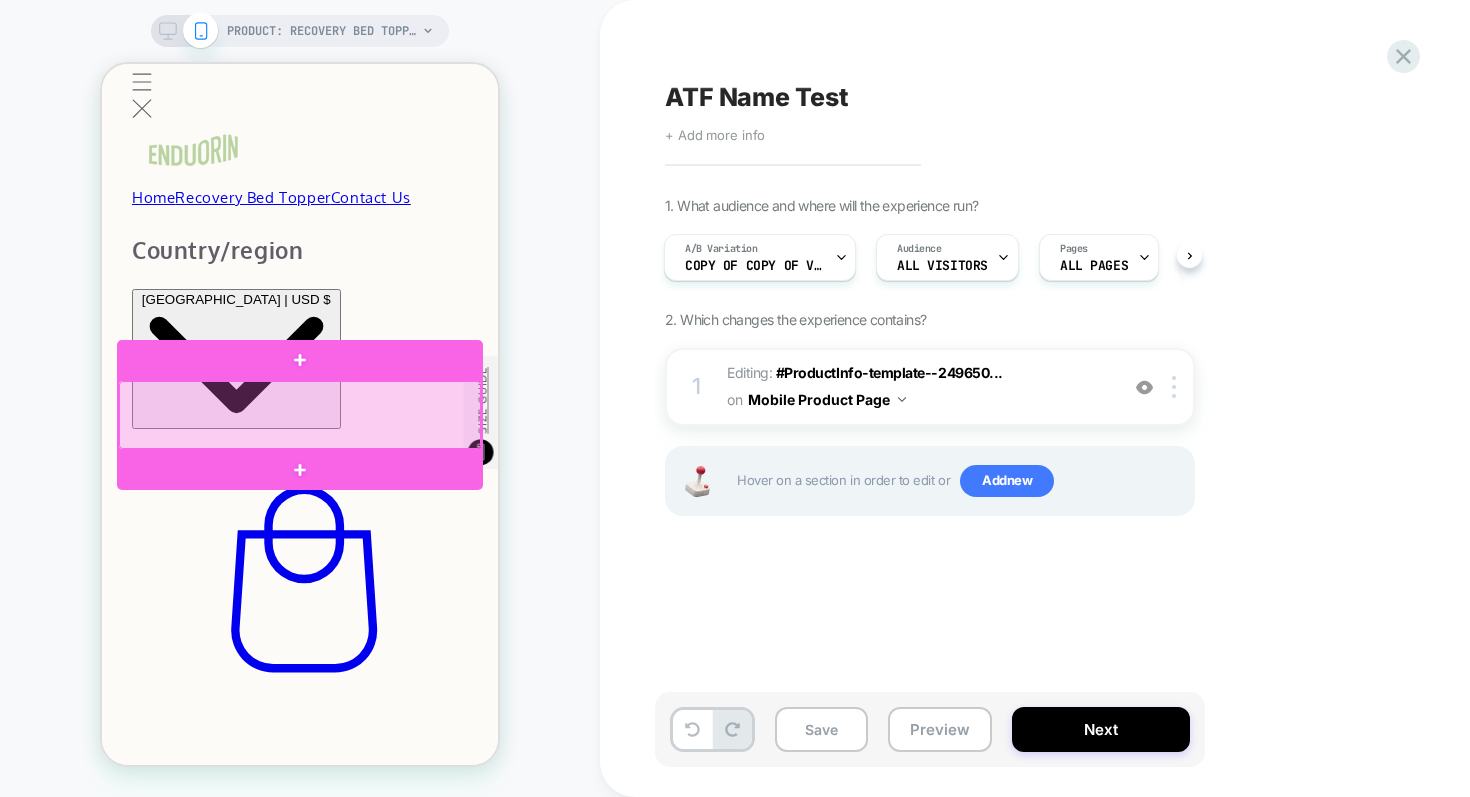 click at bounding box center [300, 415] 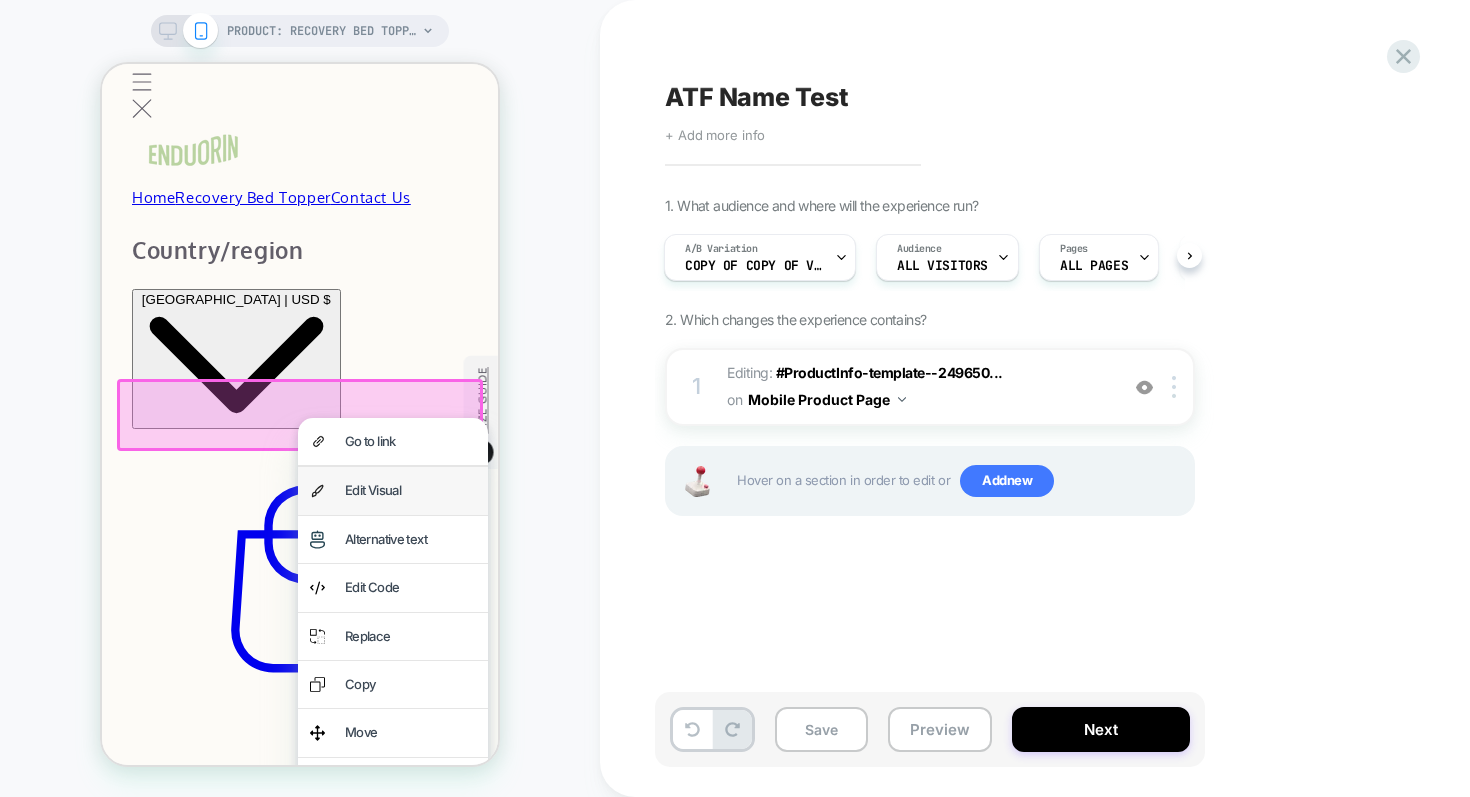 click on "Edit Visual" at bounding box center (410, 490) 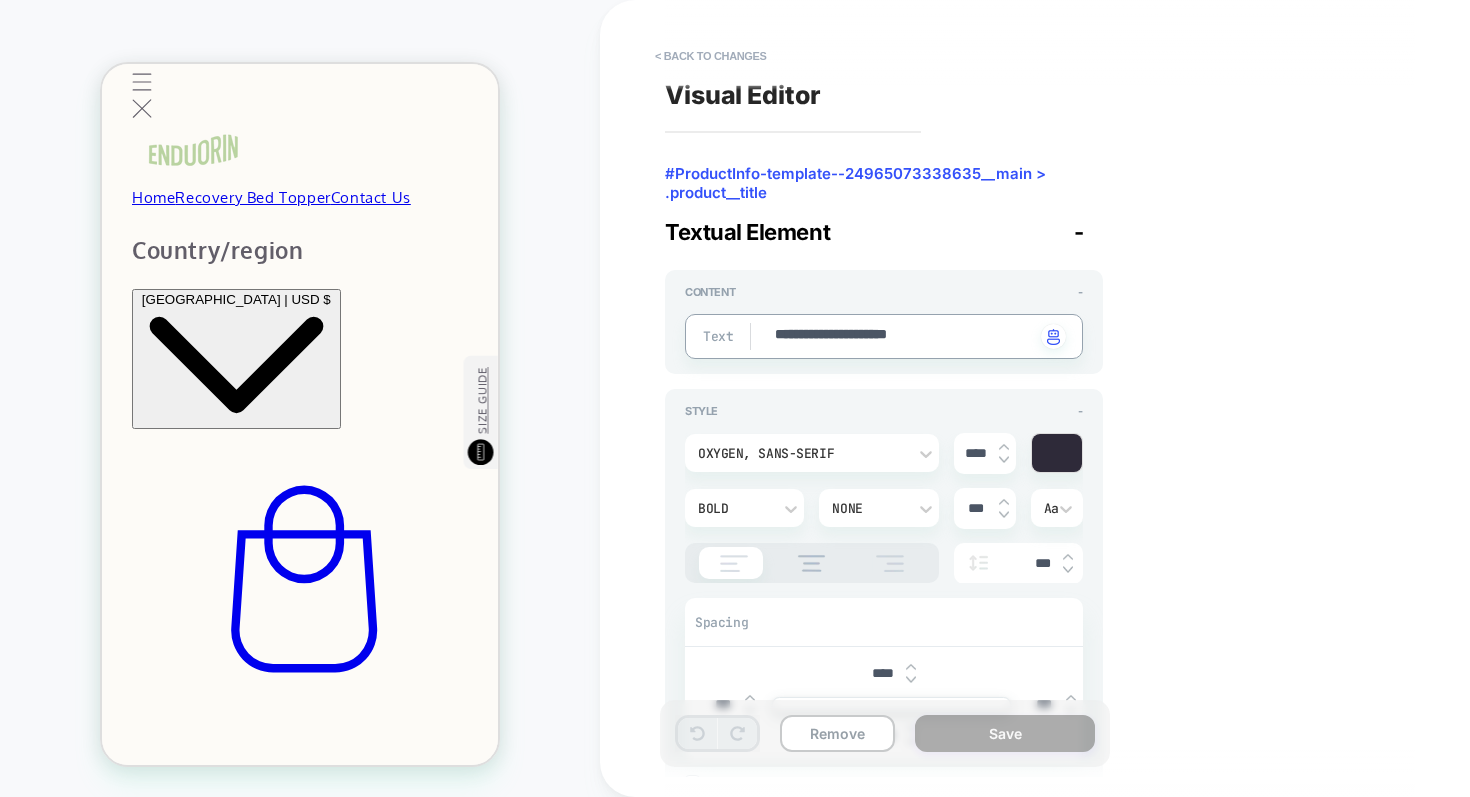 click on "**********" at bounding box center [904, 336] 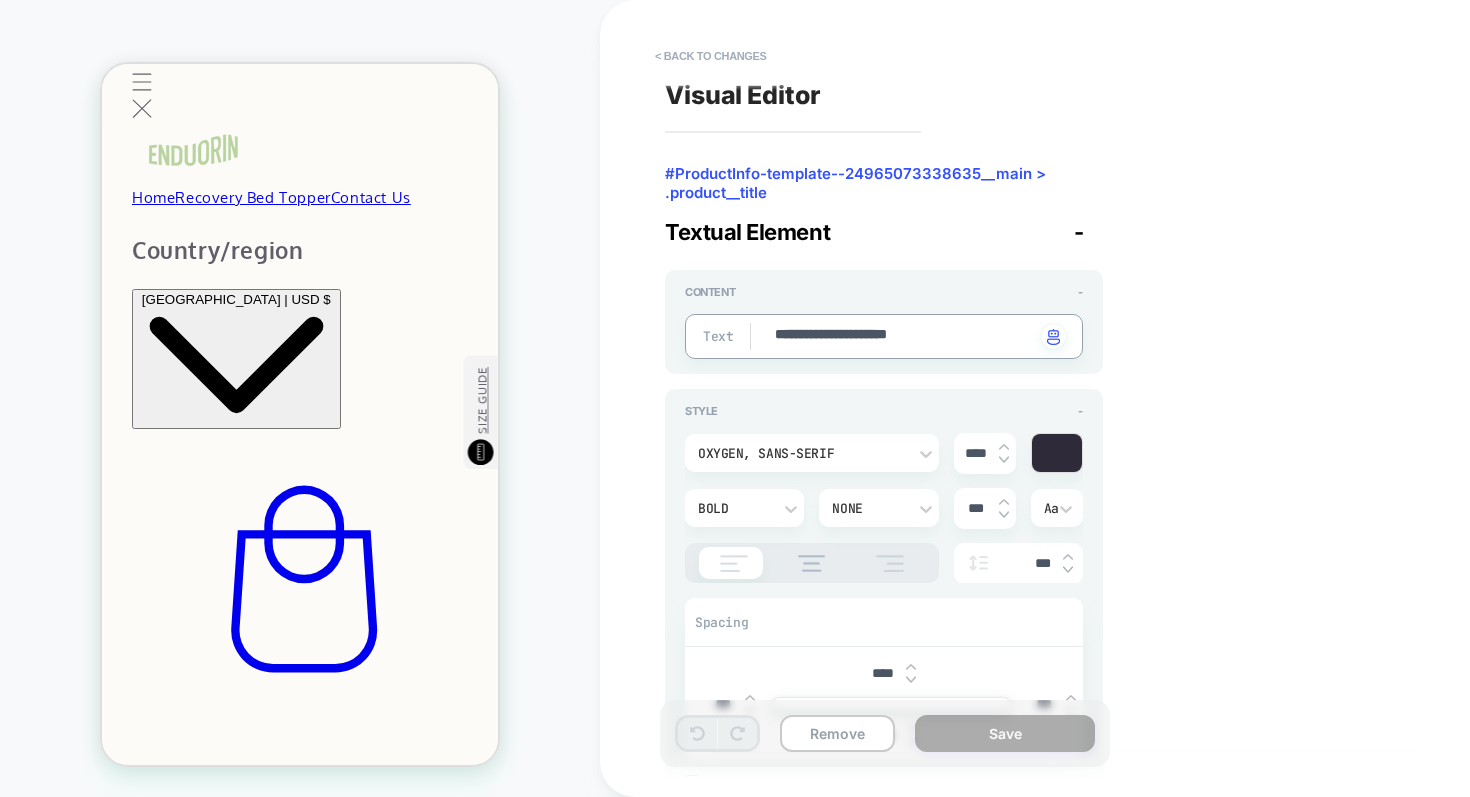 click on "**********" at bounding box center [904, 336] 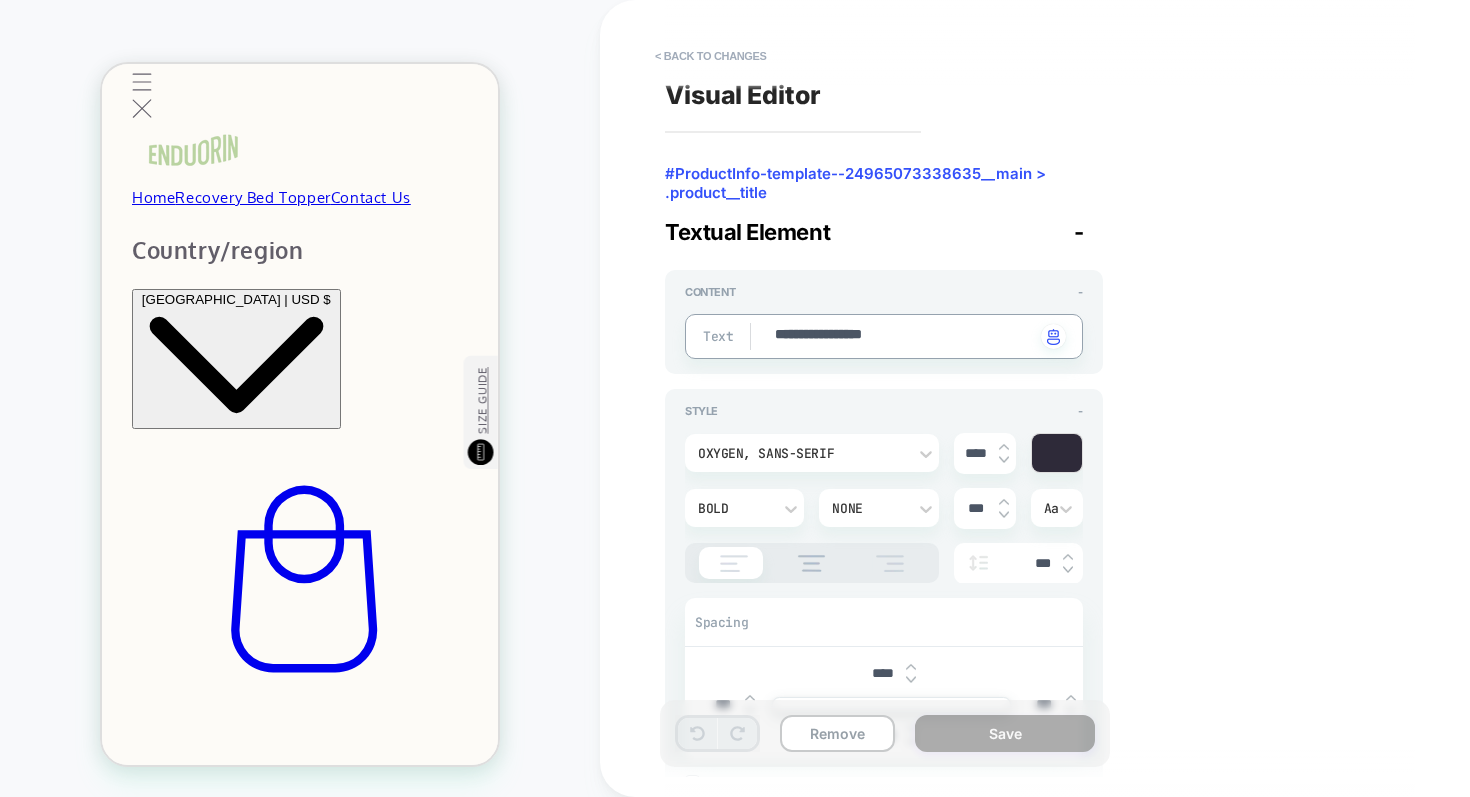 type on "*" 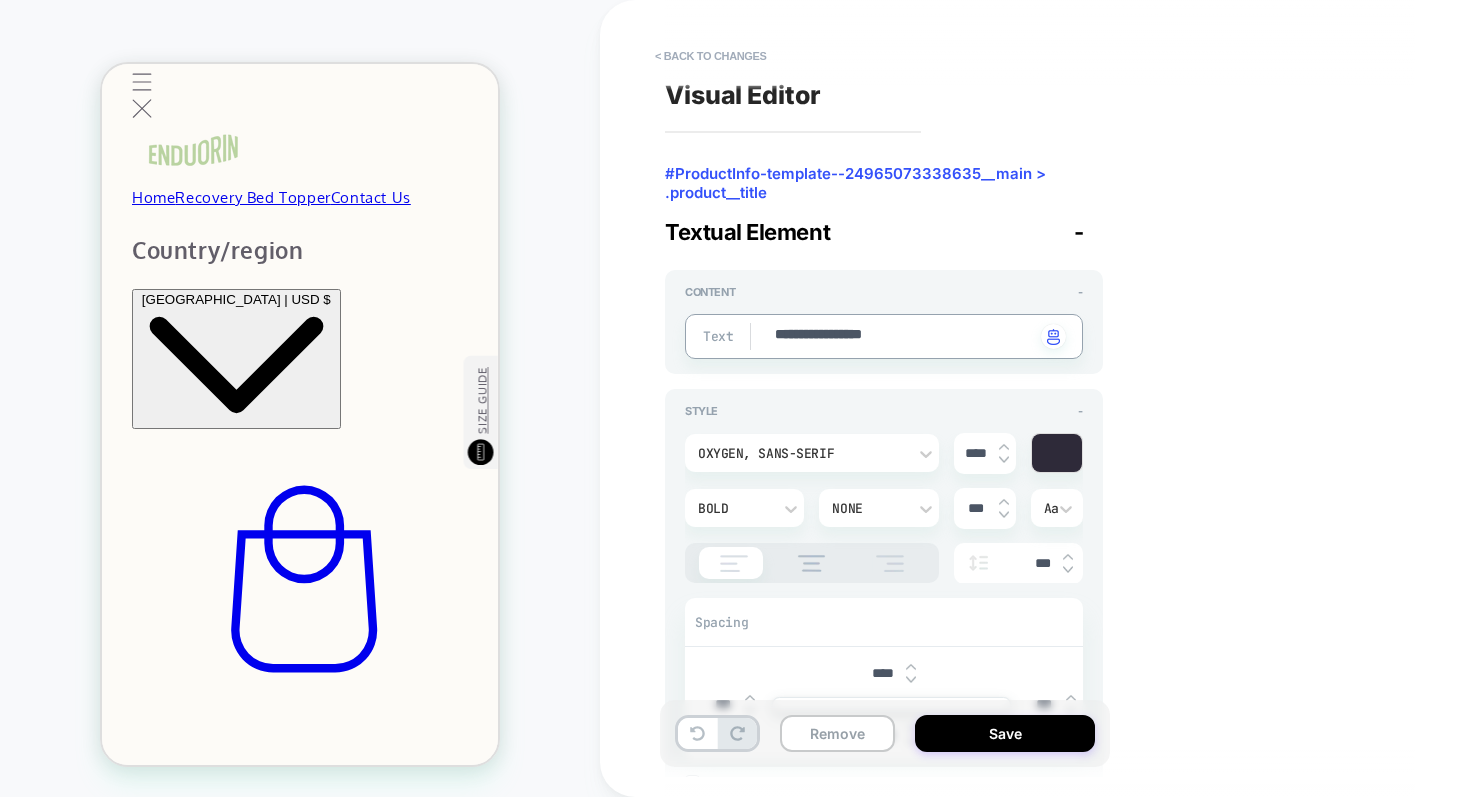 scroll, scrollTop: 0, scrollLeft: 0, axis: both 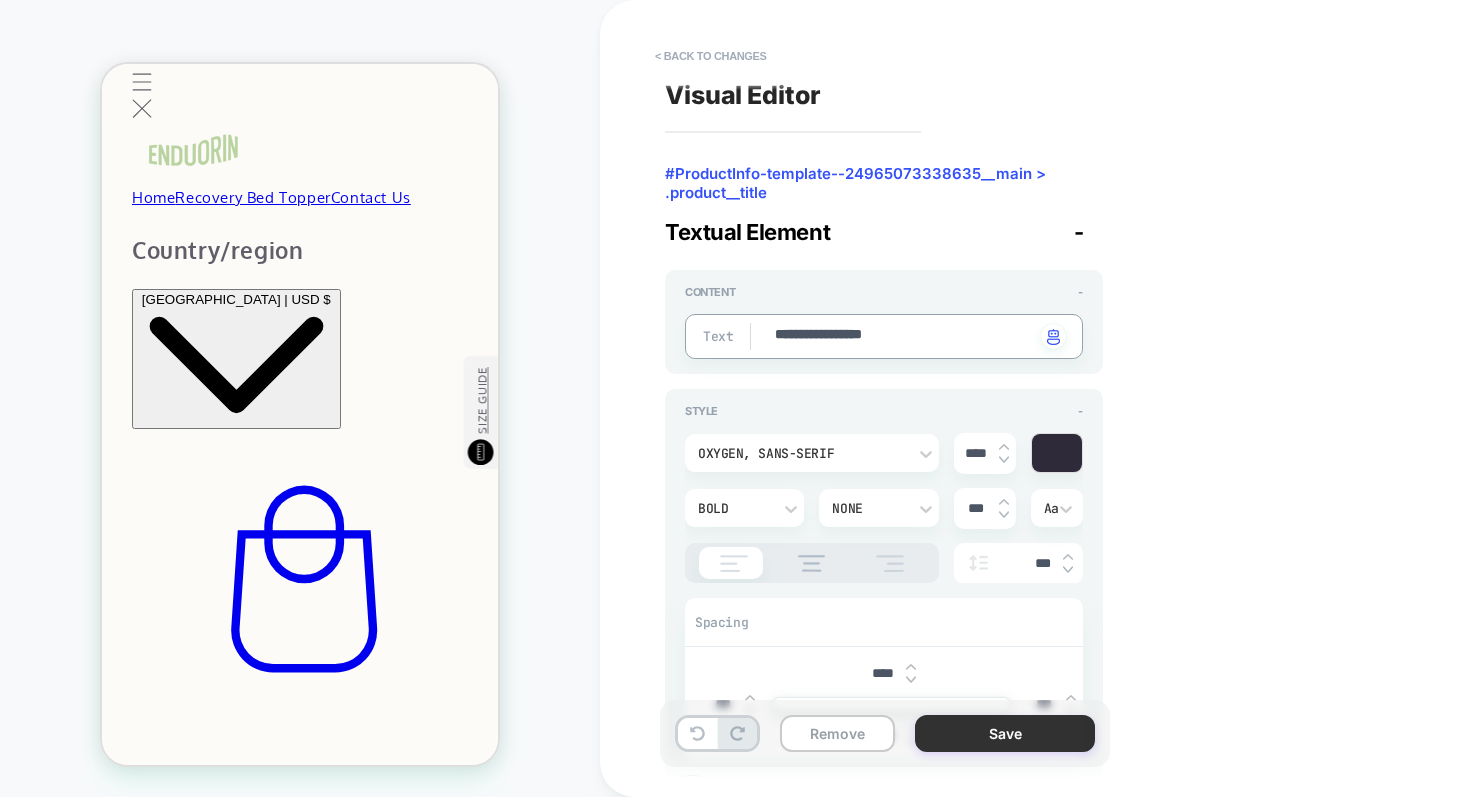 type on "**********" 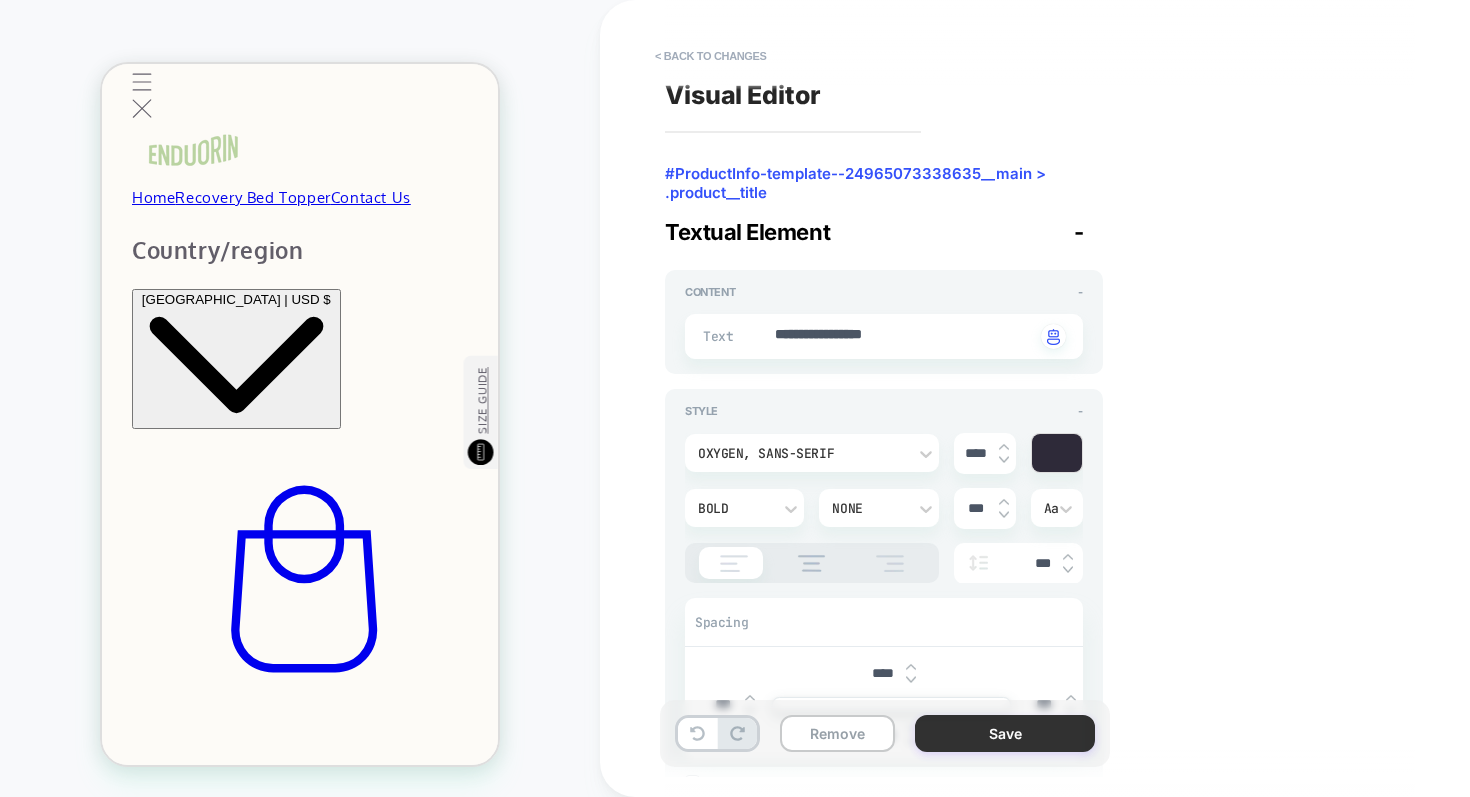 click on "Save" at bounding box center [1005, 733] 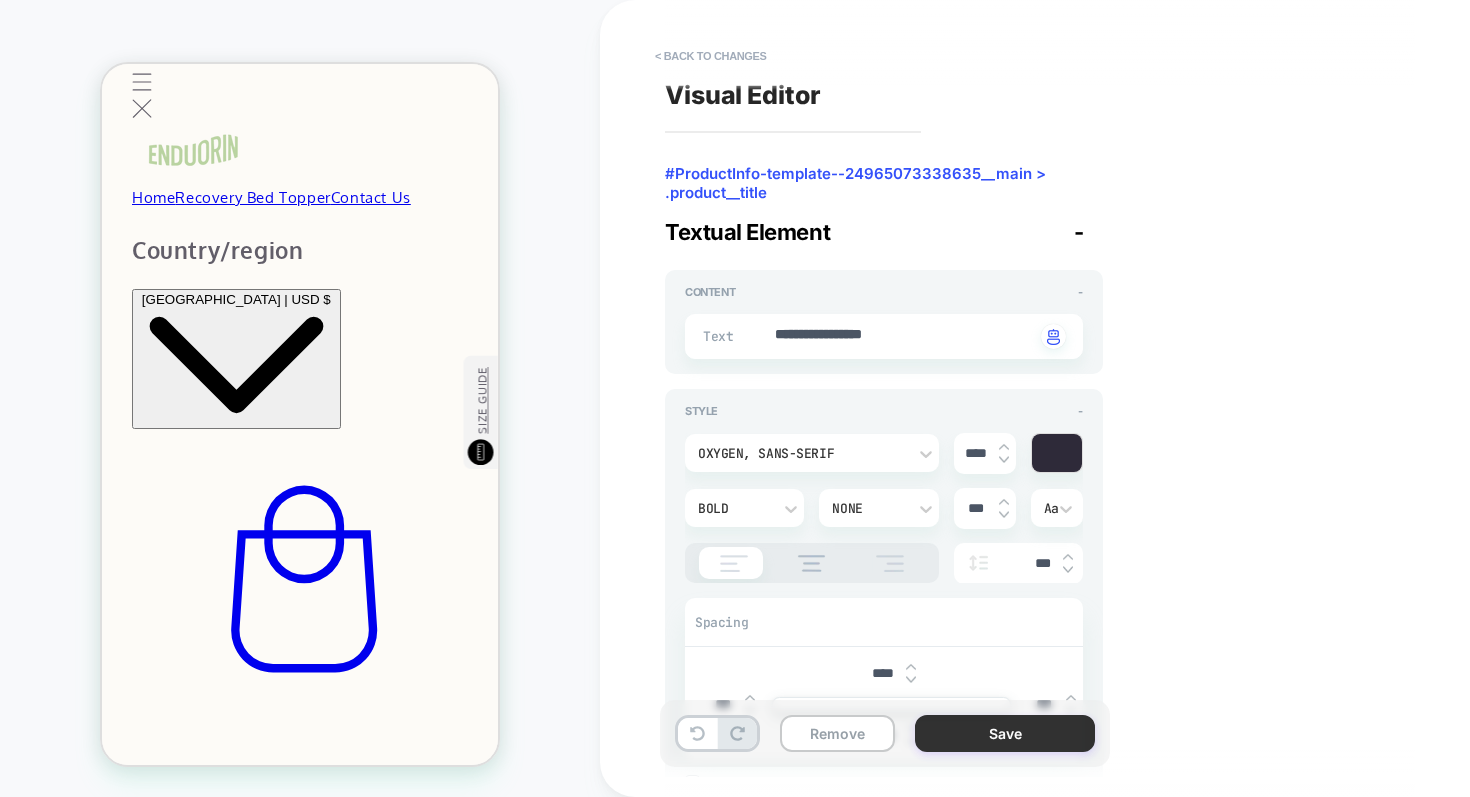 type on "*" 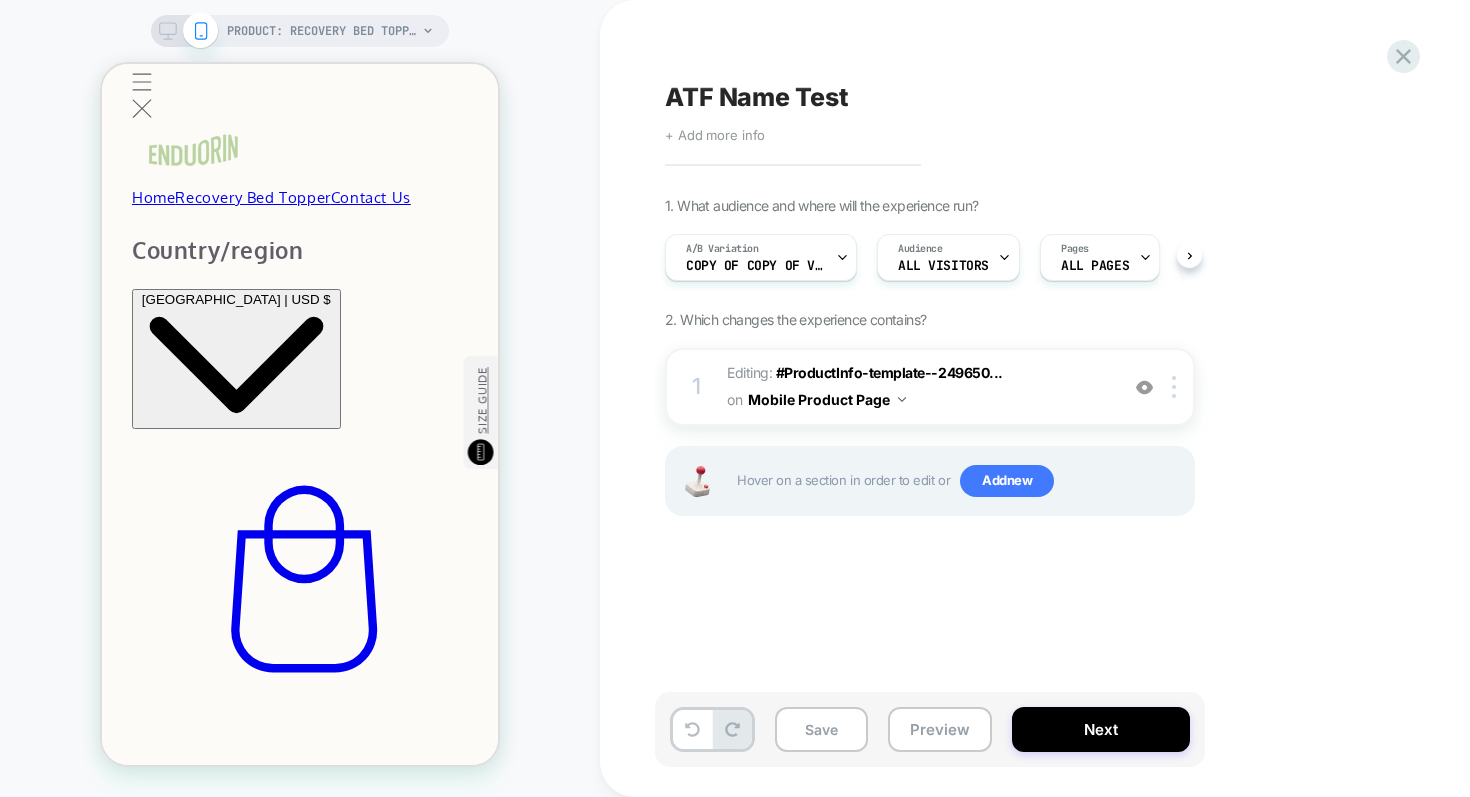 scroll, scrollTop: 0, scrollLeft: 1, axis: horizontal 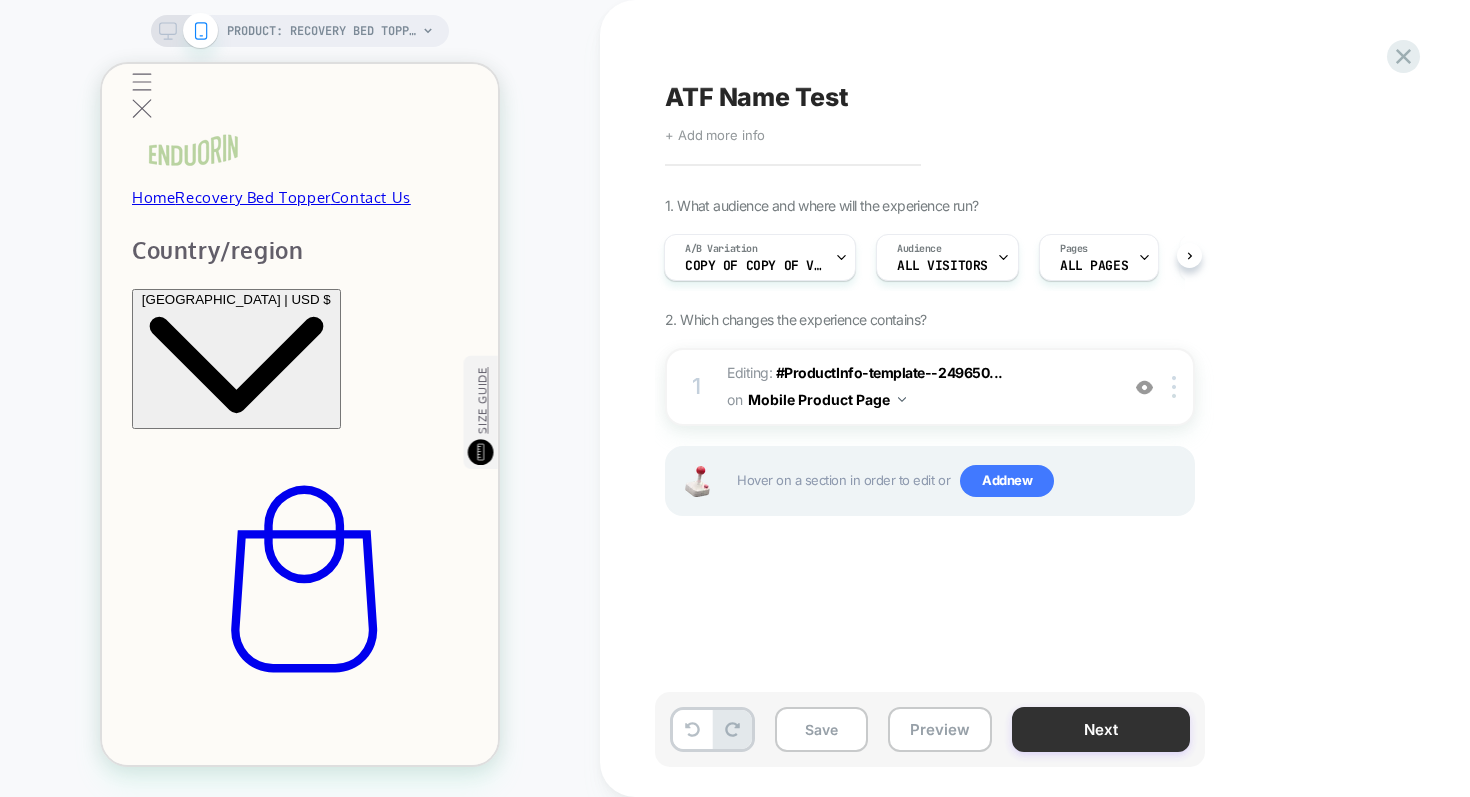 click on "Next" at bounding box center [1101, 729] 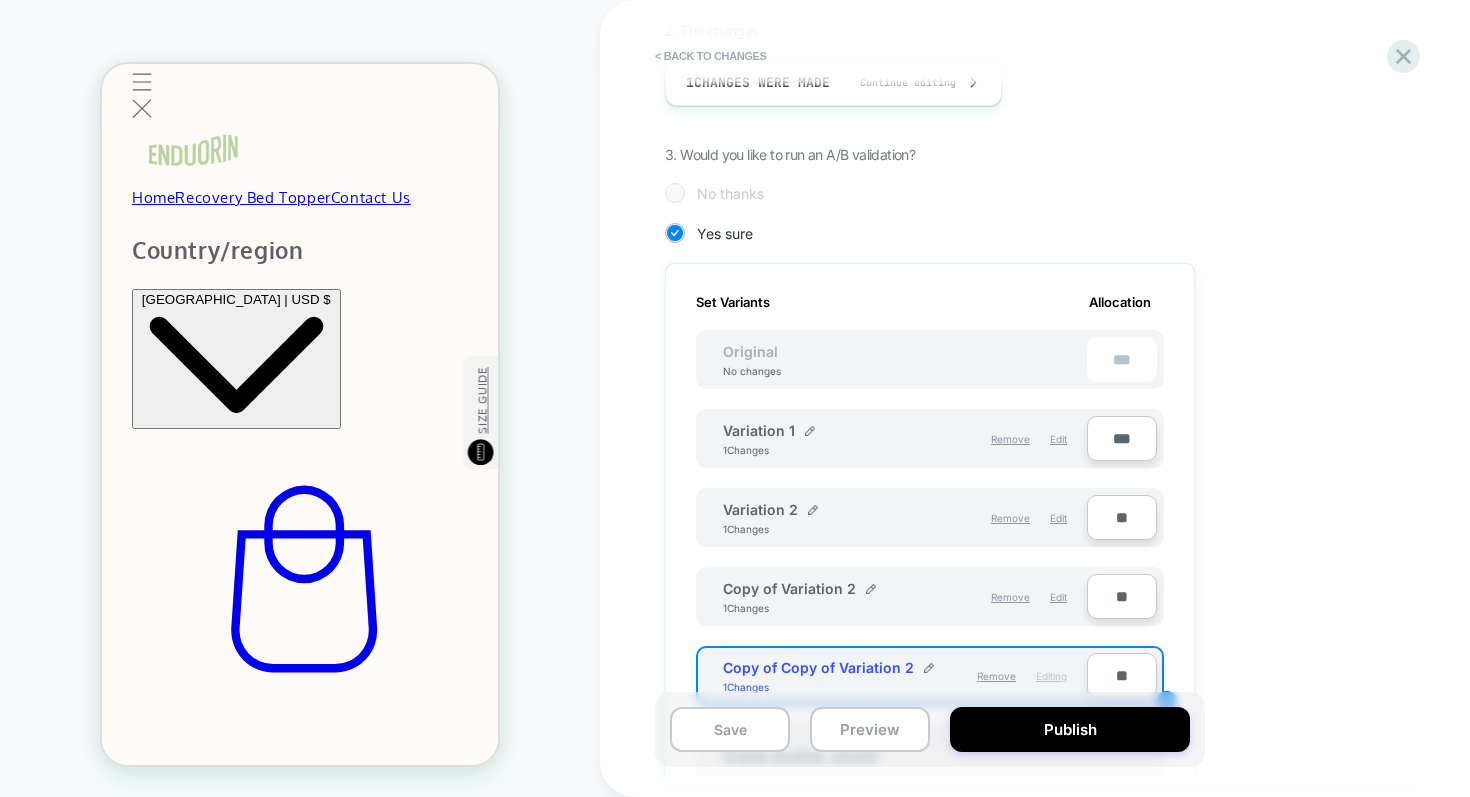scroll, scrollTop: 415, scrollLeft: 0, axis: vertical 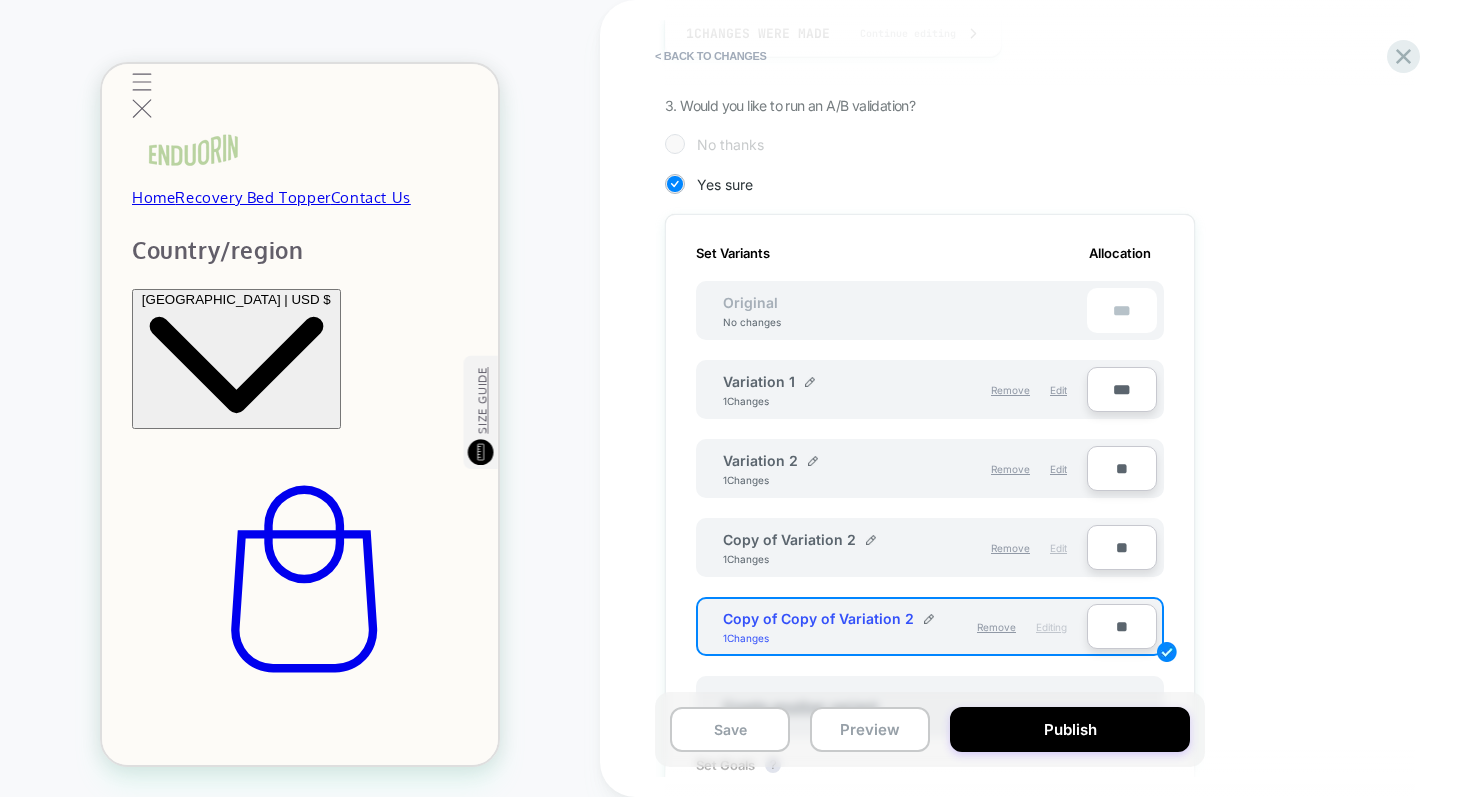 click on "Edit" at bounding box center (1058, 548) 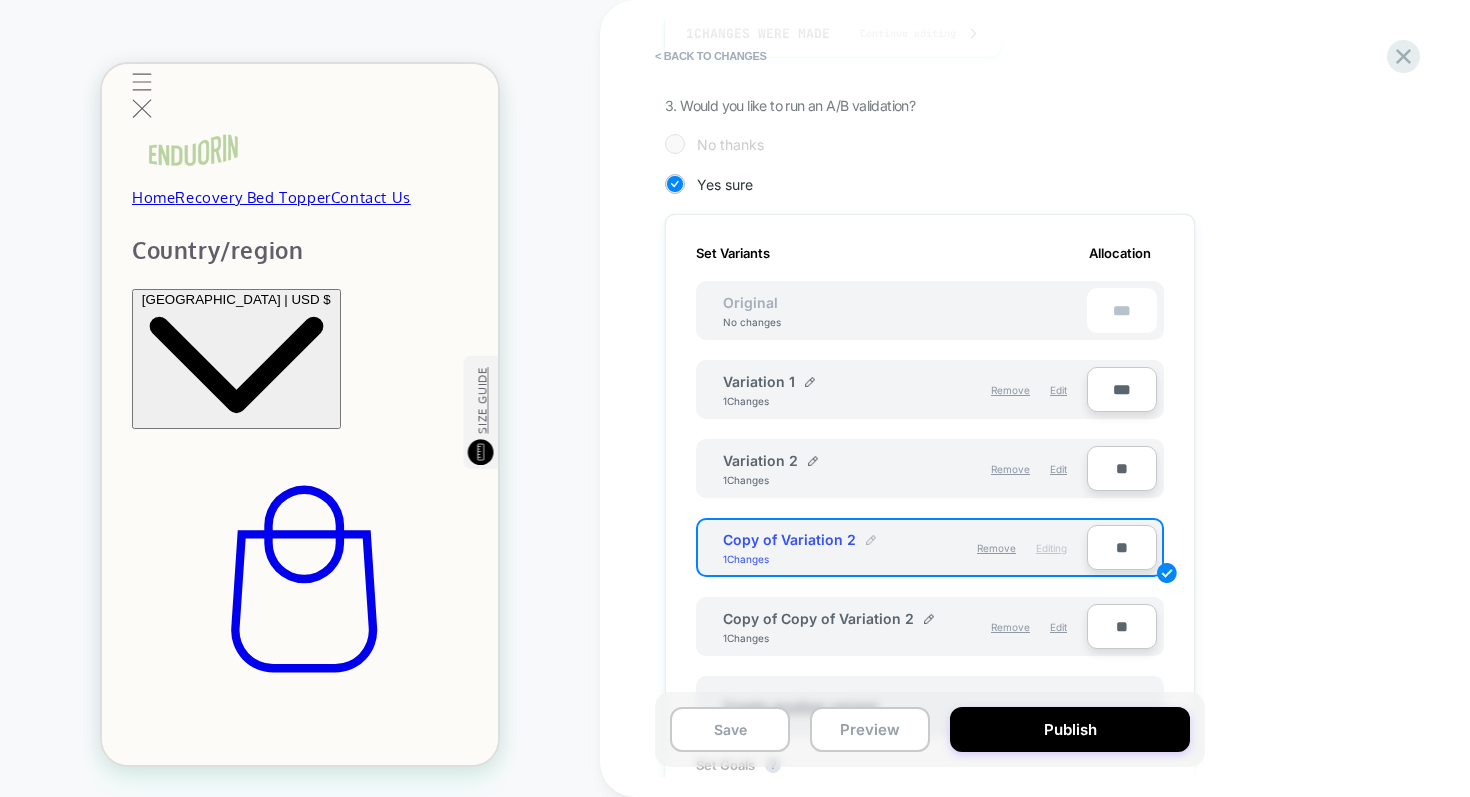click at bounding box center [871, 540] 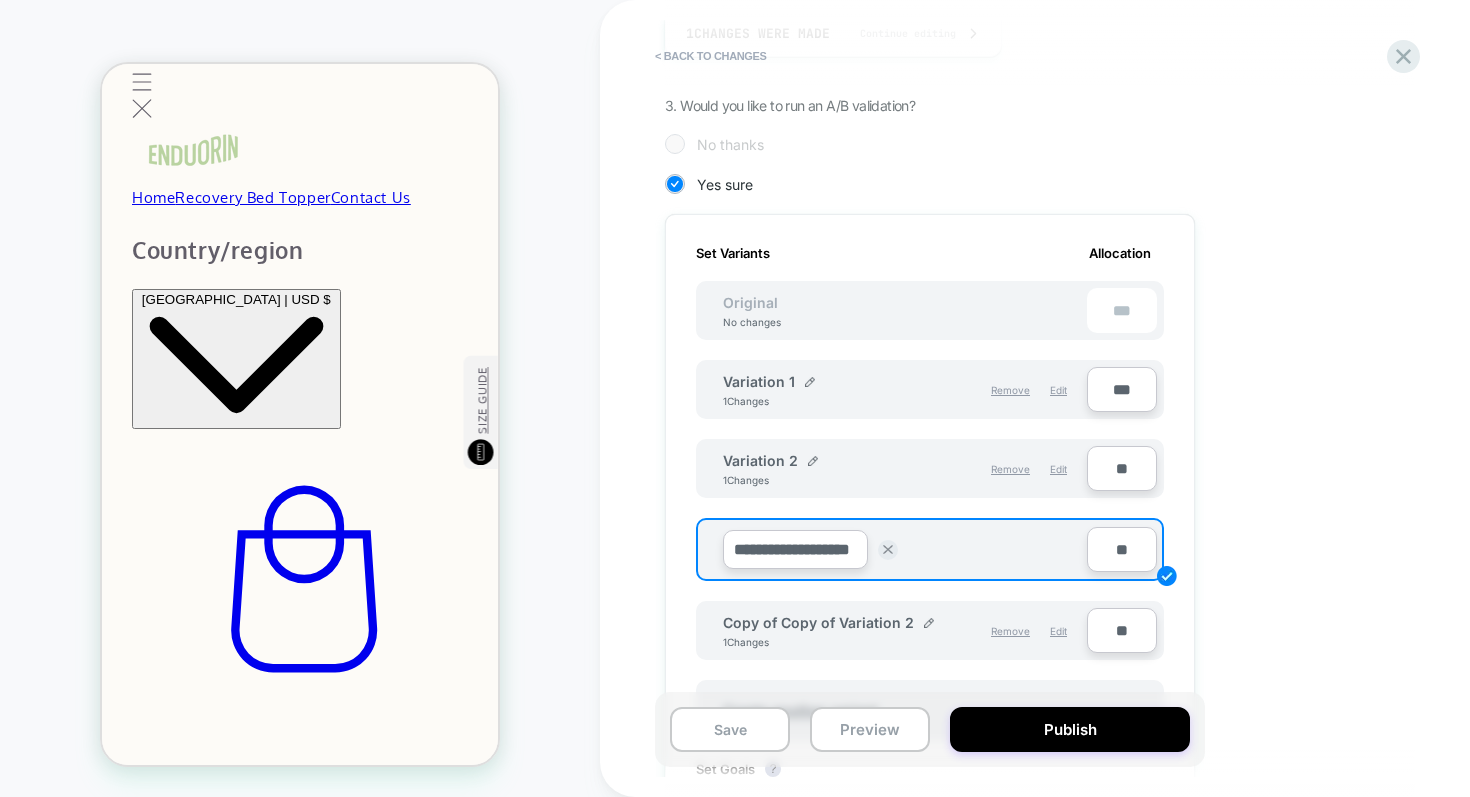 click on "**********" at bounding box center (795, 549) 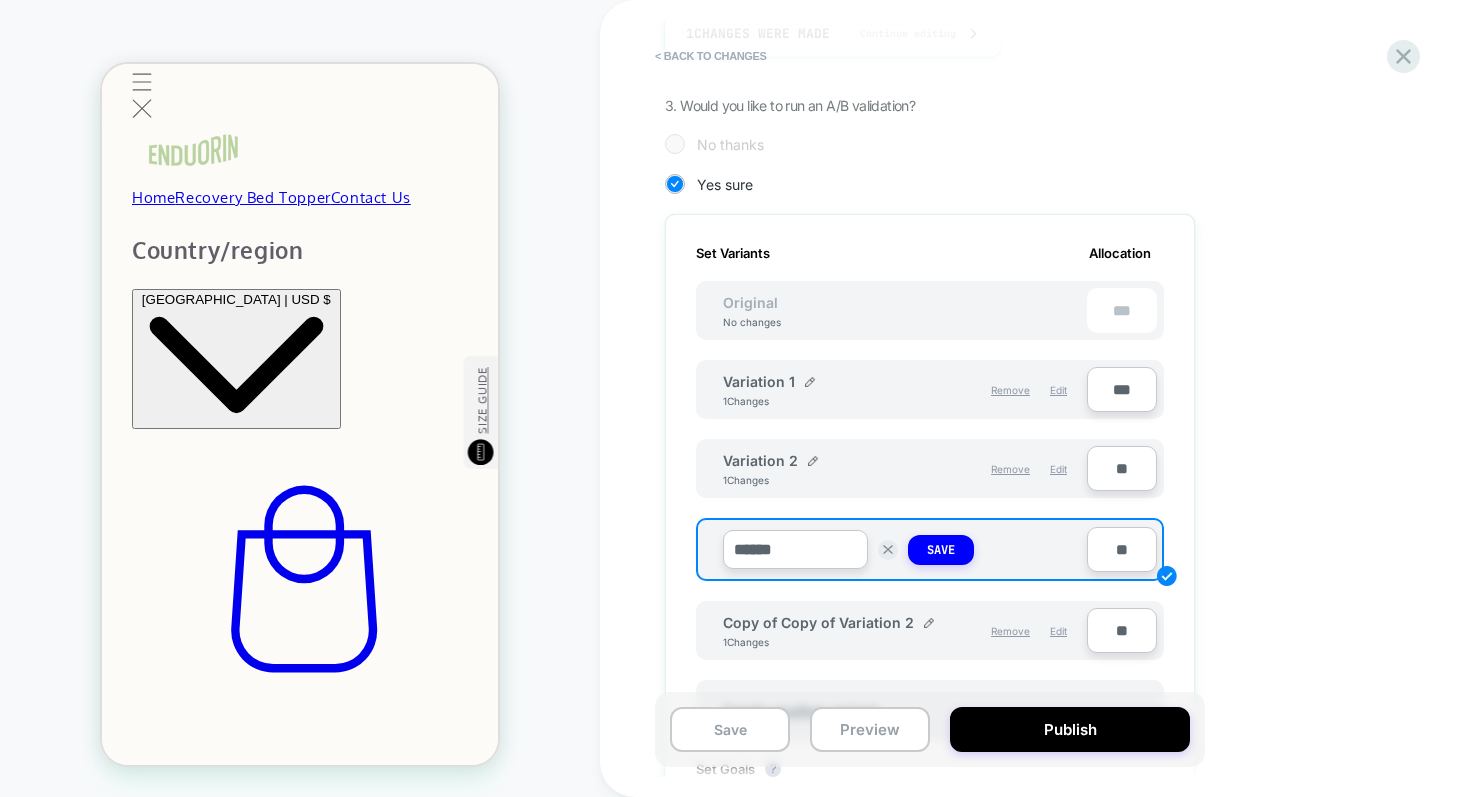 scroll, scrollTop: 0, scrollLeft: 0, axis: both 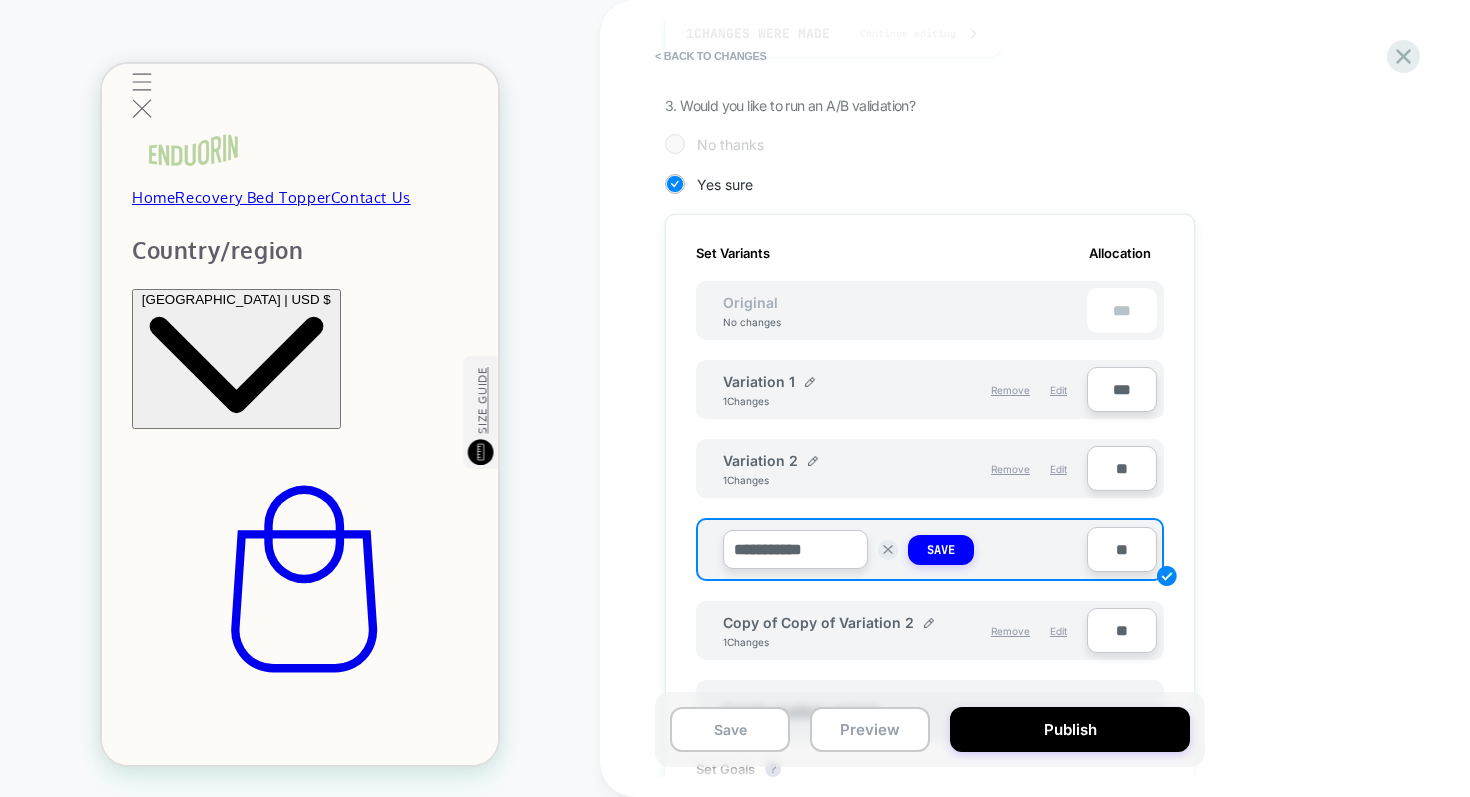 type on "**********" 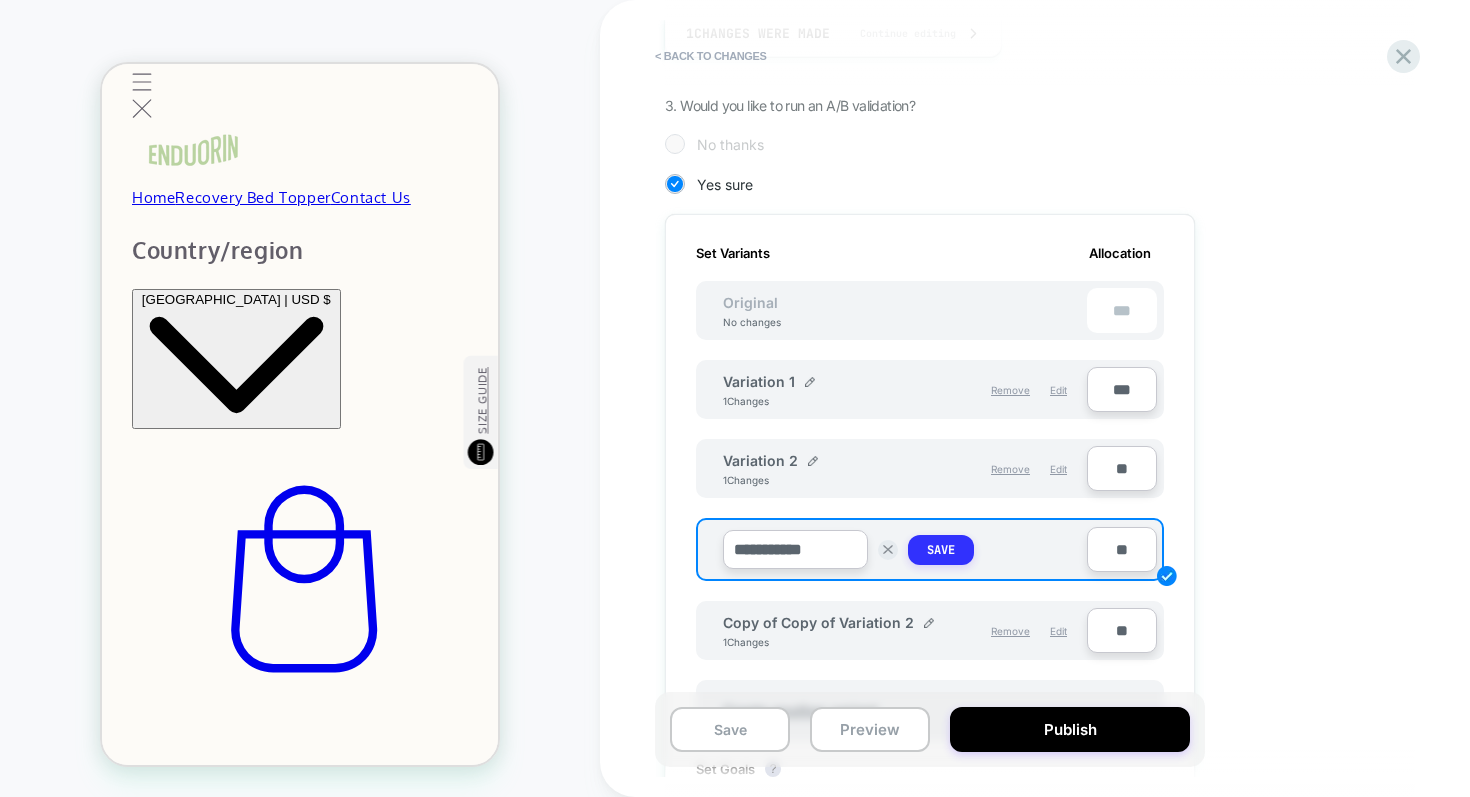scroll, scrollTop: 0, scrollLeft: 396, axis: horizontal 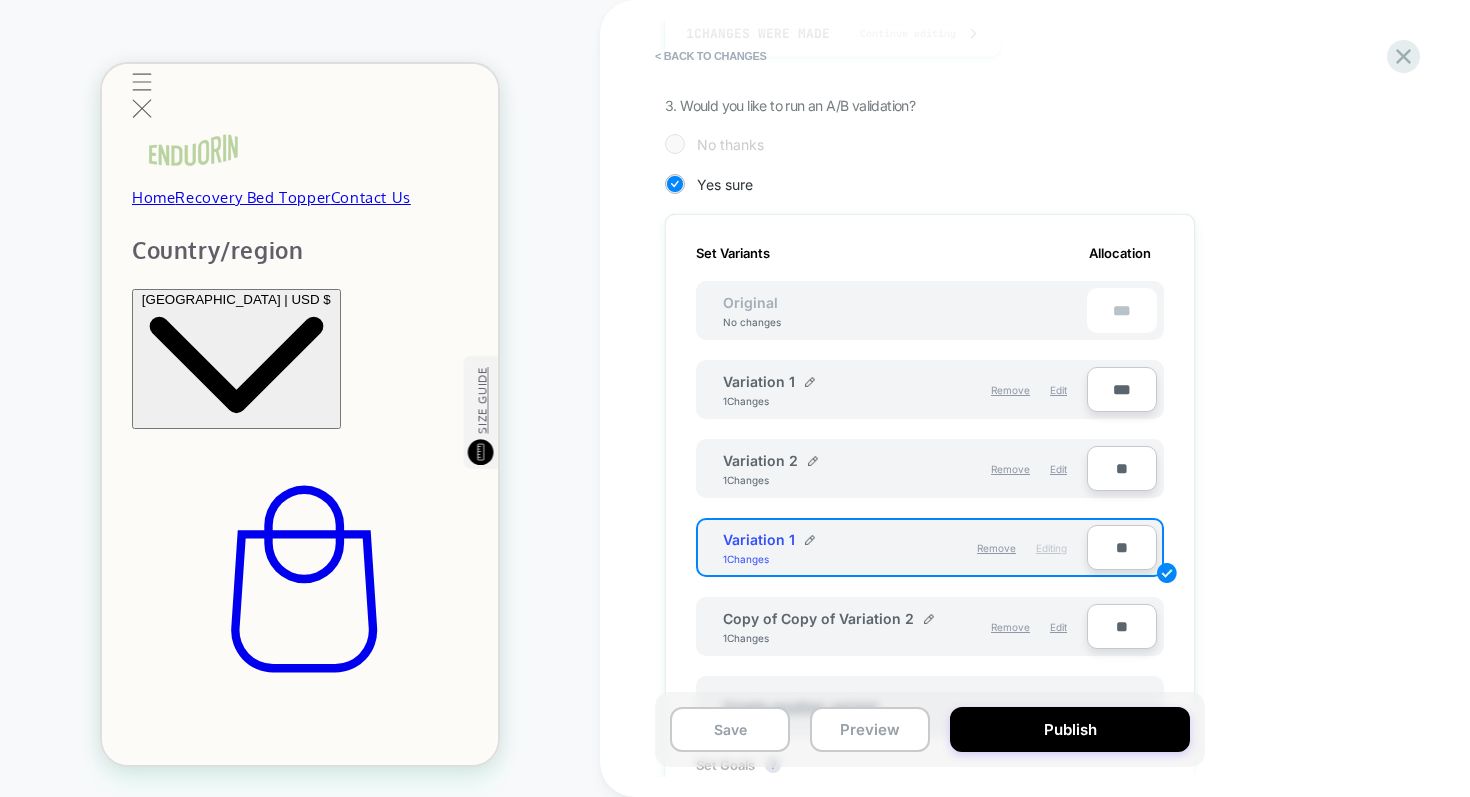 click on "Variation 1 1  Changes Remove Edit" at bounding box center [895, 390] 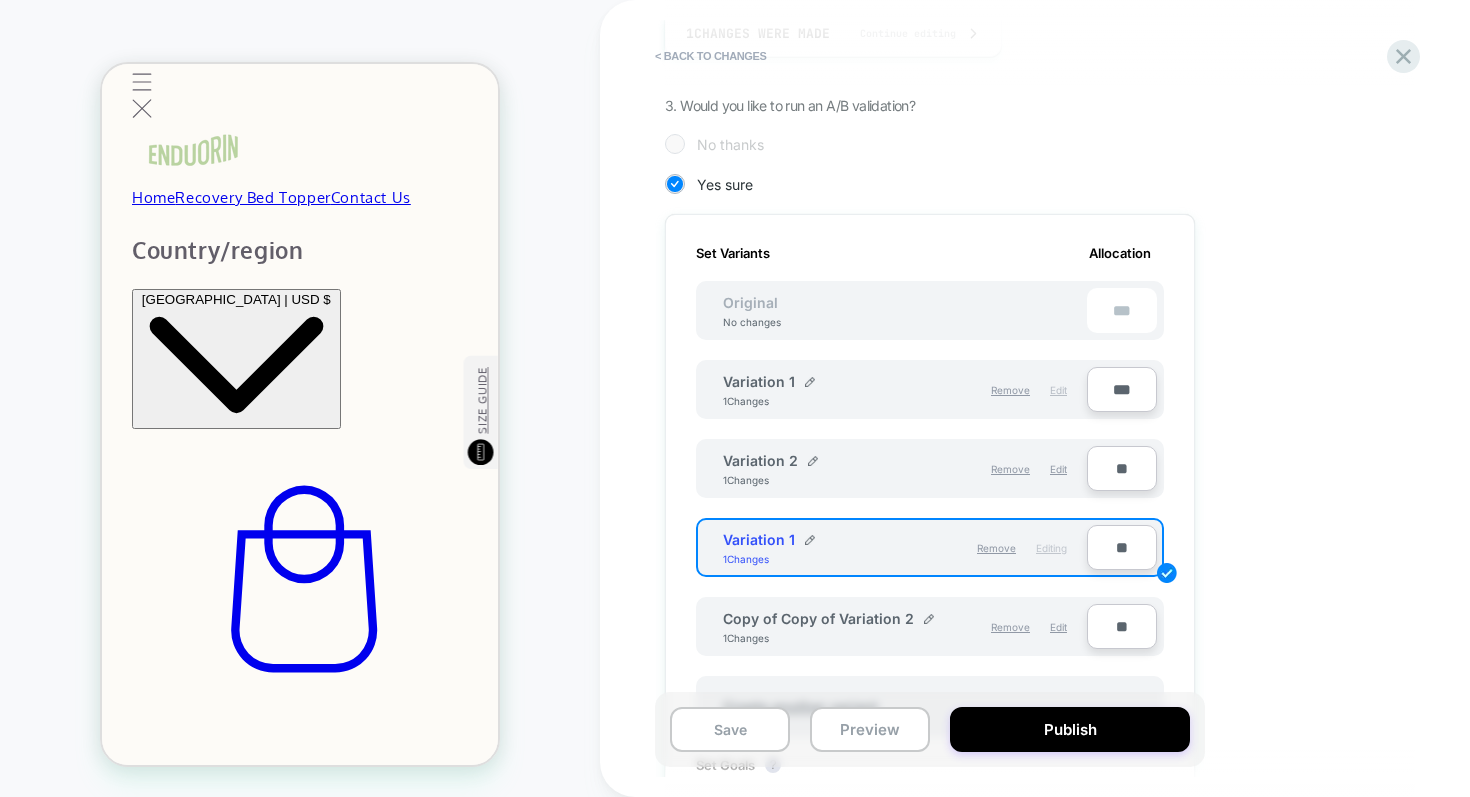 click on "Edit" at bounding box center [1058, 390] 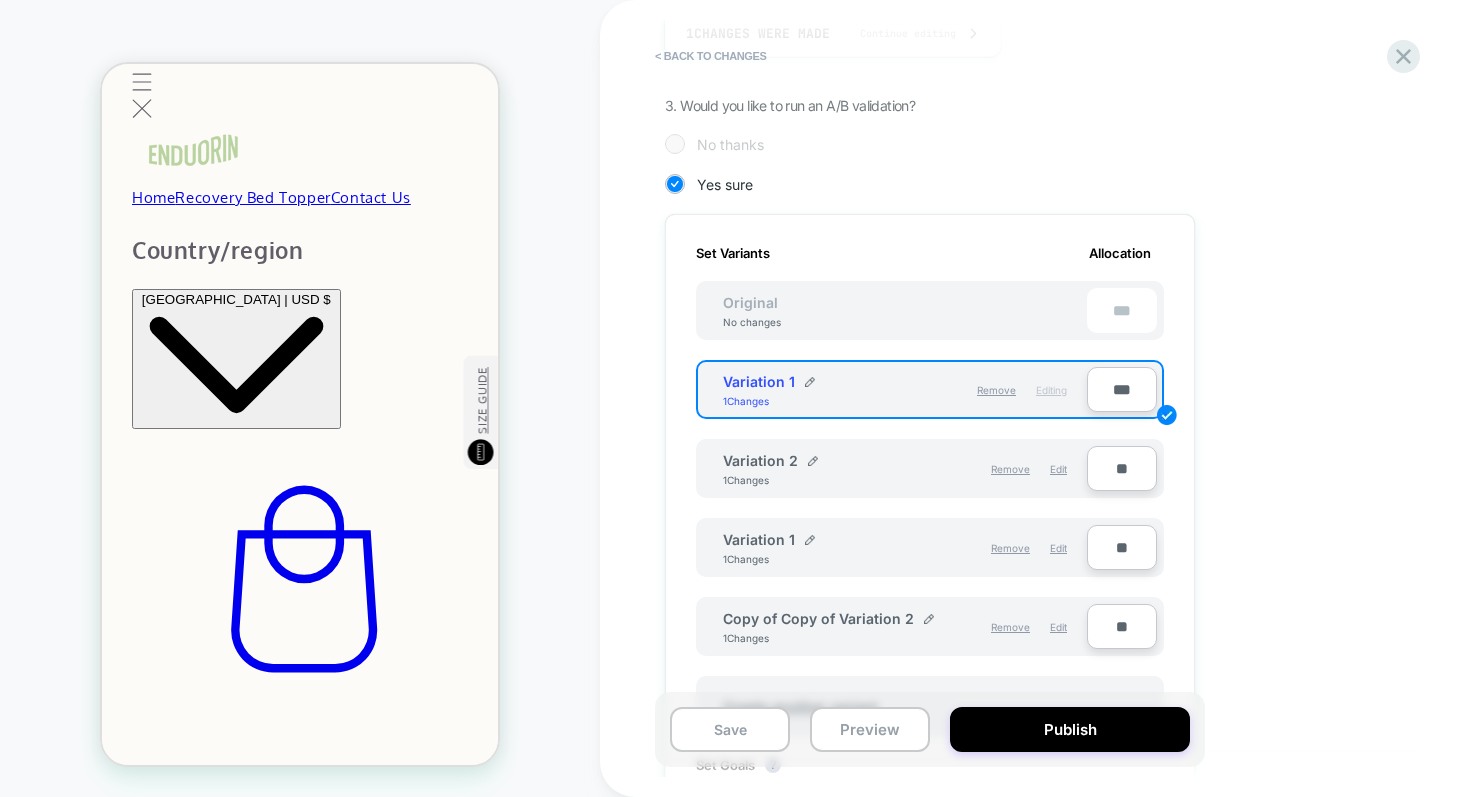 scroll, scrollTop: 0, scrollLeft: 0, axis: both 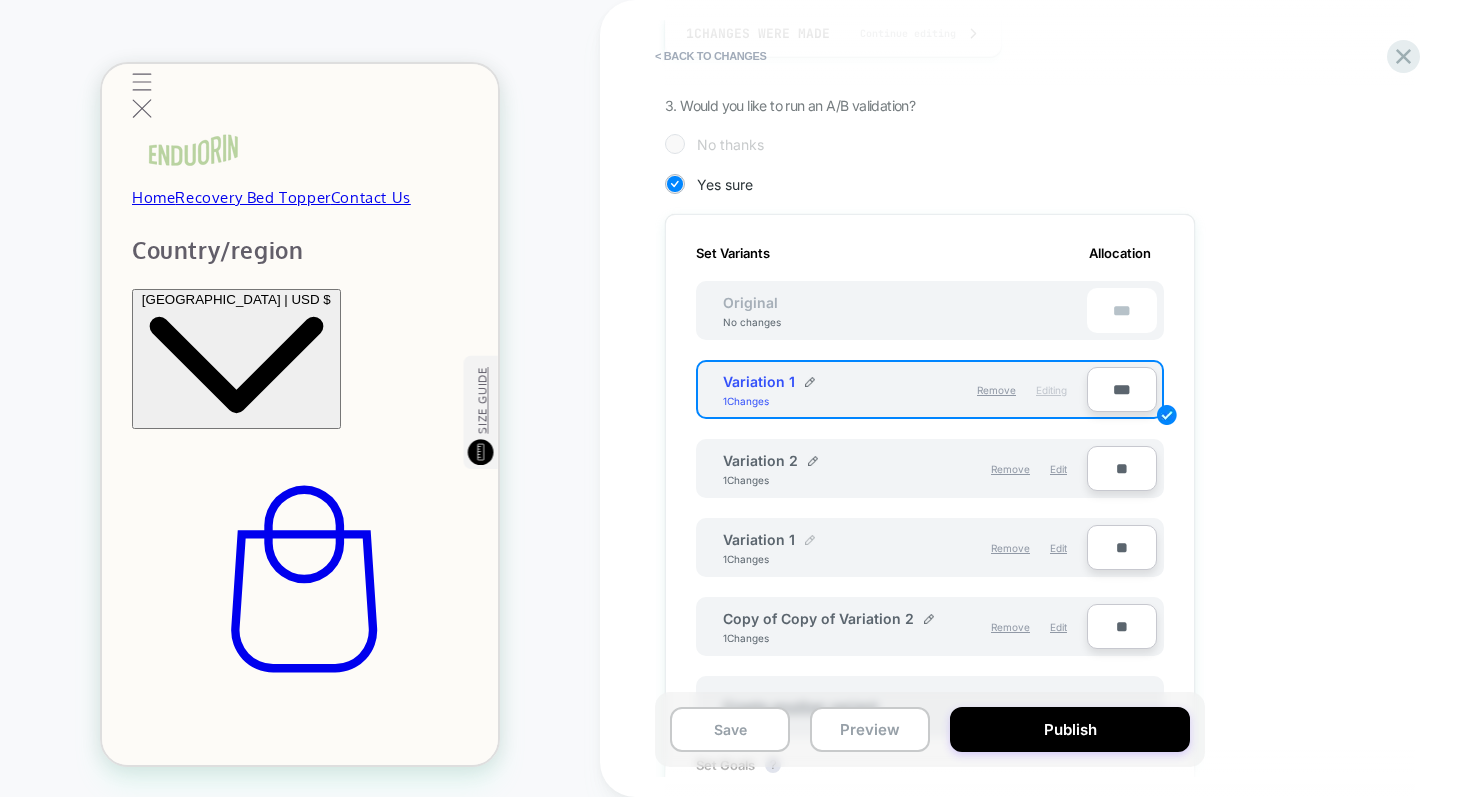 click at bounding box center [810, 540] 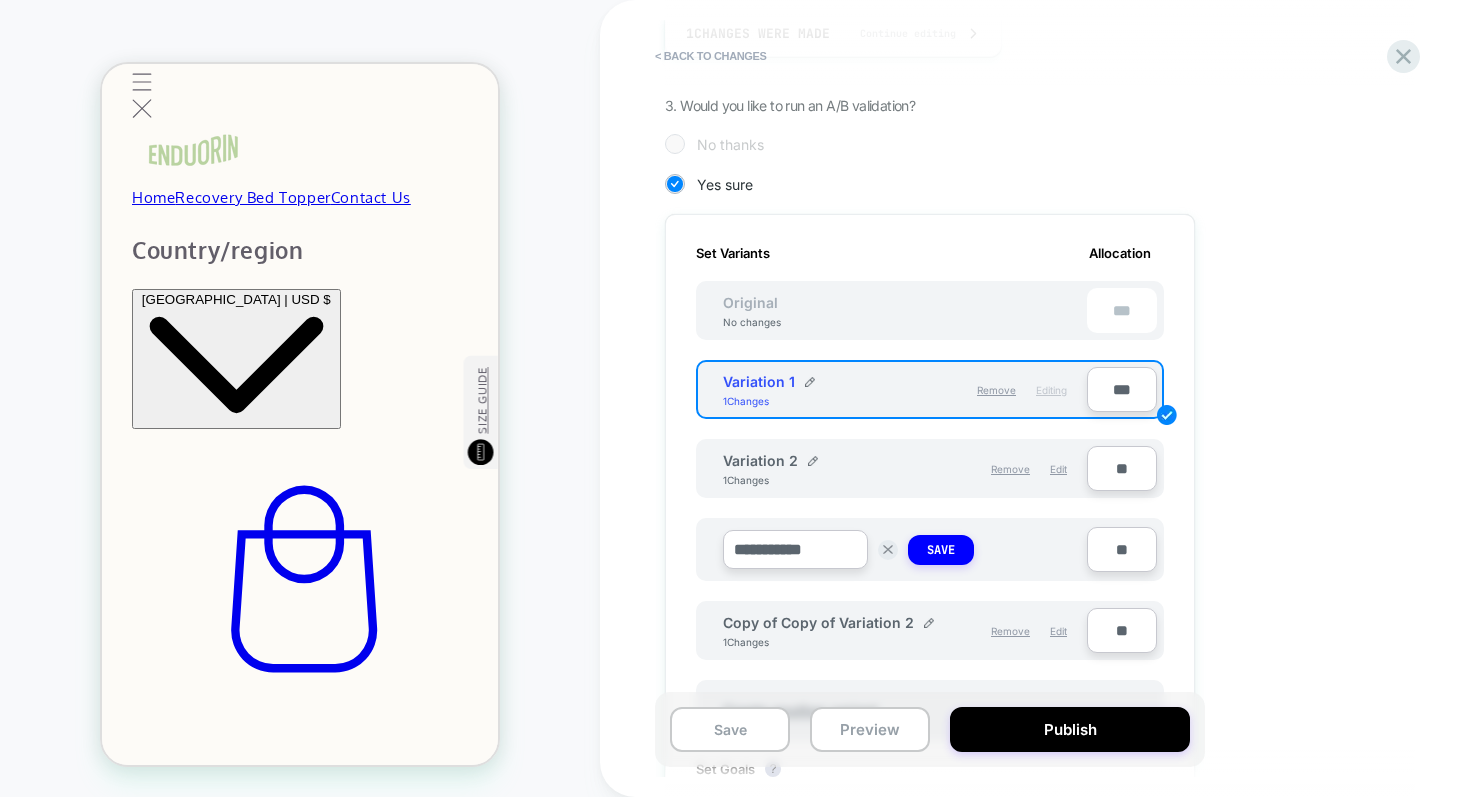 click on "**********" at bounding box center (795, 549) 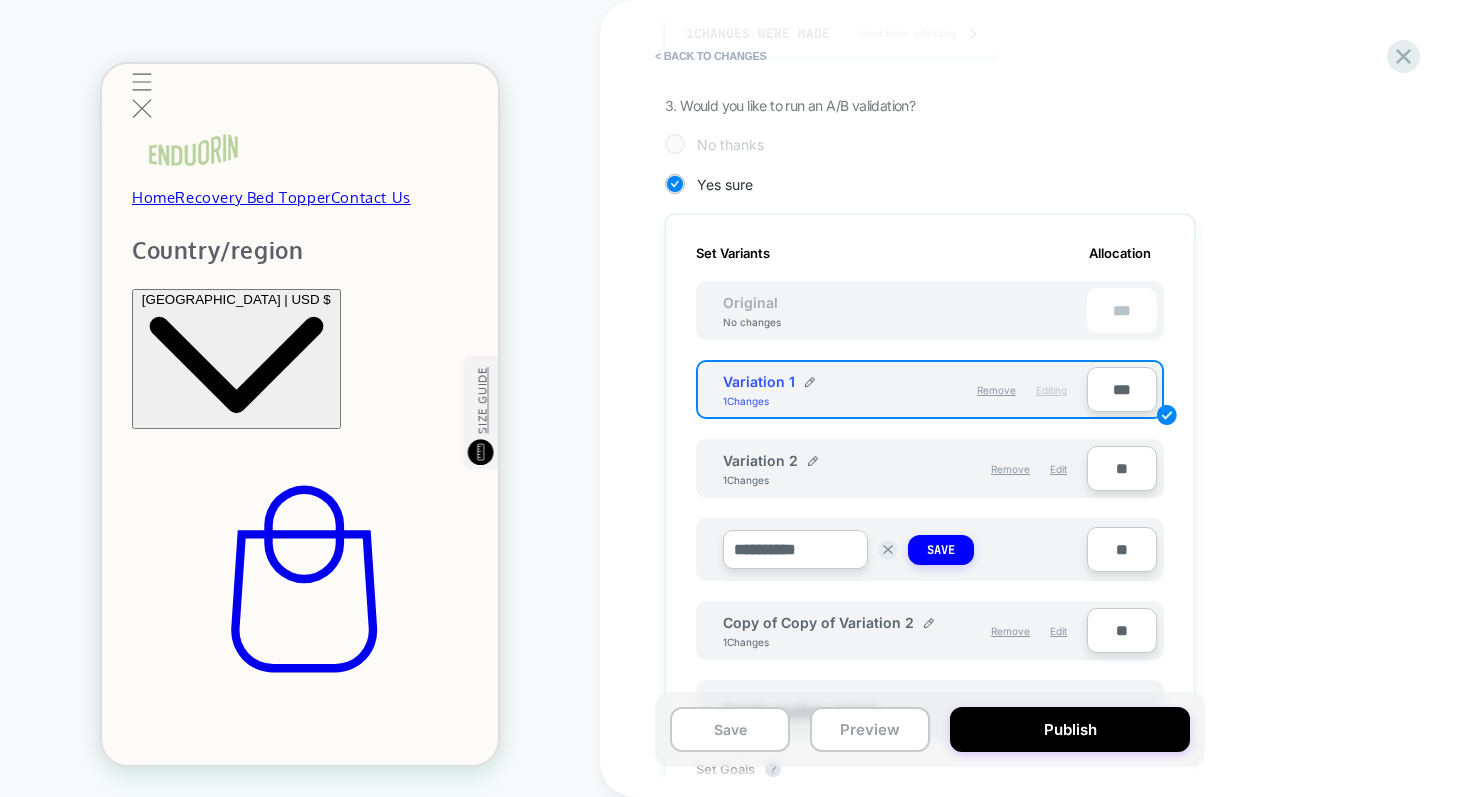 scroll, scrollTop: 0, scrollLeft: 396, axis: horizontal 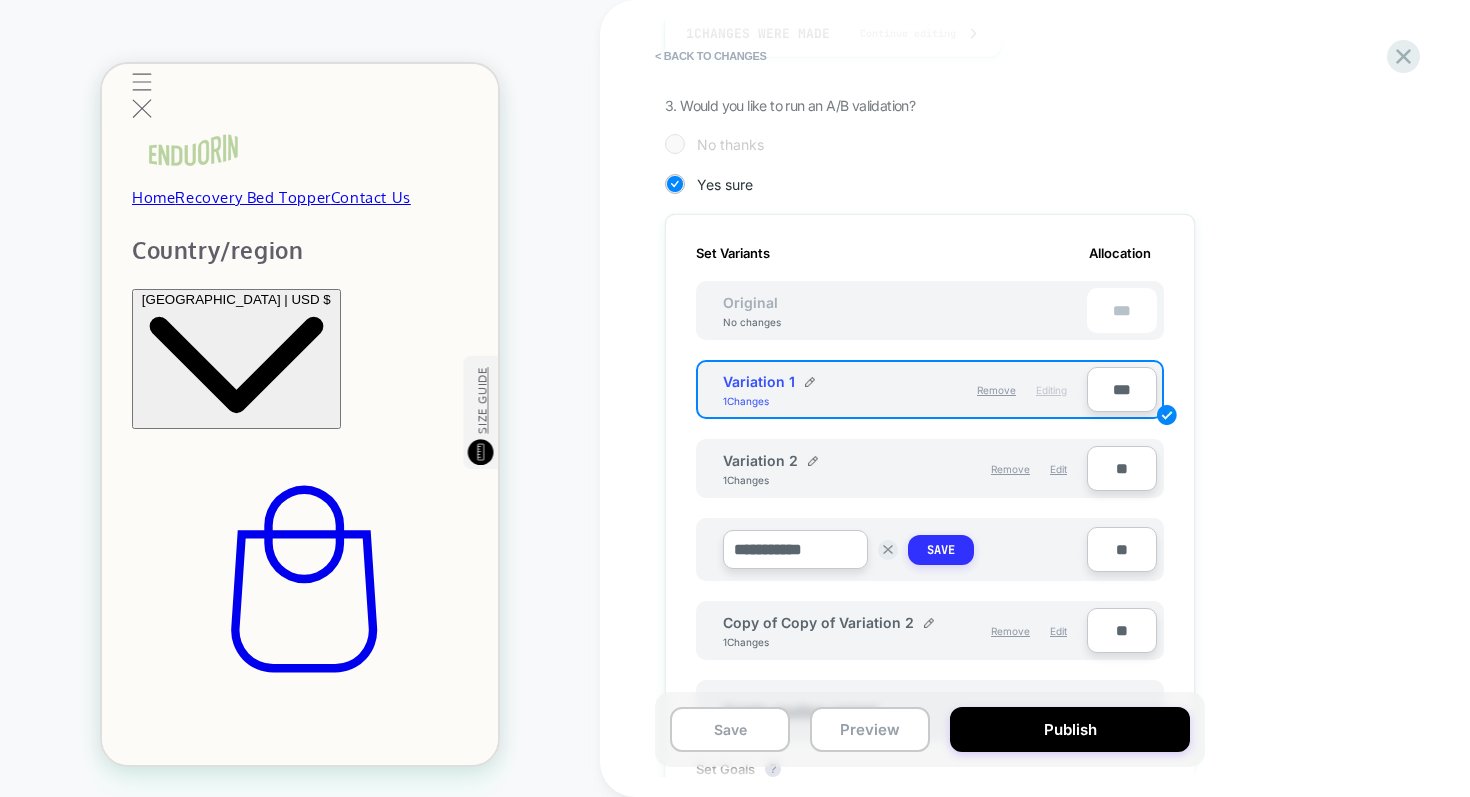 click on "Save" at bounding box center (941, 550) 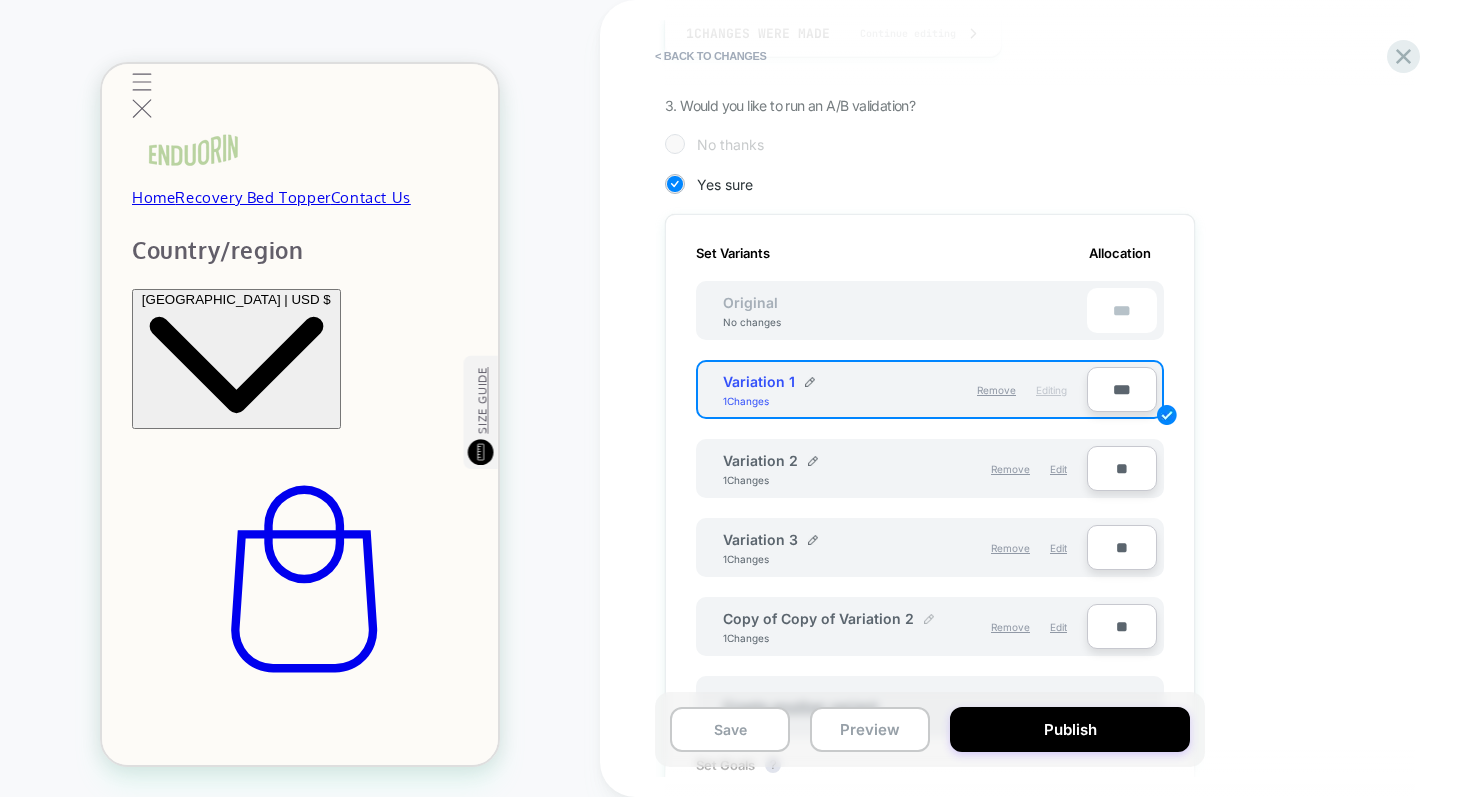 click at bounding box center [929, 619] 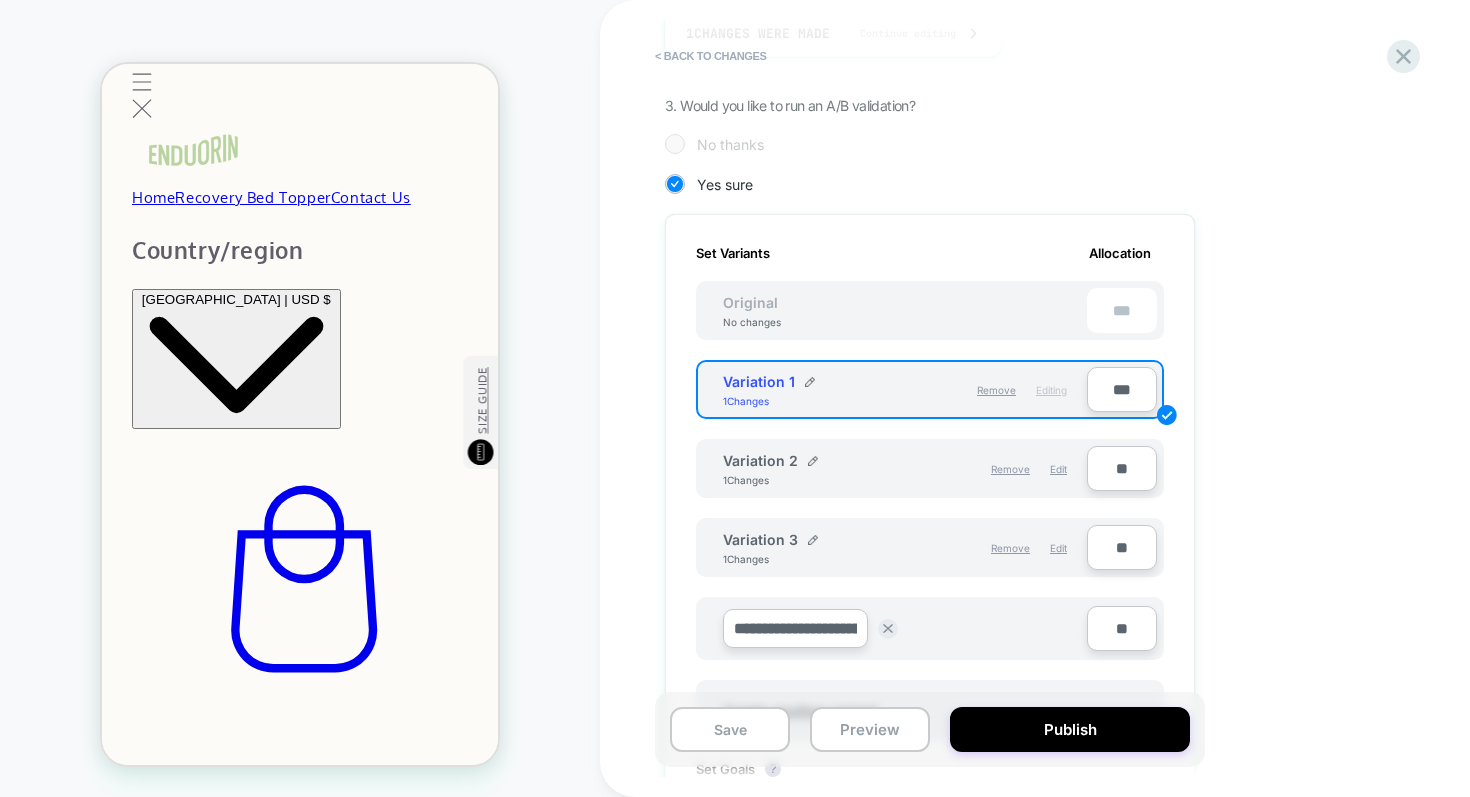 click on "**********" at bounding box center [795, 628] 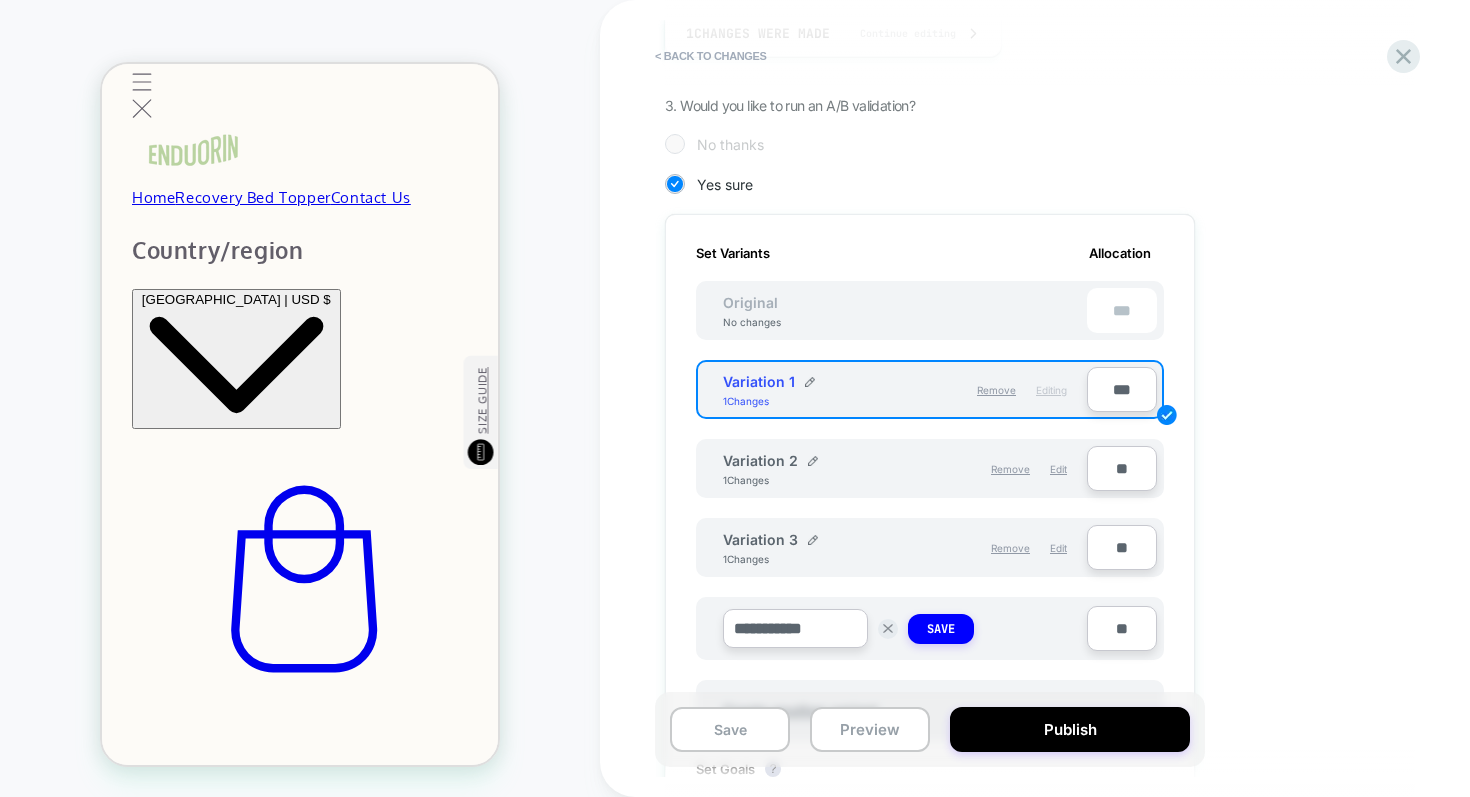 scroll, scrollTop: 0, scrollLeft: 0, axis: both 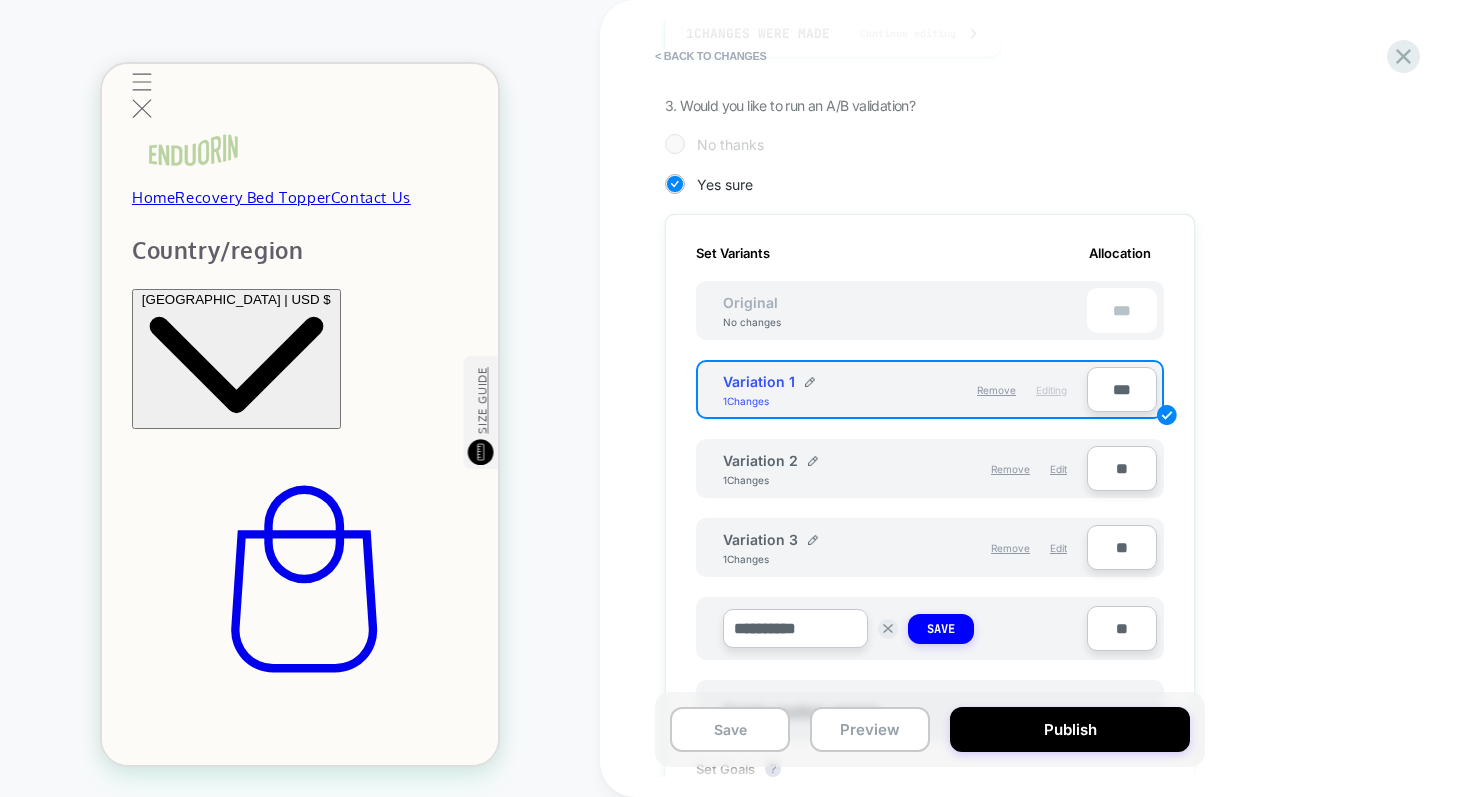 type on "**********" 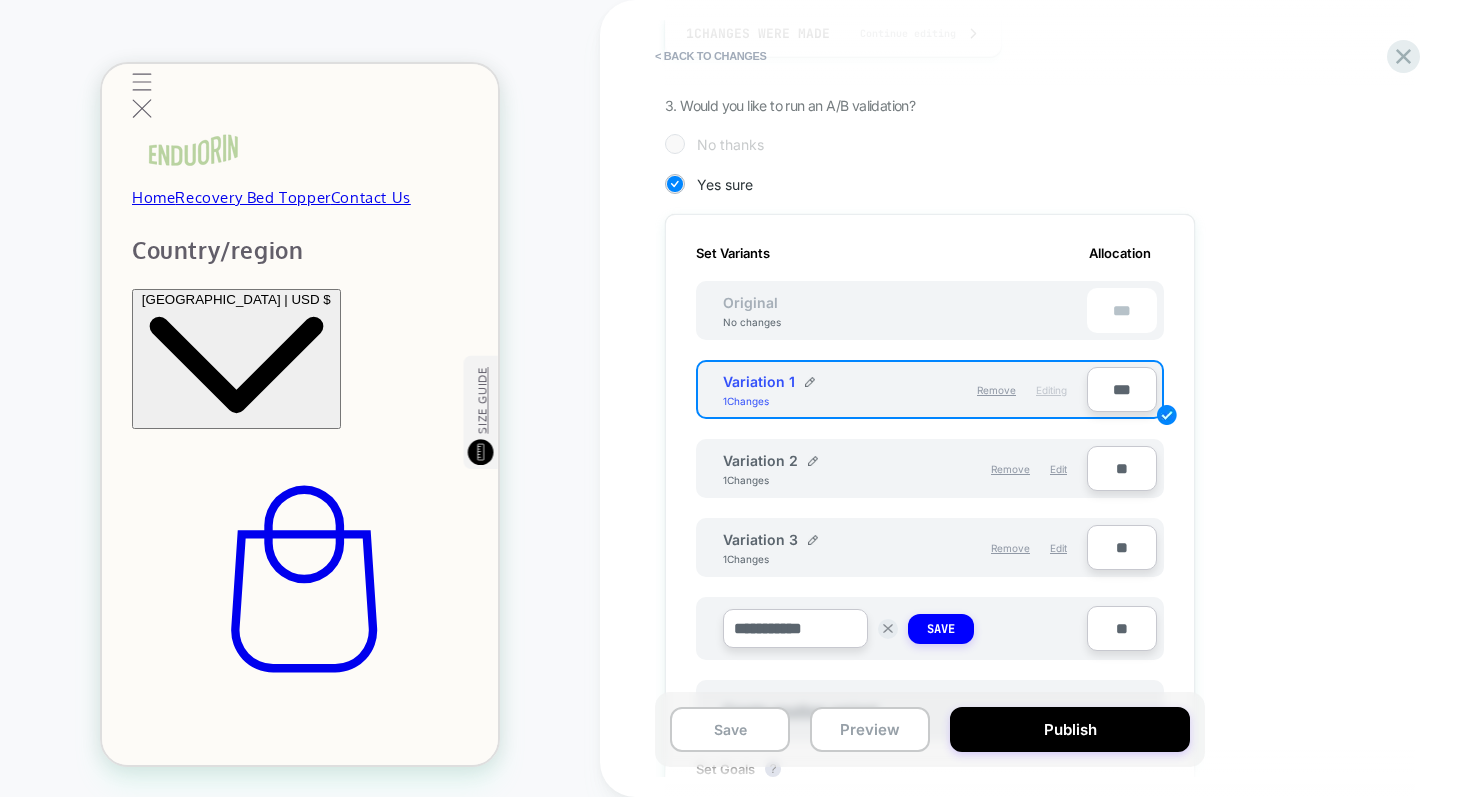 click on "**********" at bounding box center (795, 628) 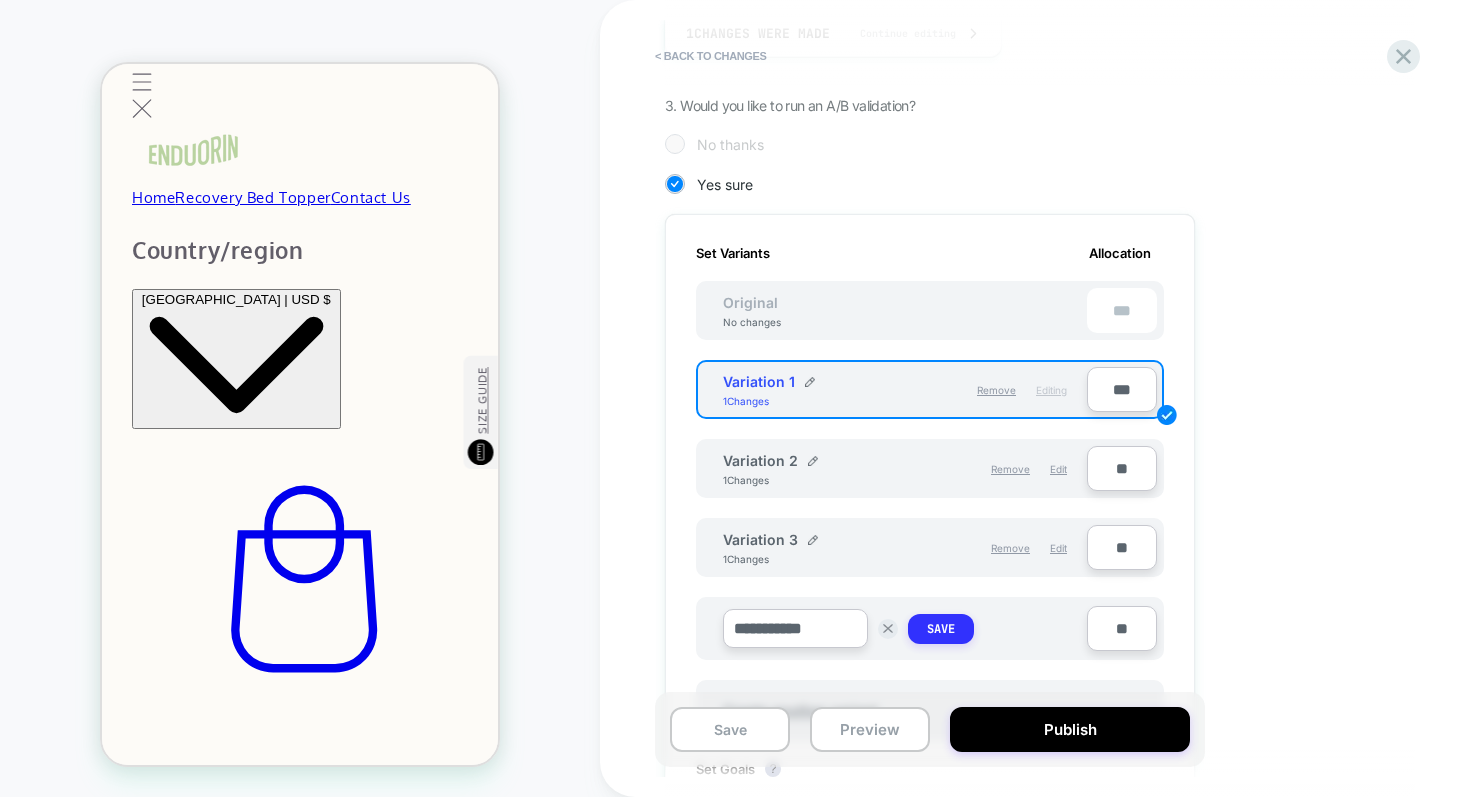click on "Save" at bounding box center [941, 629] 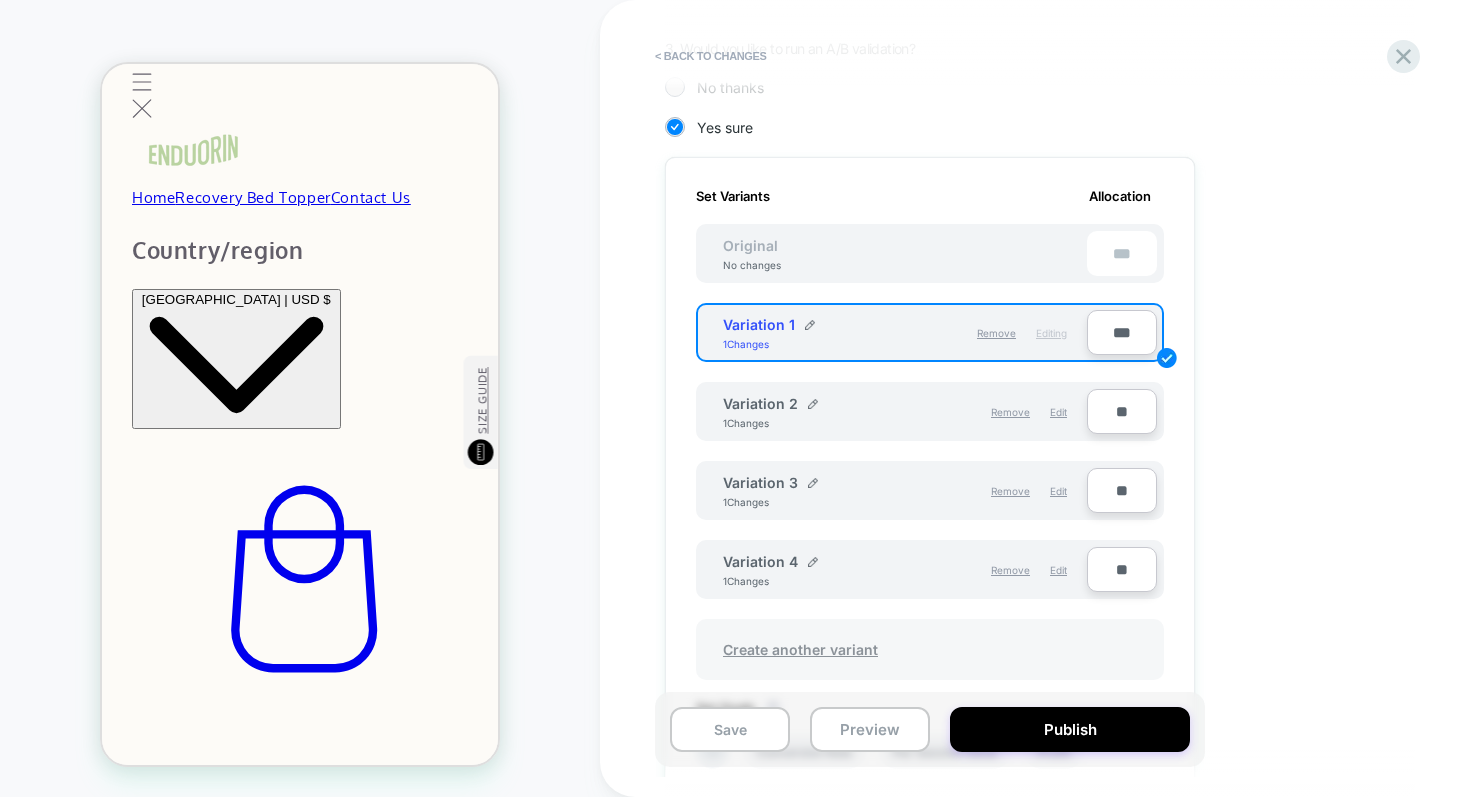 scroll, scrollTop: 487, scrollLeft: 0, axis: vertical 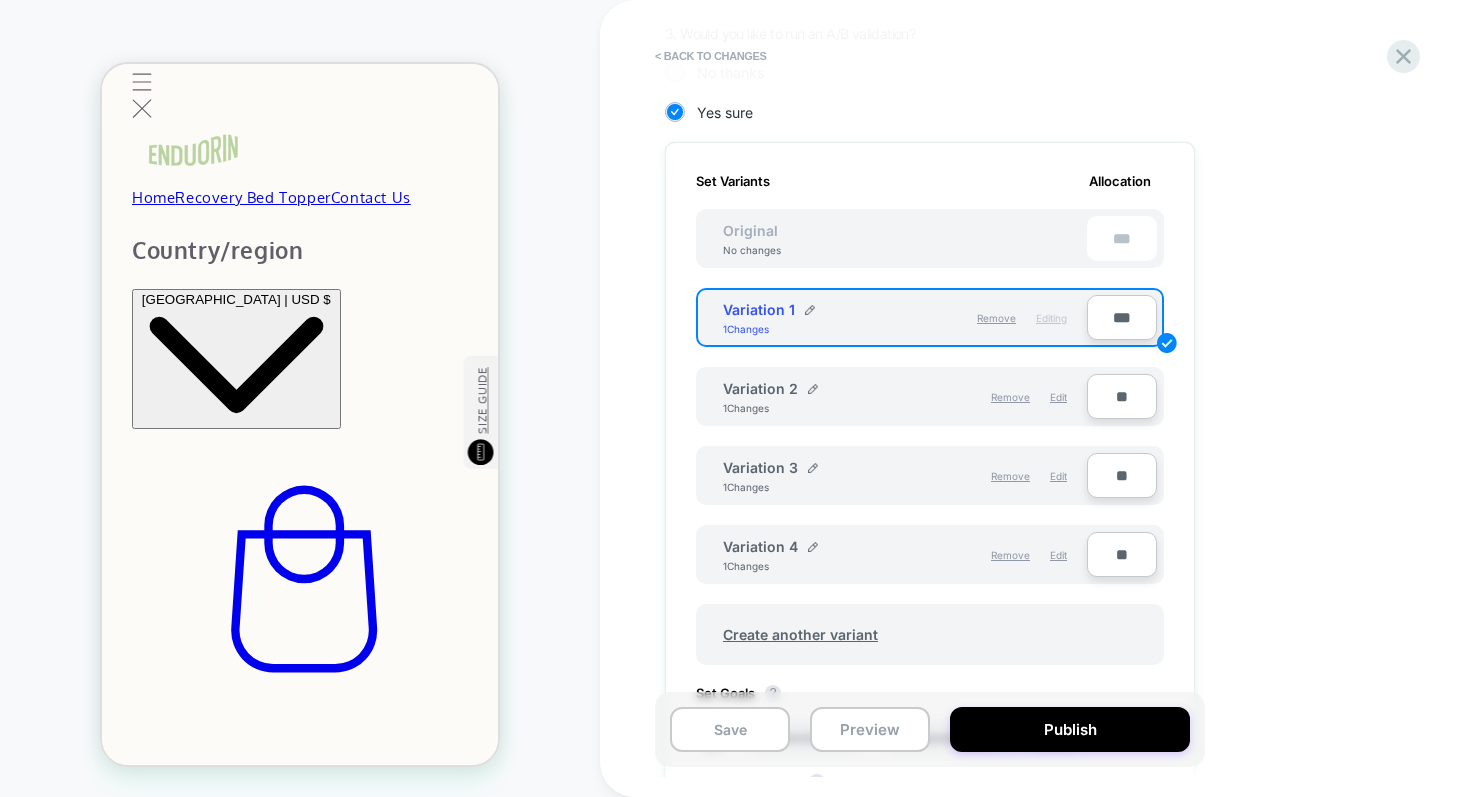 click on "**" at bounding box center (1122, 396) 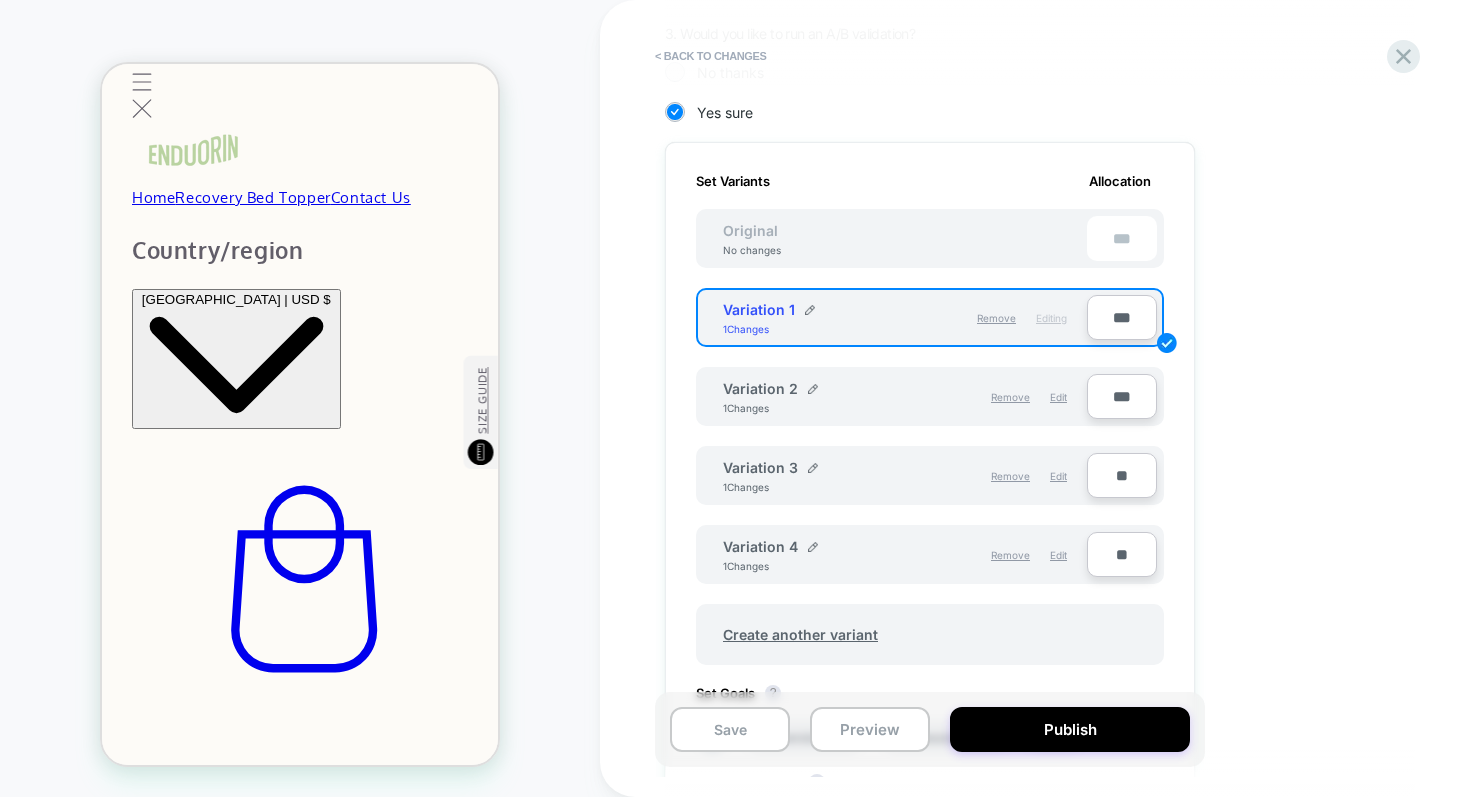 type on "***" 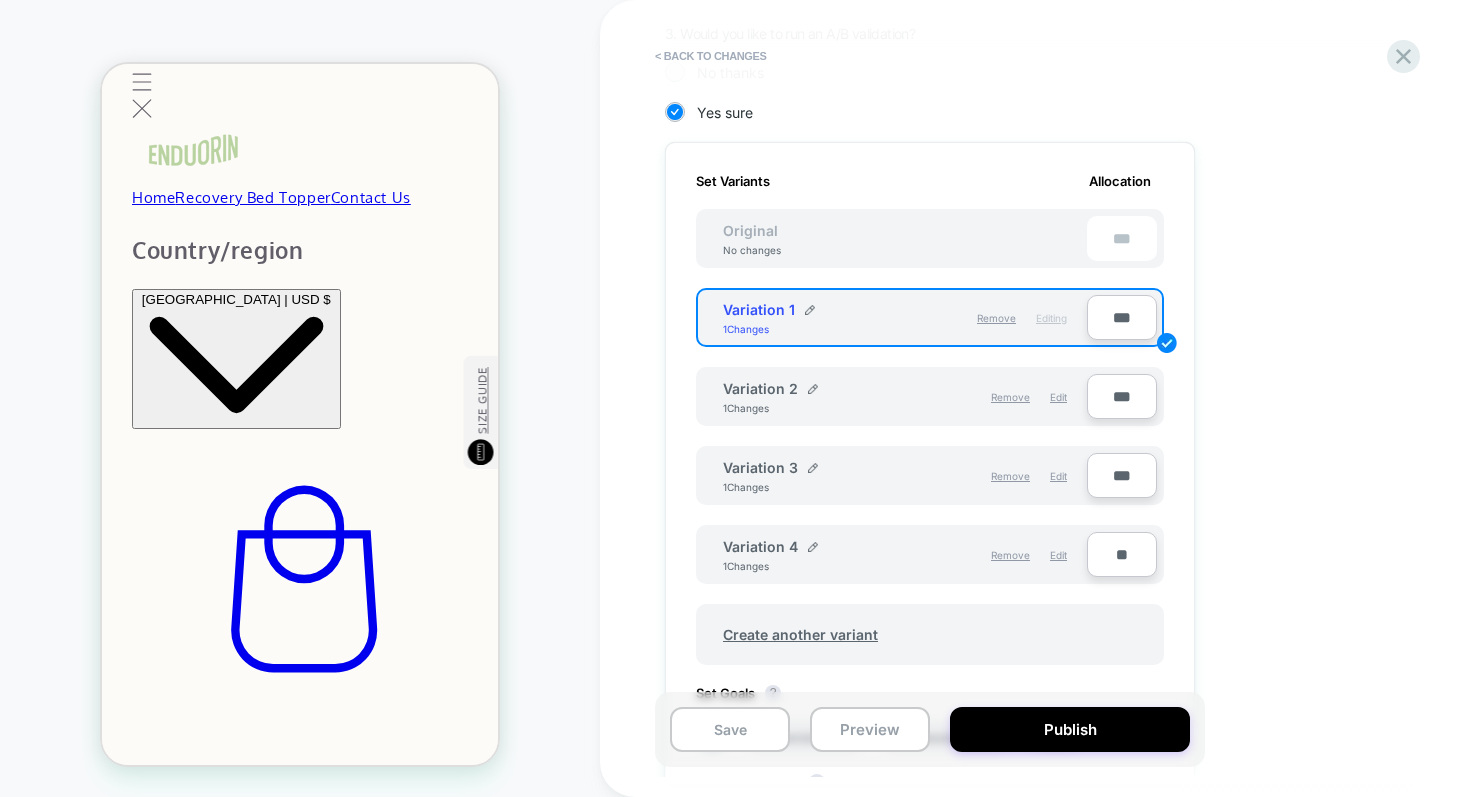 type on "***" 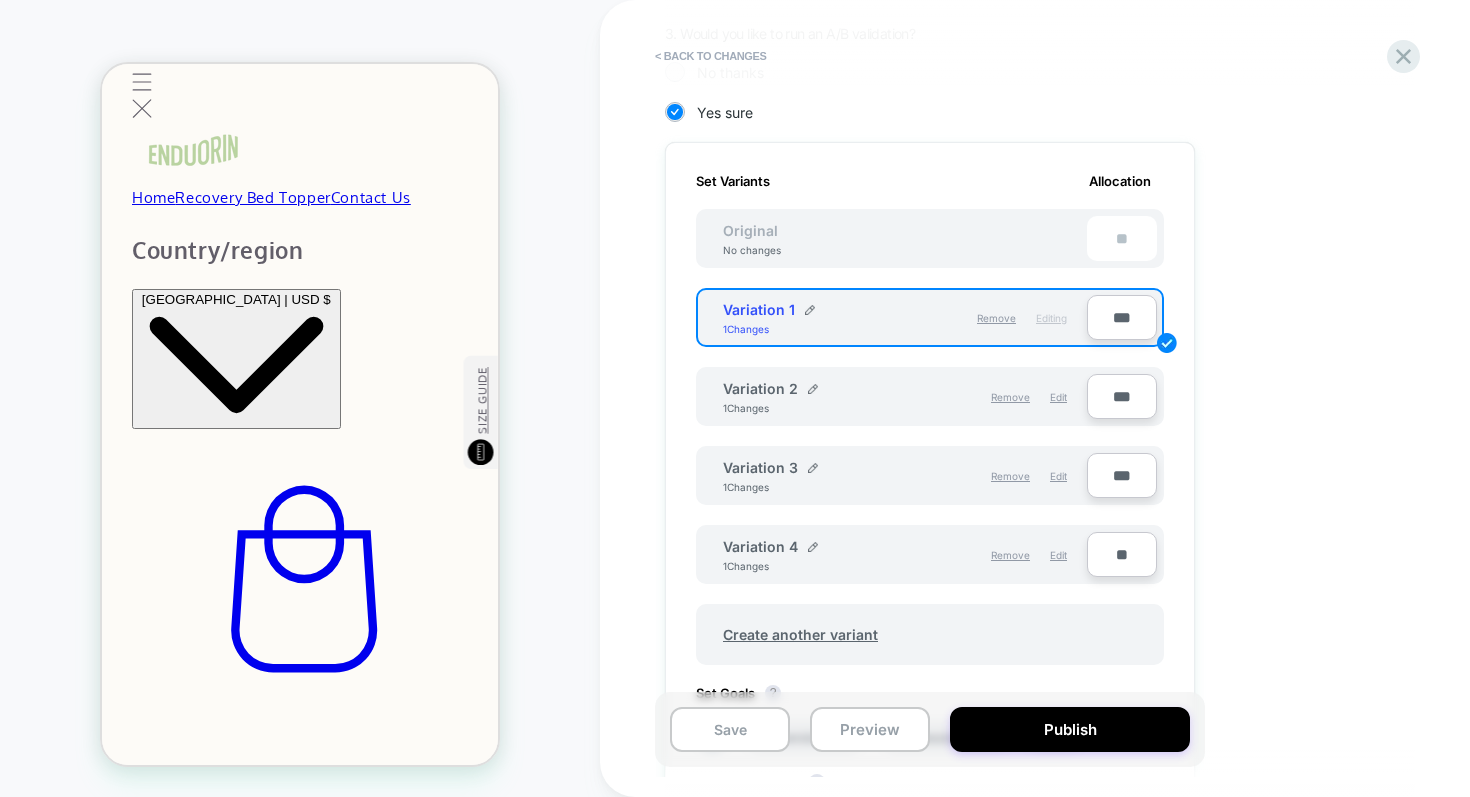 type on "**" 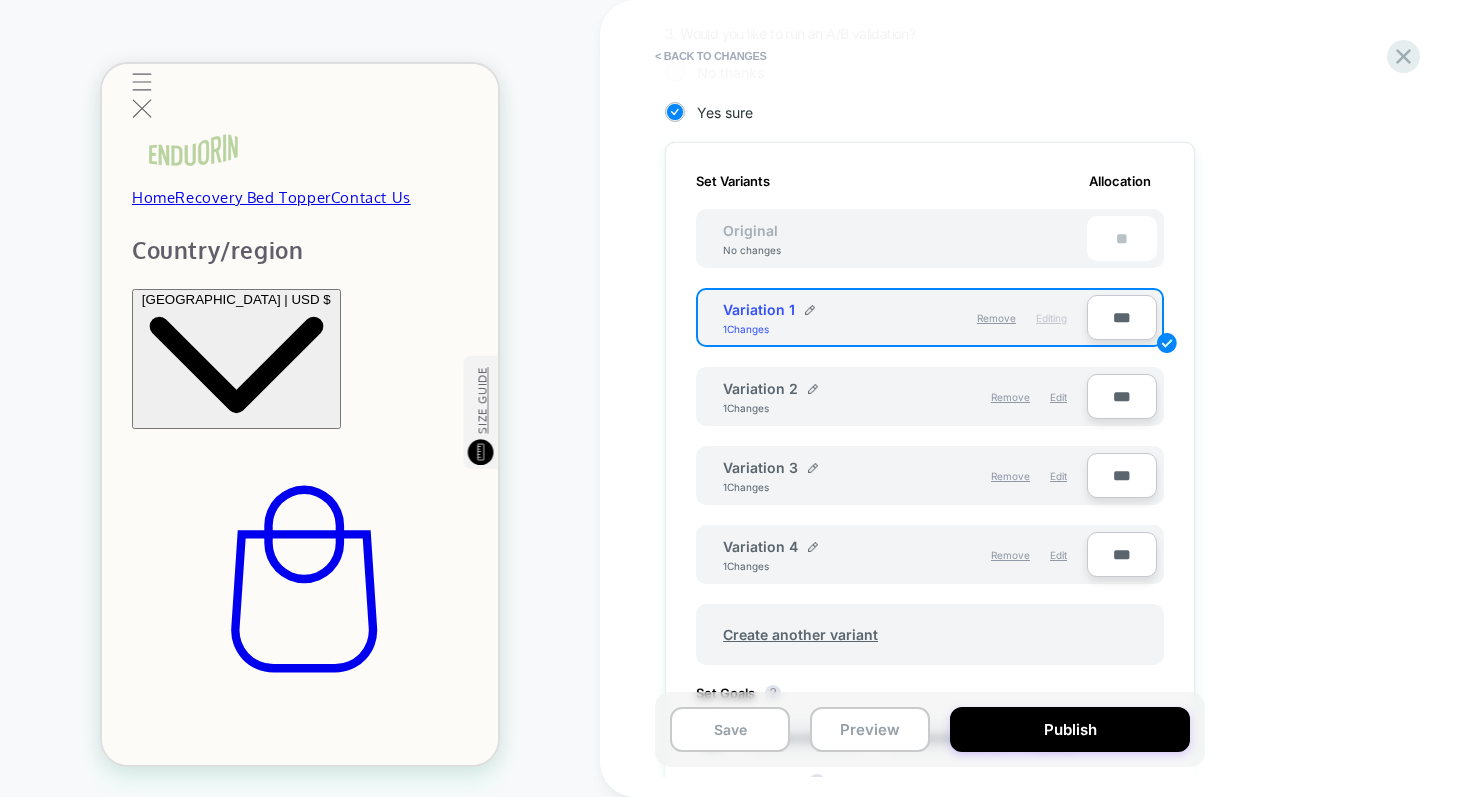 type on "***" 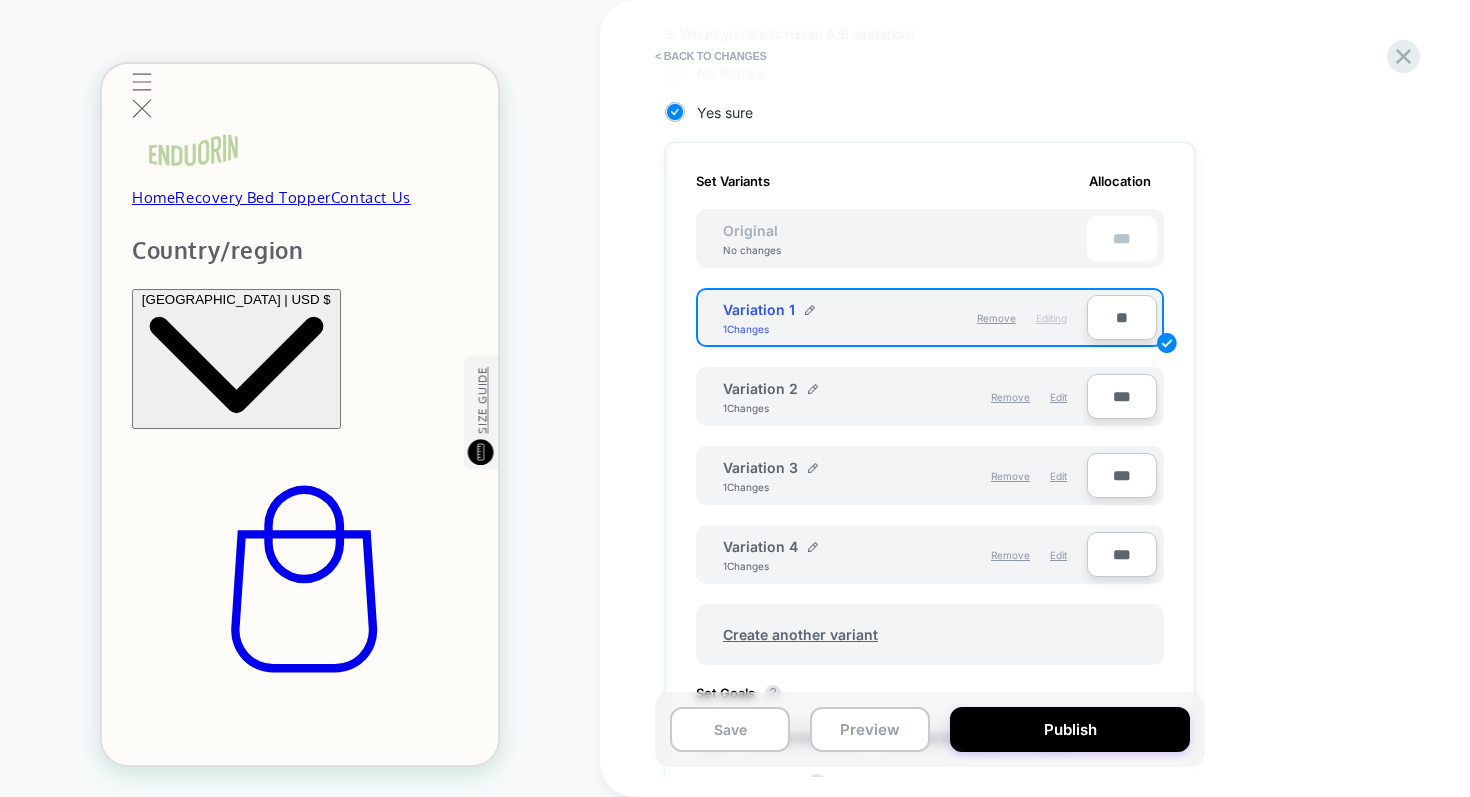 type on "***" 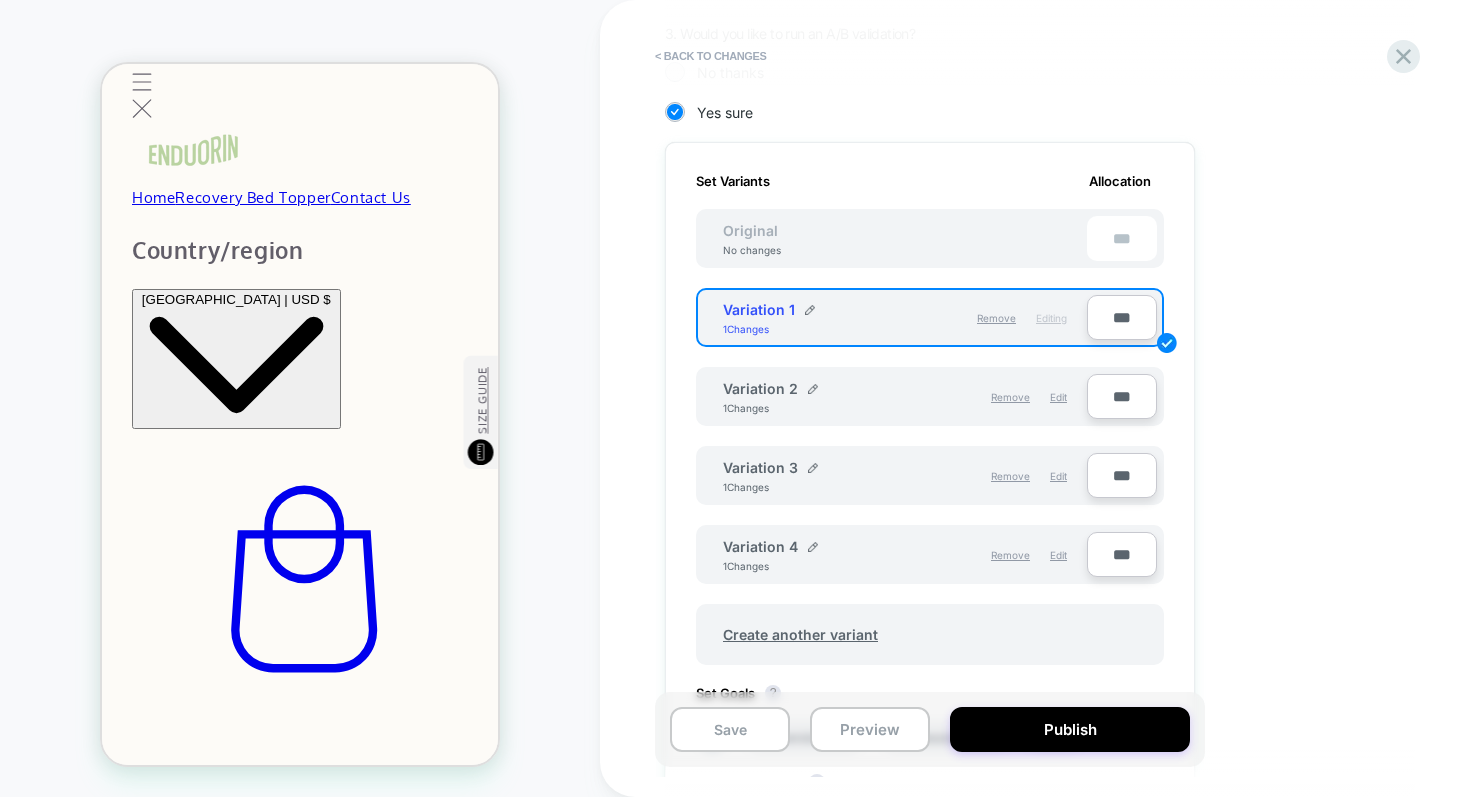 type on "***" 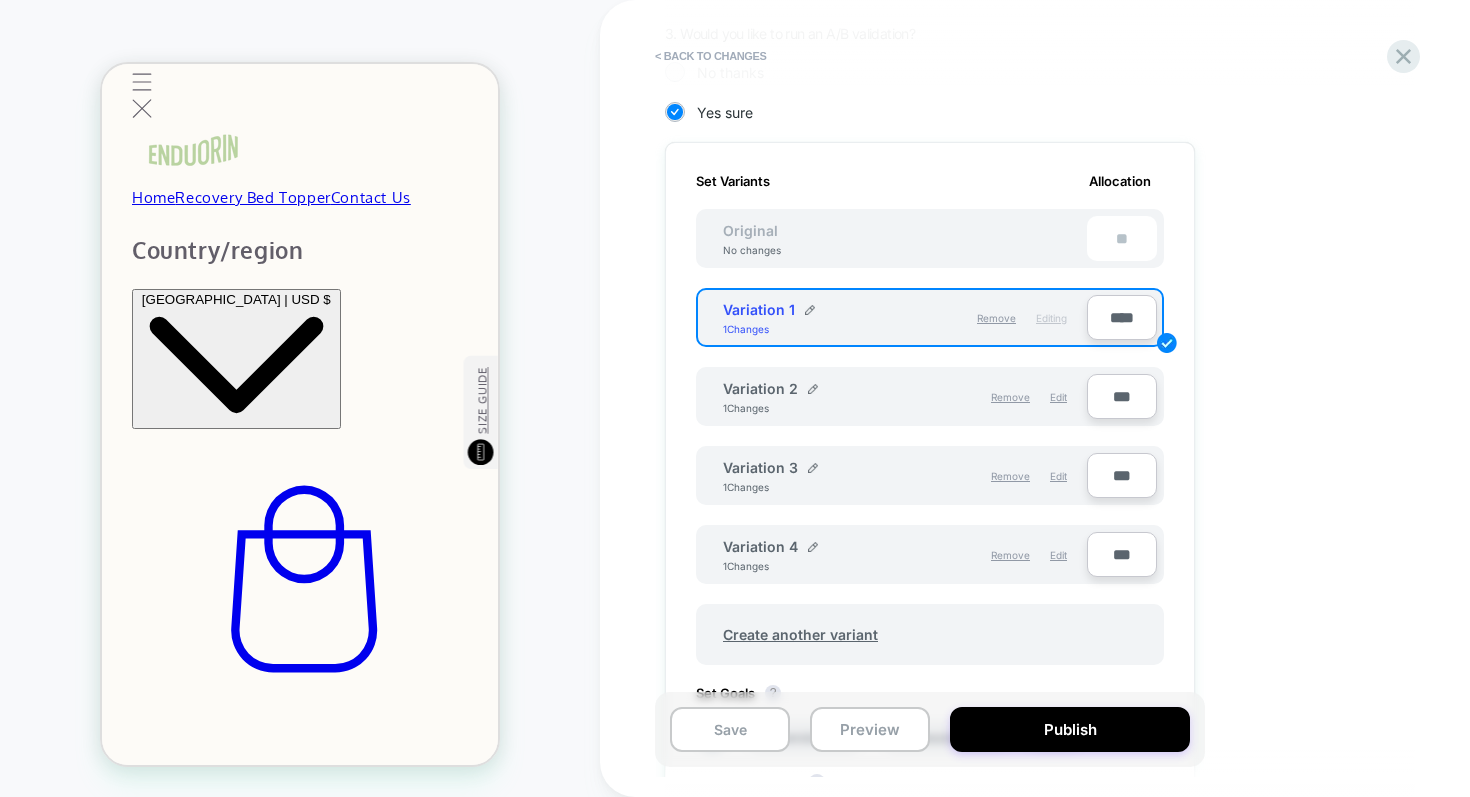scroll, scrollTop: 0, scrollLeft: 396, axis: horizontal 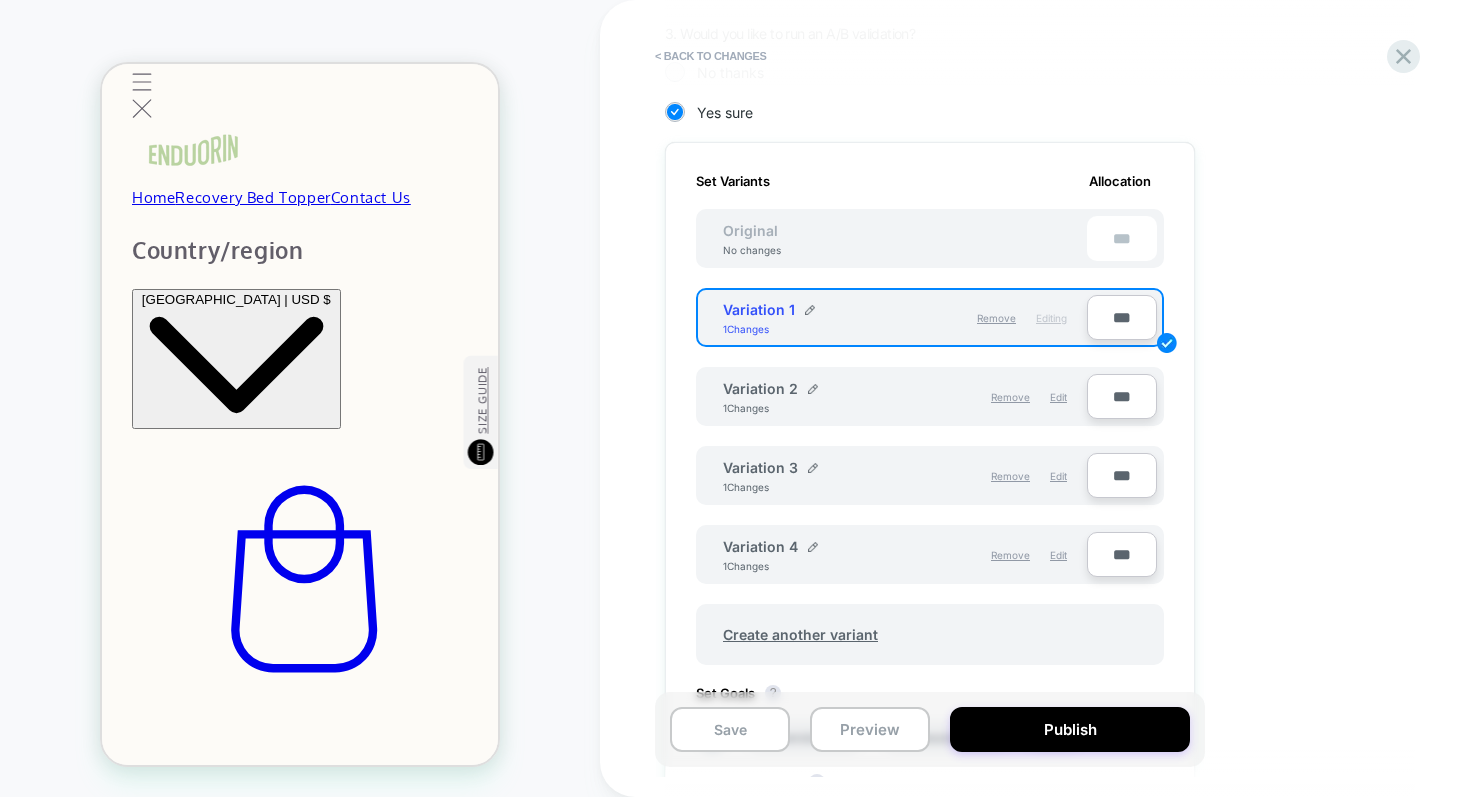 type on "***" 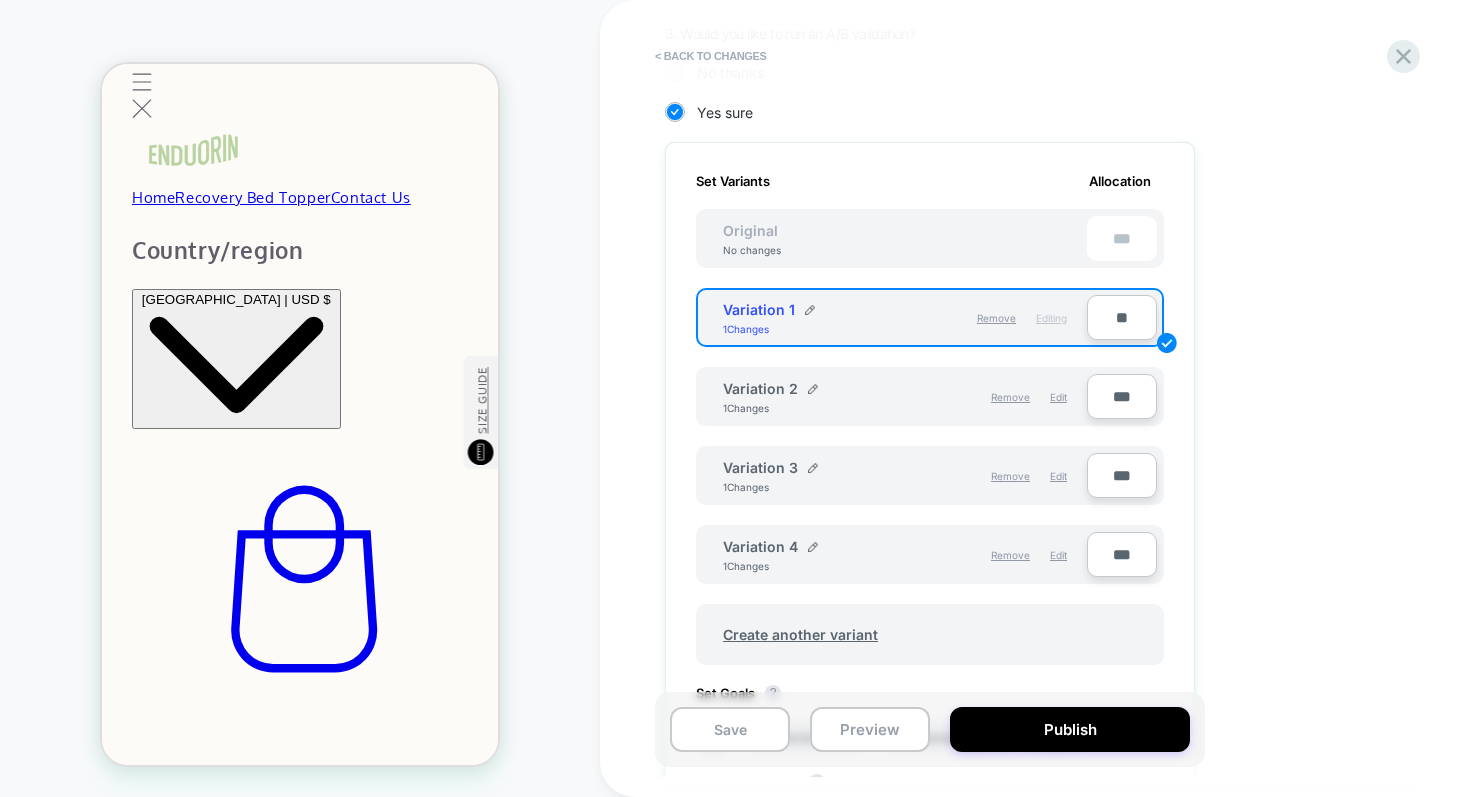type on "***" 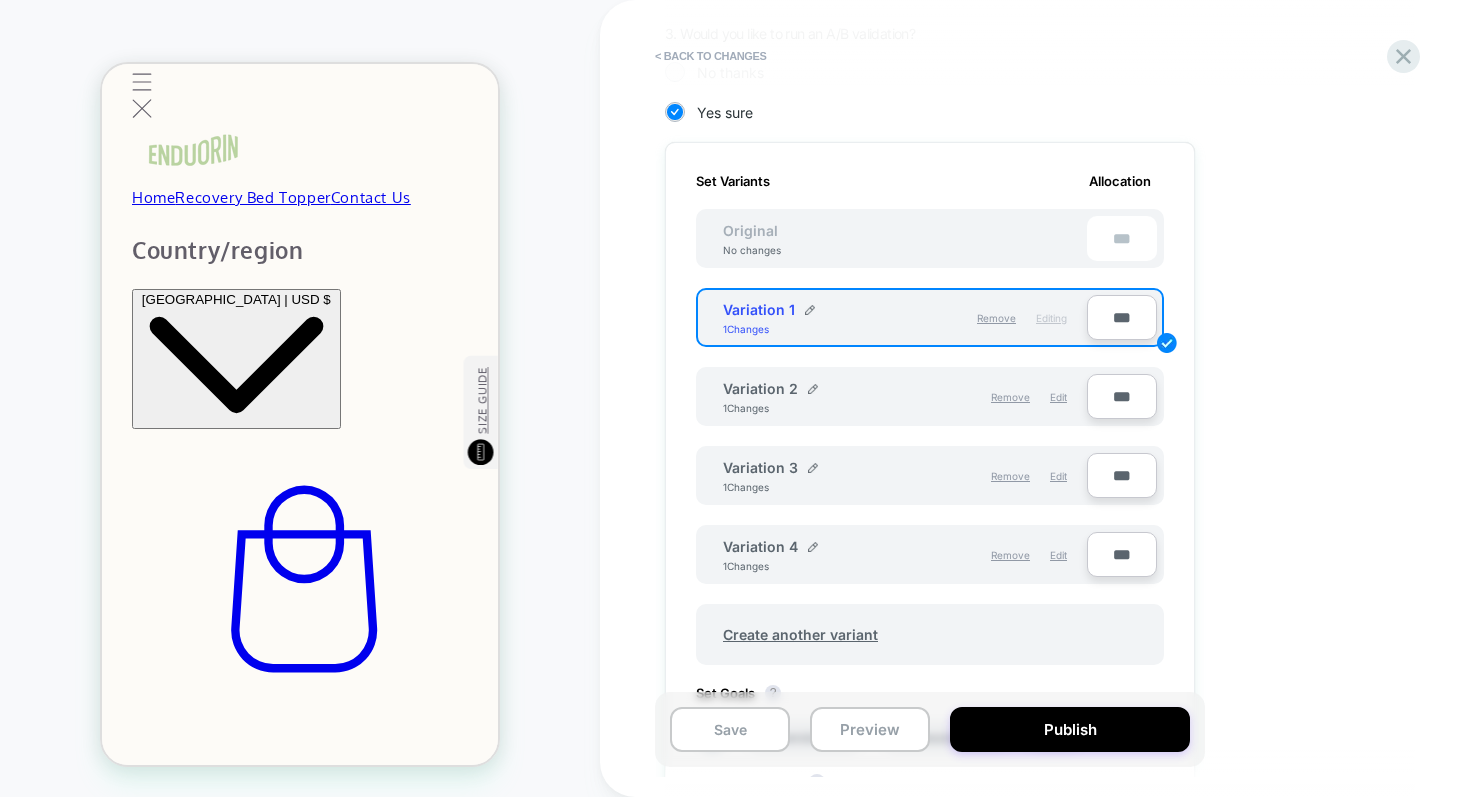 type on "***" 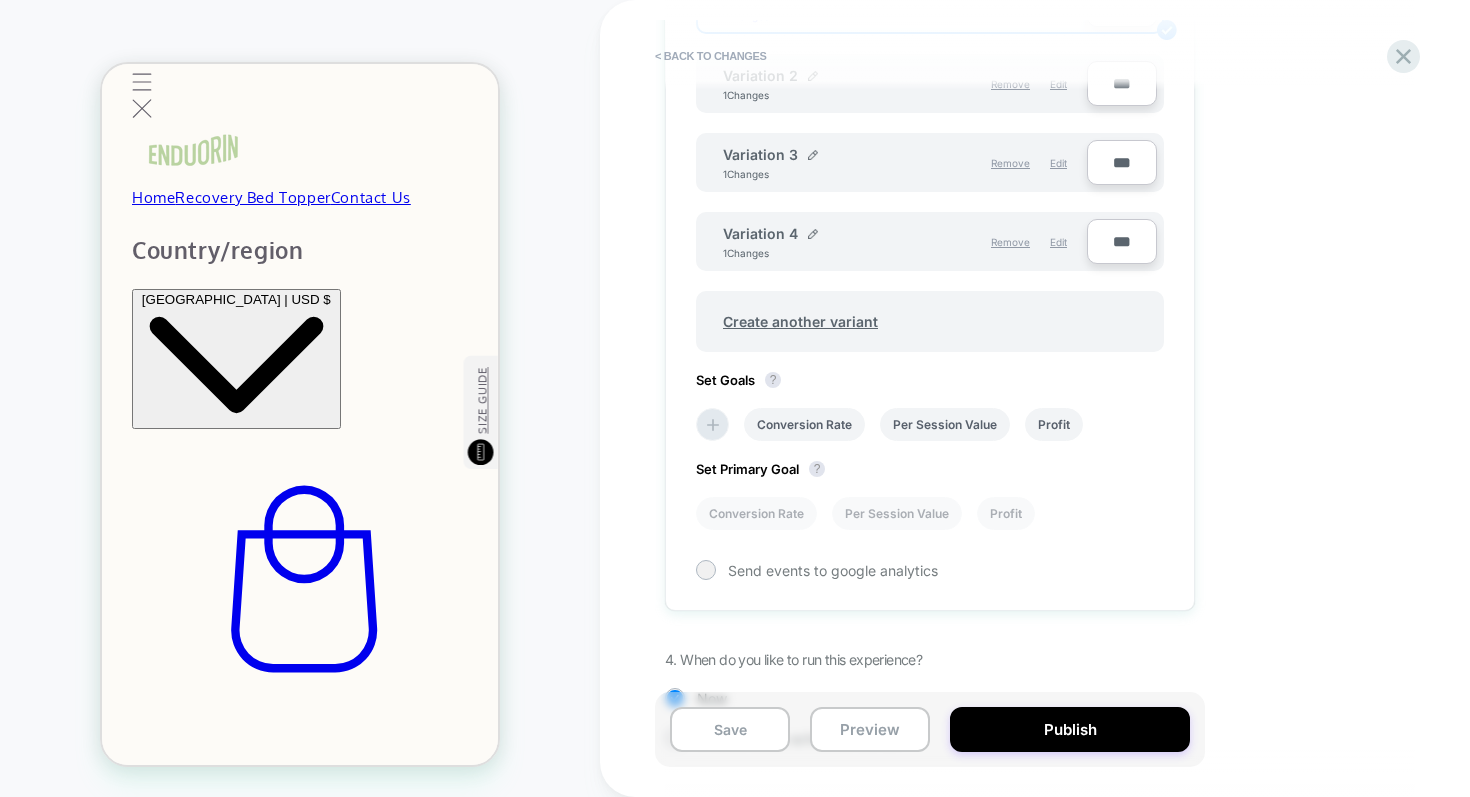 scroll, scrollTop: 803, scrollLeft: 0, axis: vertical 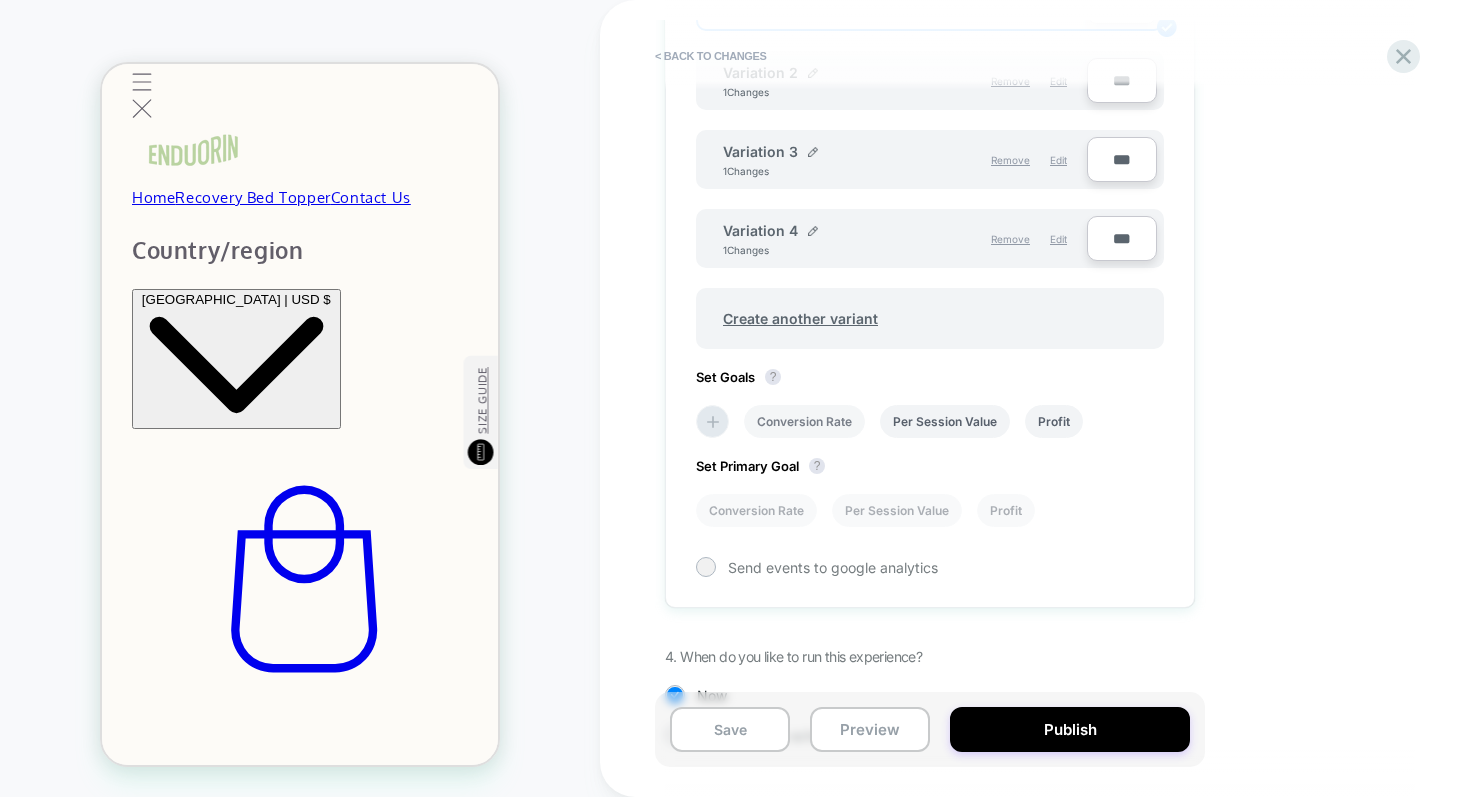click on "Conversion Rate" at bounding box center (804, 421) 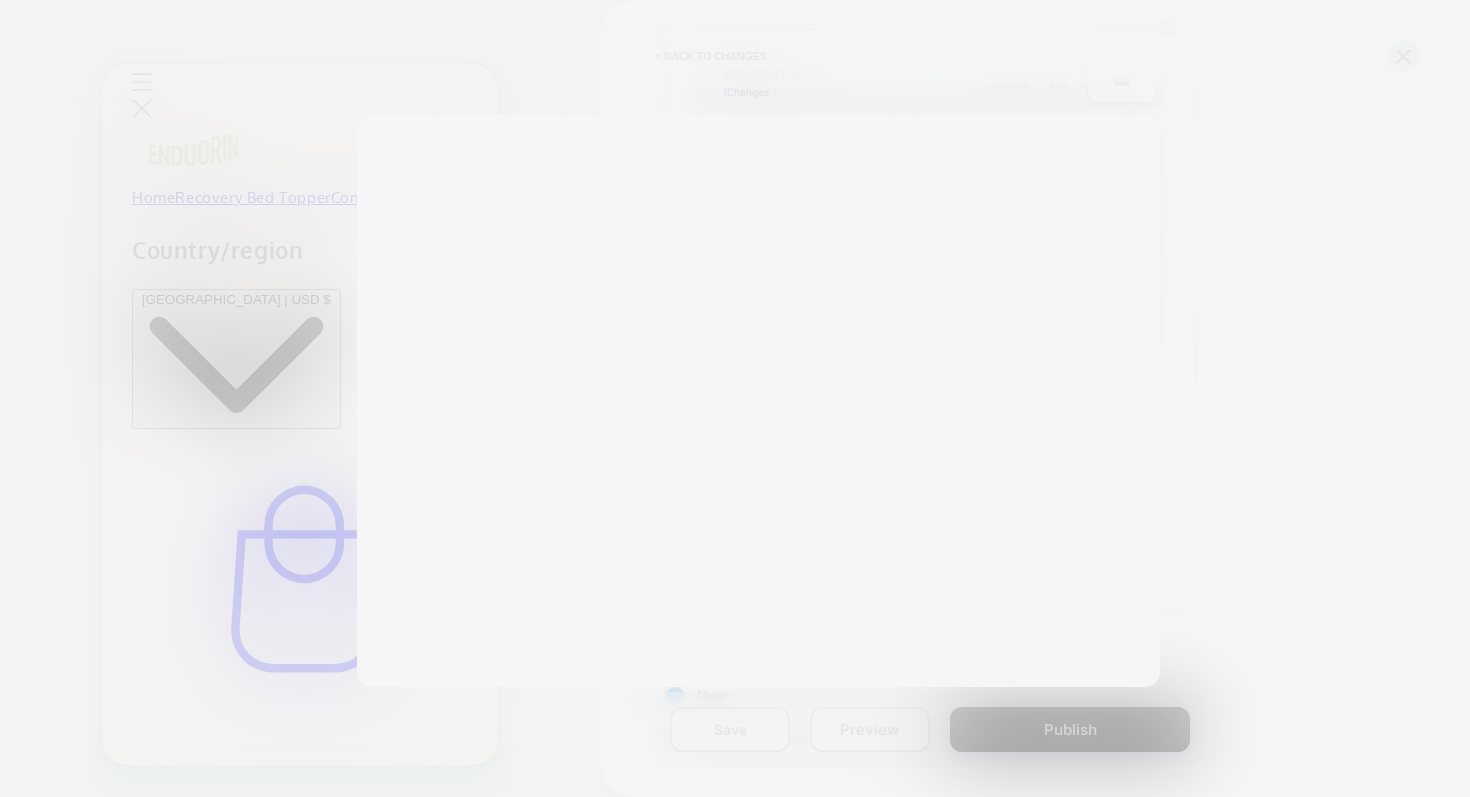 scroll, scrollTop: 0, scrollLeft: 396, axis: horizontal 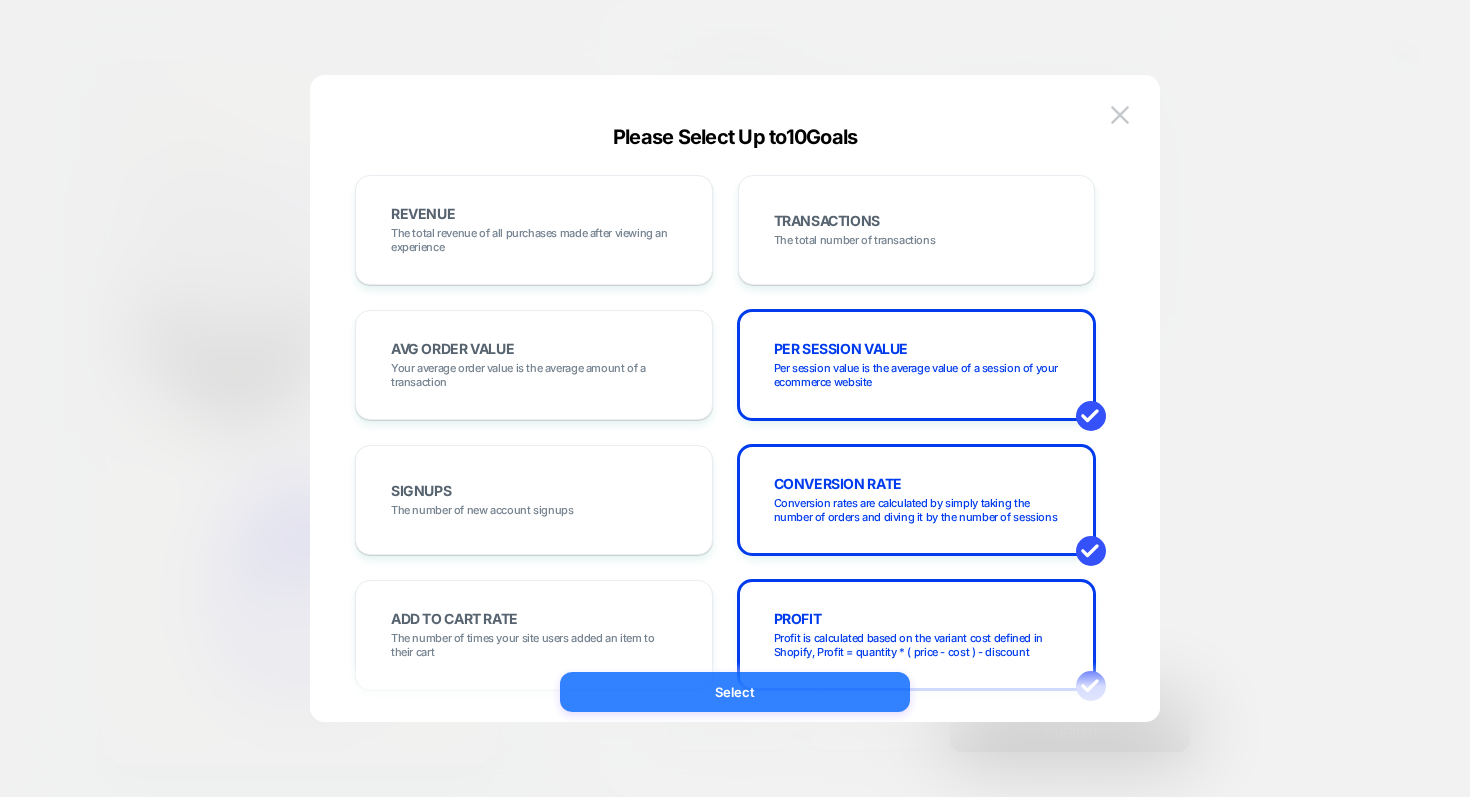 click on "Select" at bounding box center (735, 692) 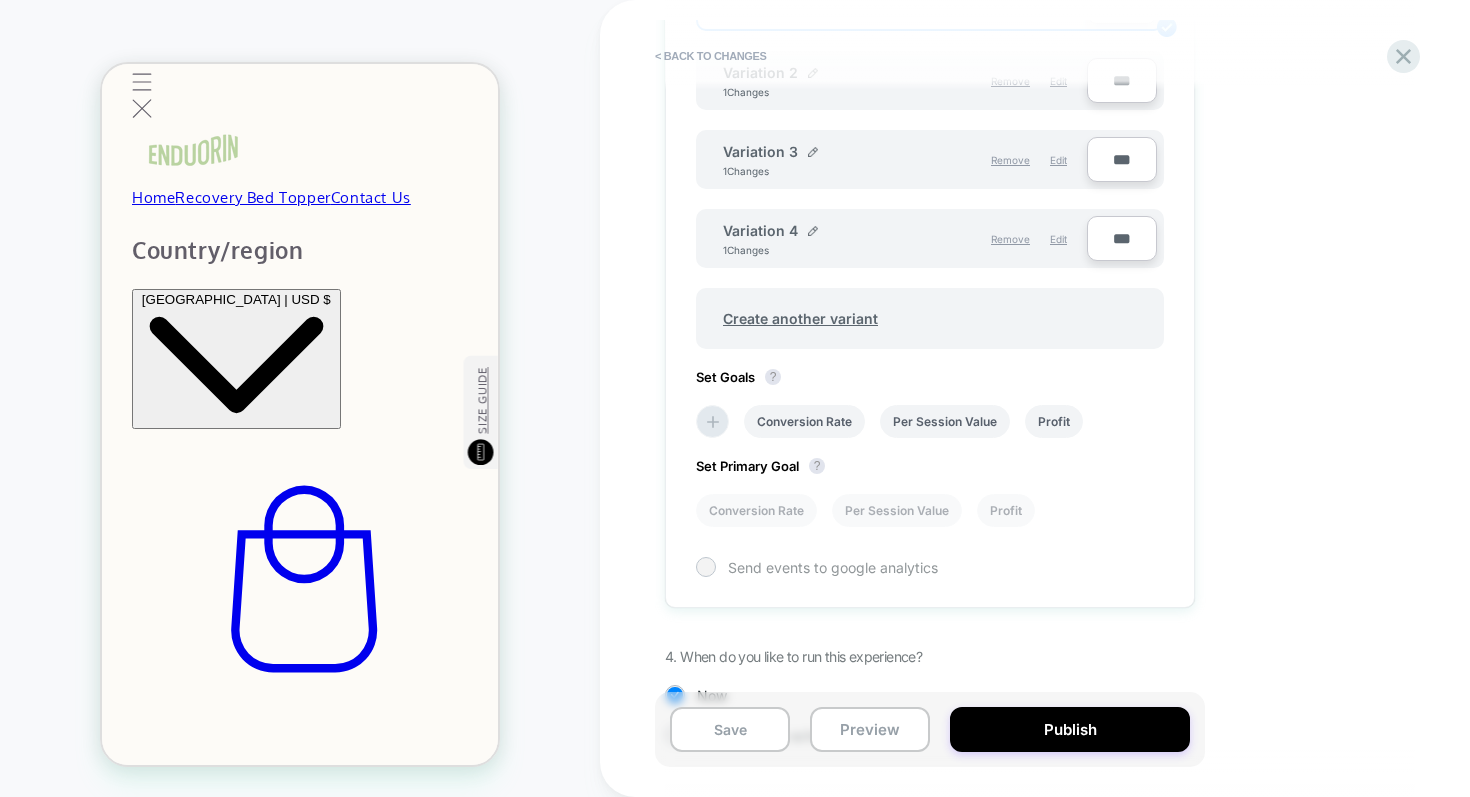 scroll, scrollTop: 881, scrollLeft: 0, axis: vertical 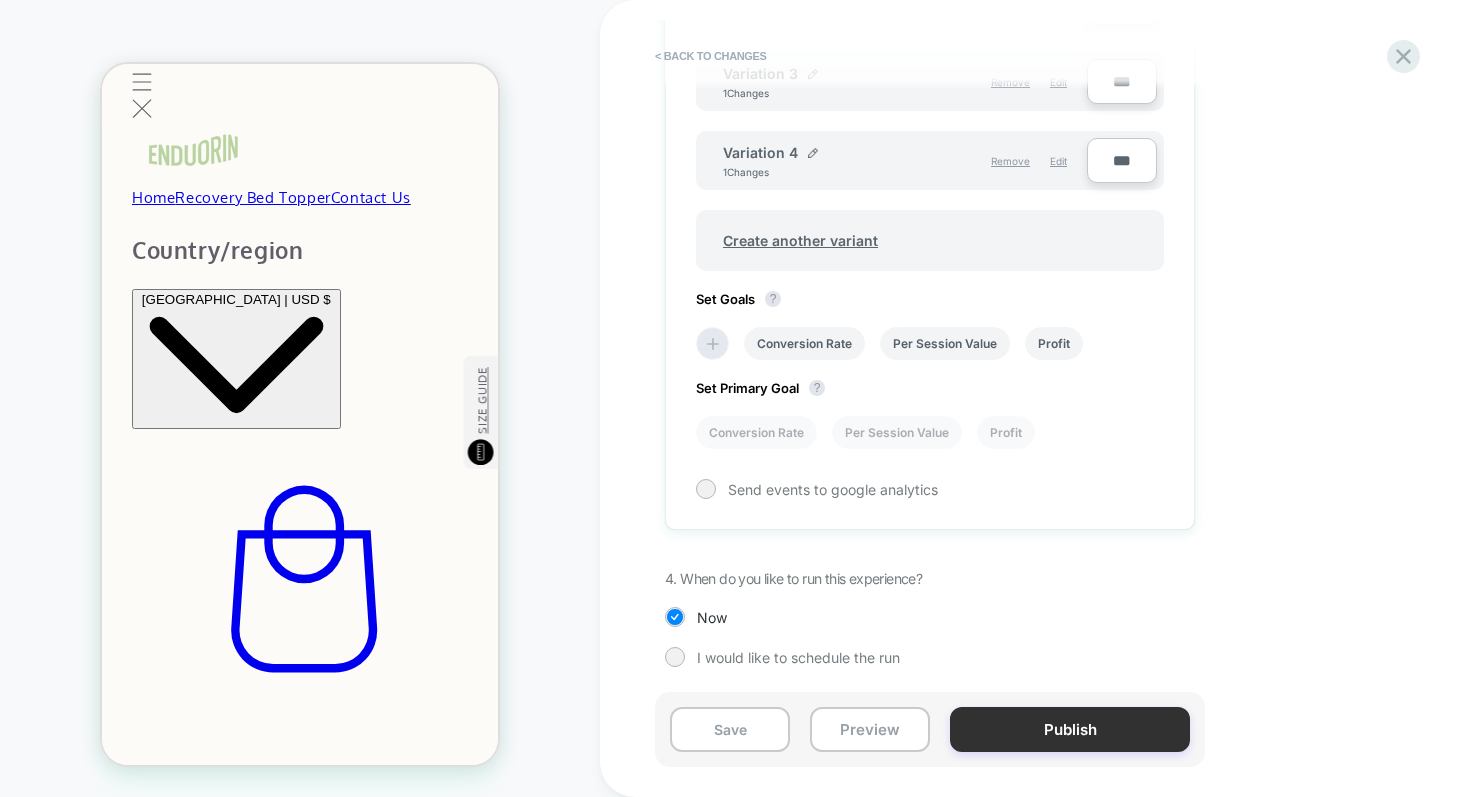 click on "Publish" at bounding box center [1070, 729] 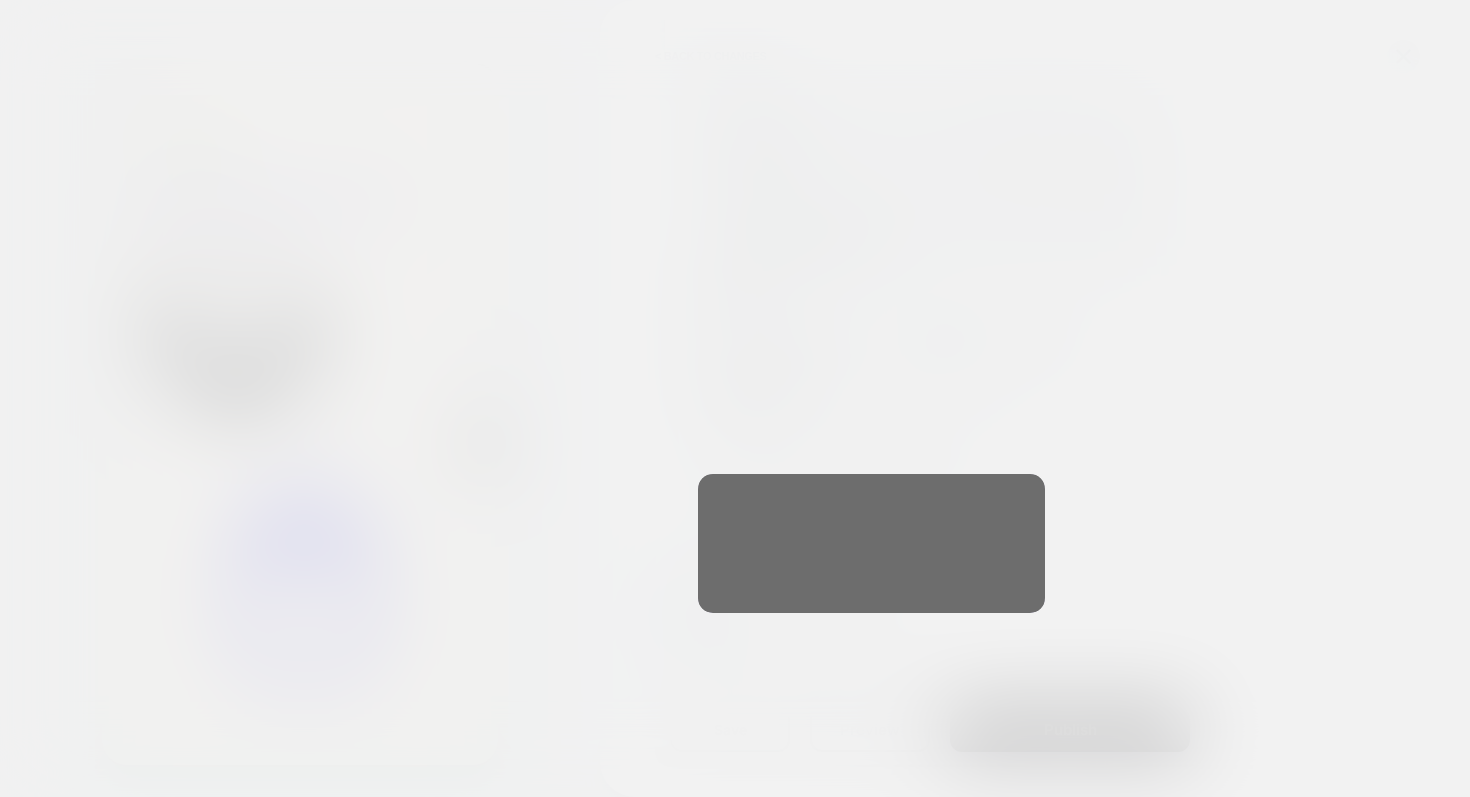 scroll, scrollTop: 0, scrollLeft: 0, axis: both 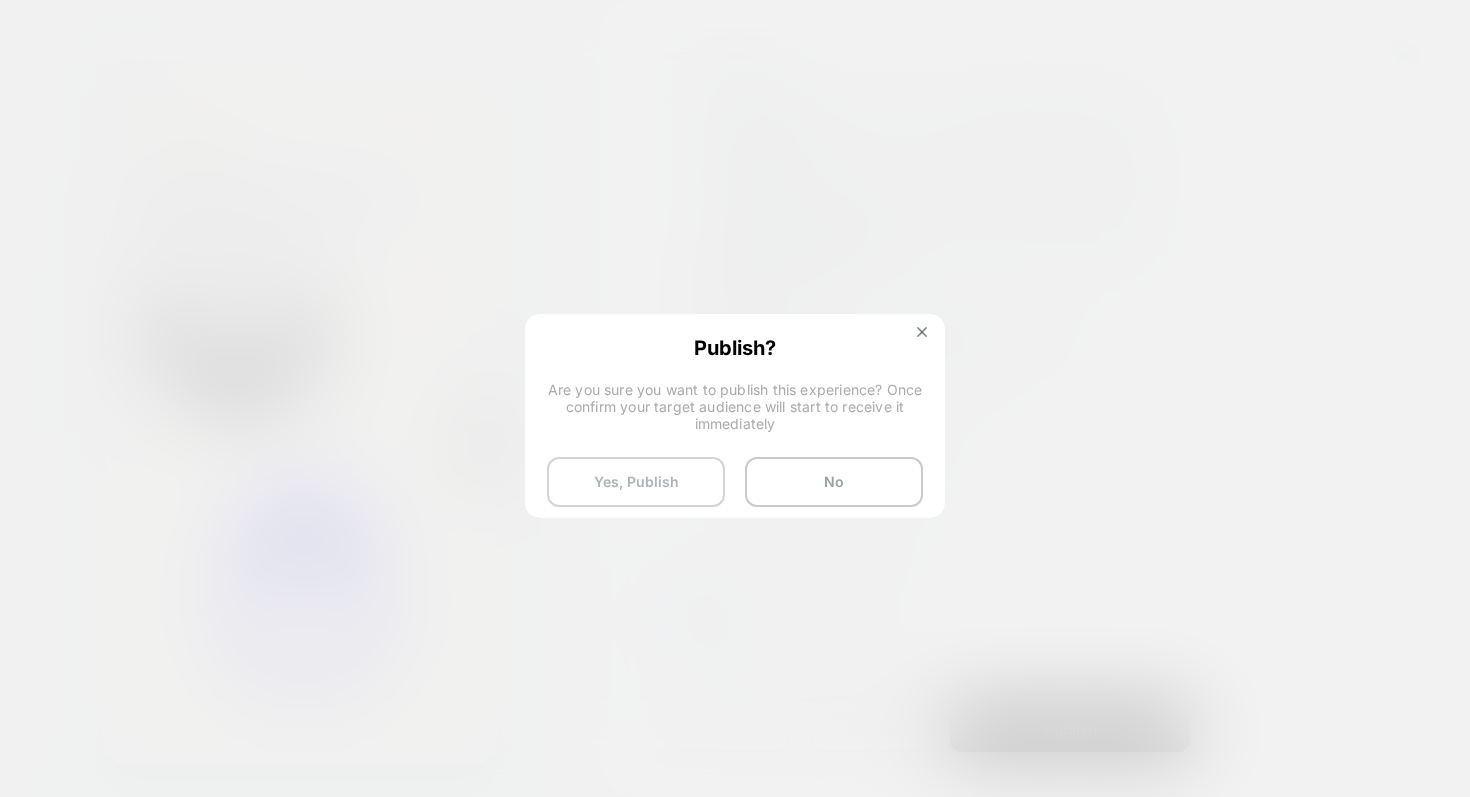 click on "Yes, Publish" at bounding box center (636, 482) 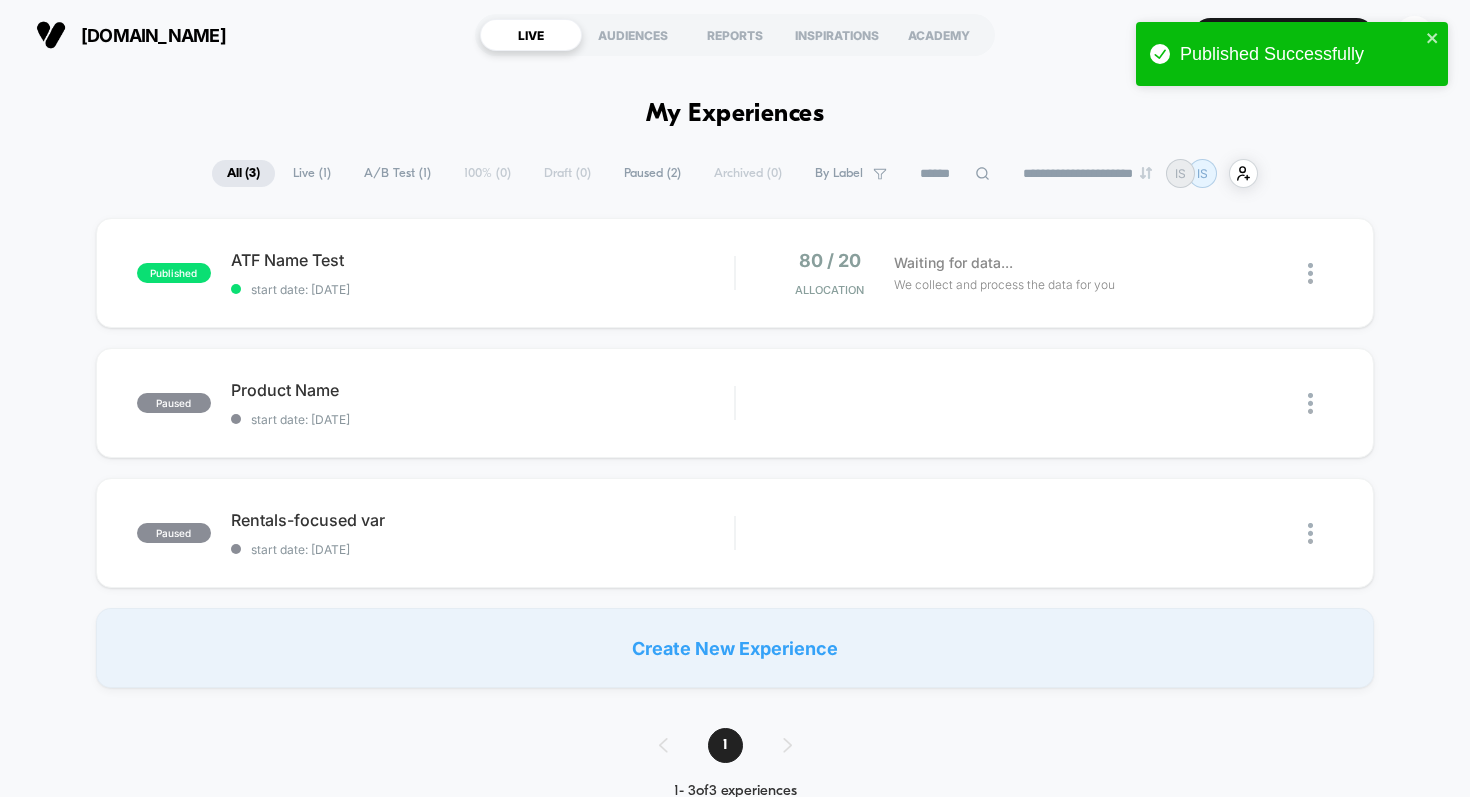 scroll, scrollTop: 0, scrollLeft: 0, axis: both 